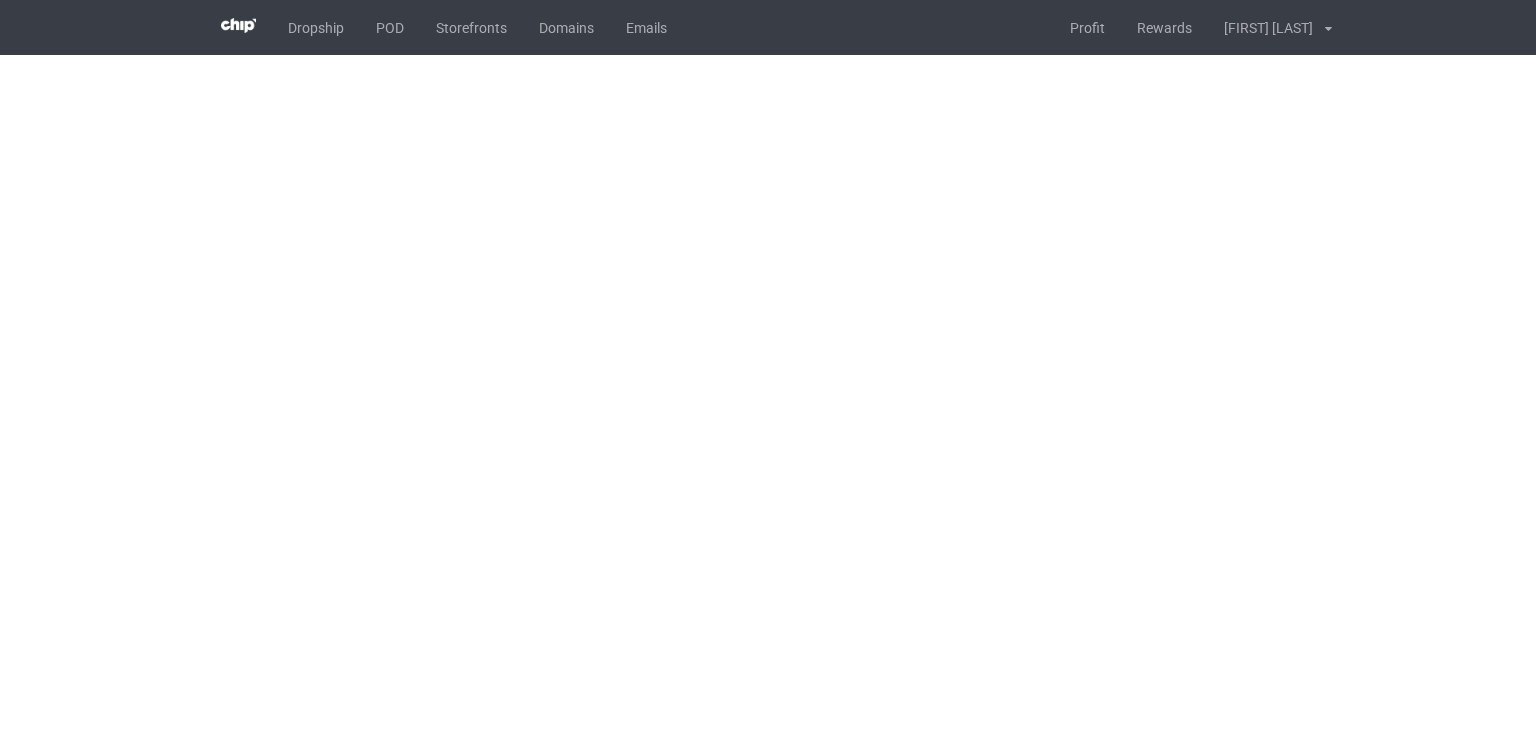 scroll, scrollTop: 0, scrollLeft: 0, axis: both 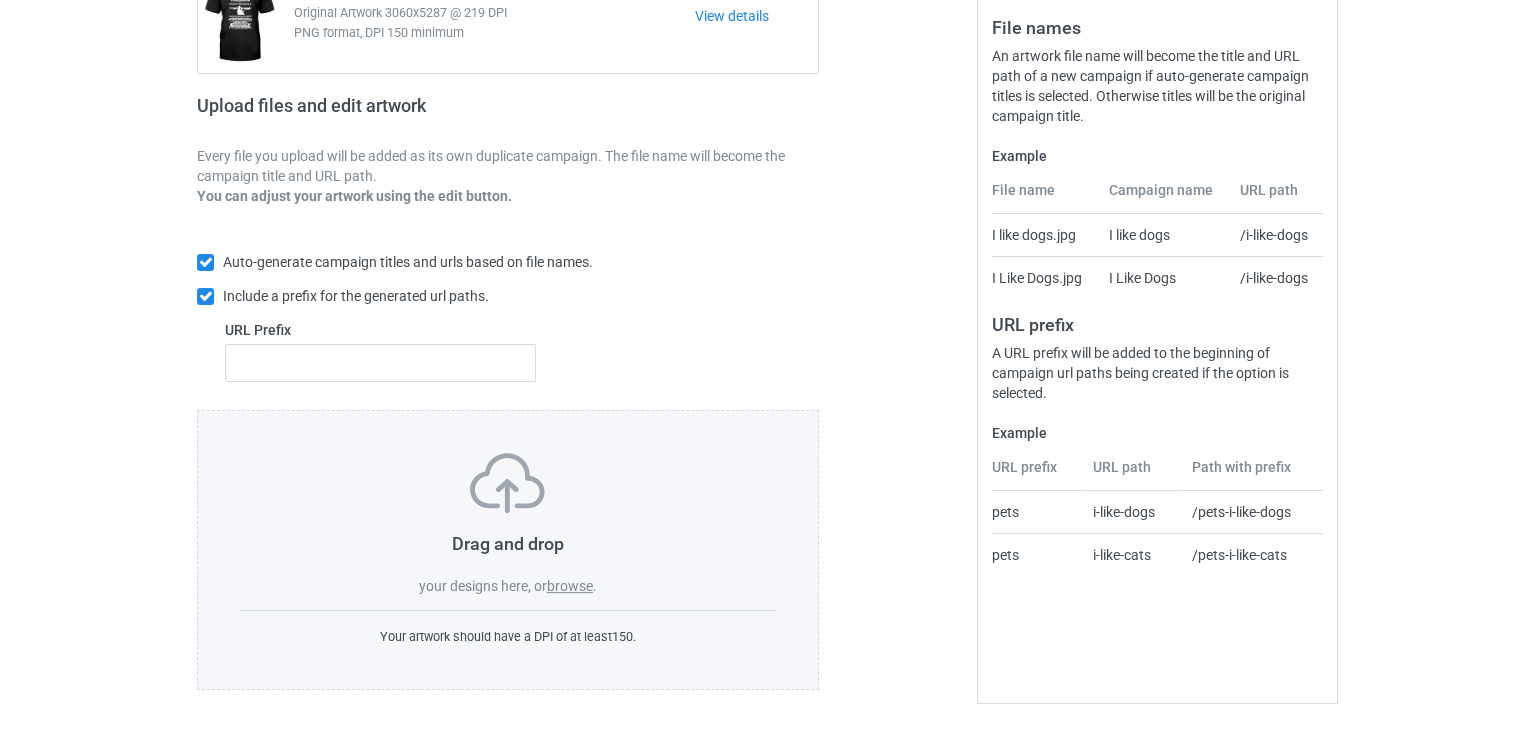 click on "browse" at bounding box center [570, 586] 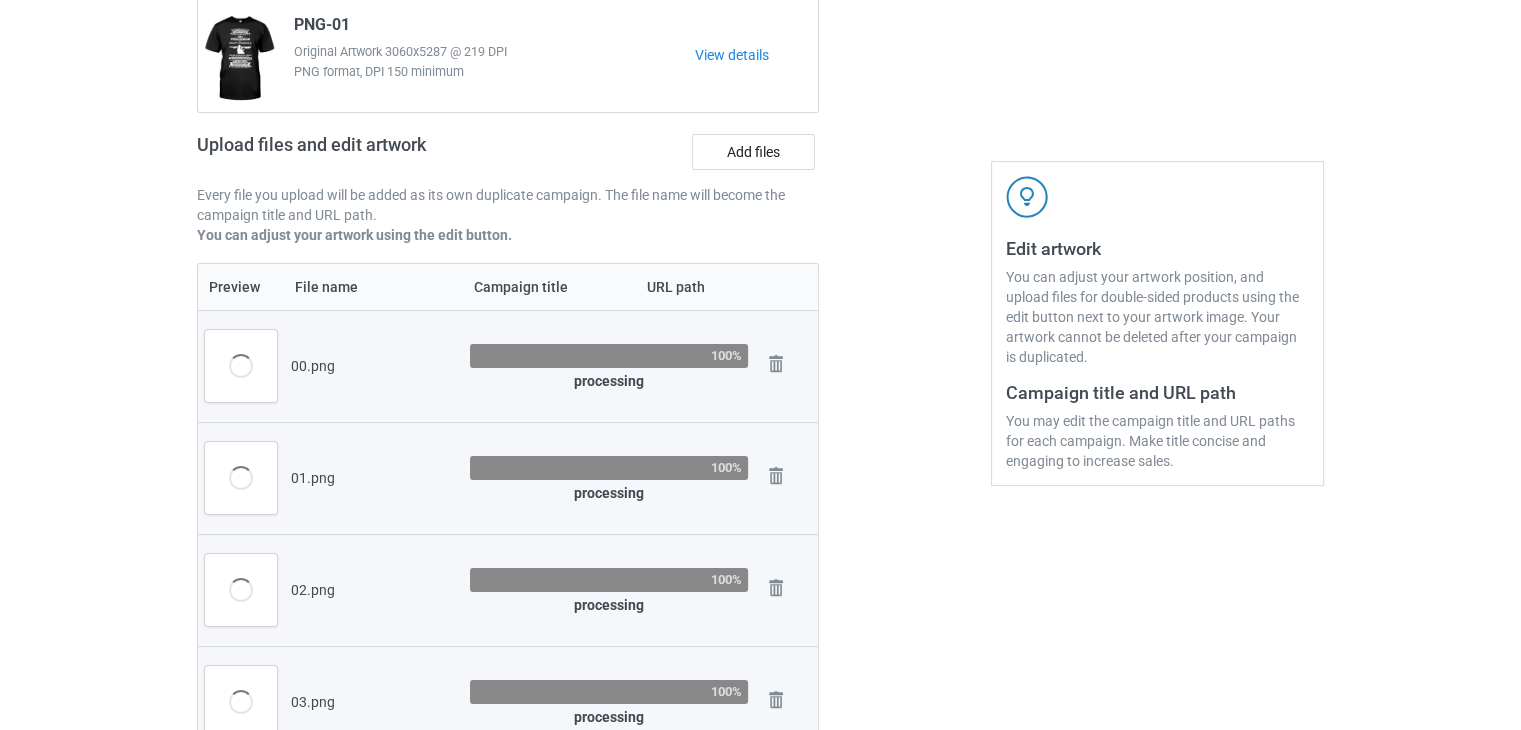 scroll, scrollTop: 0, scrollLeft: 0, axis: both 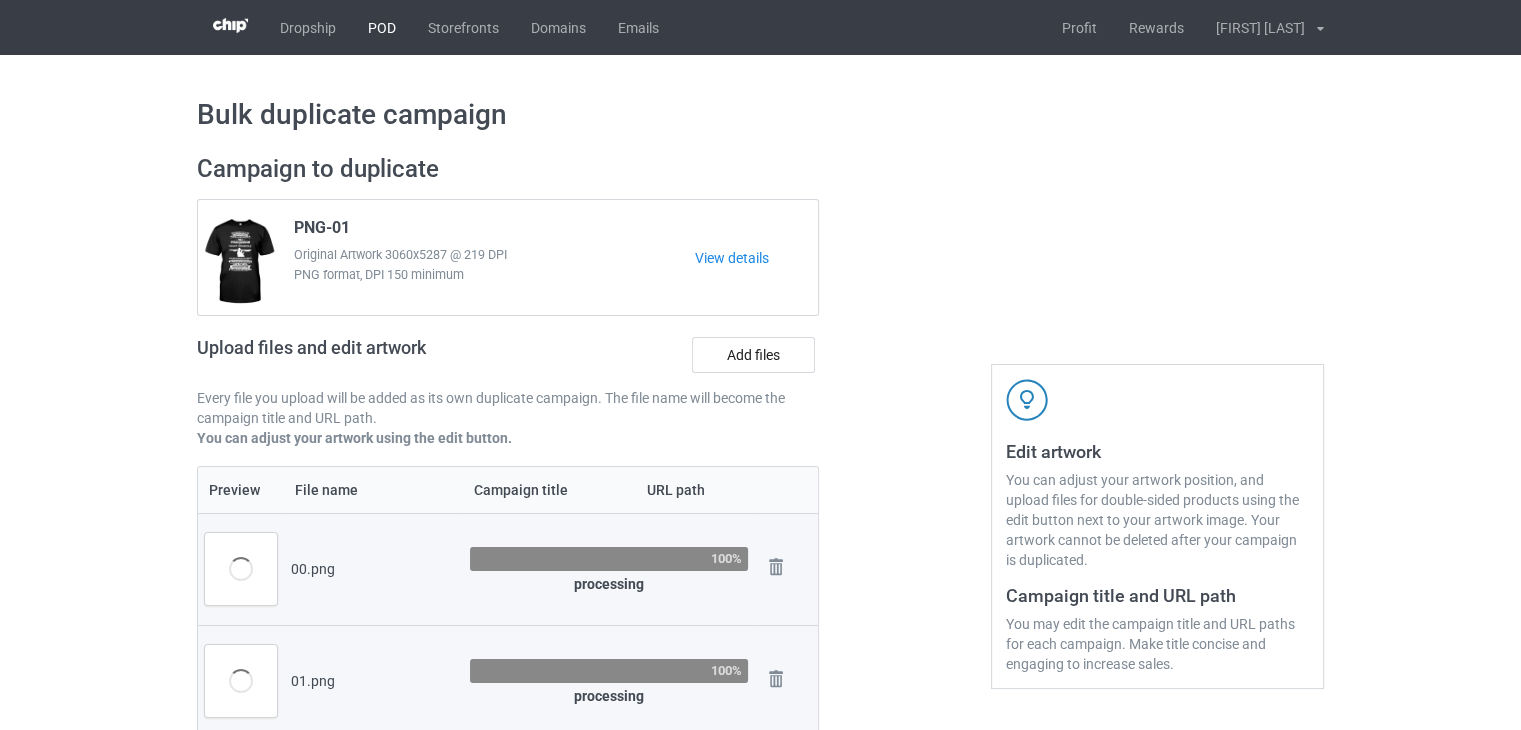 click on "POD" at bounding box center (382, 27) 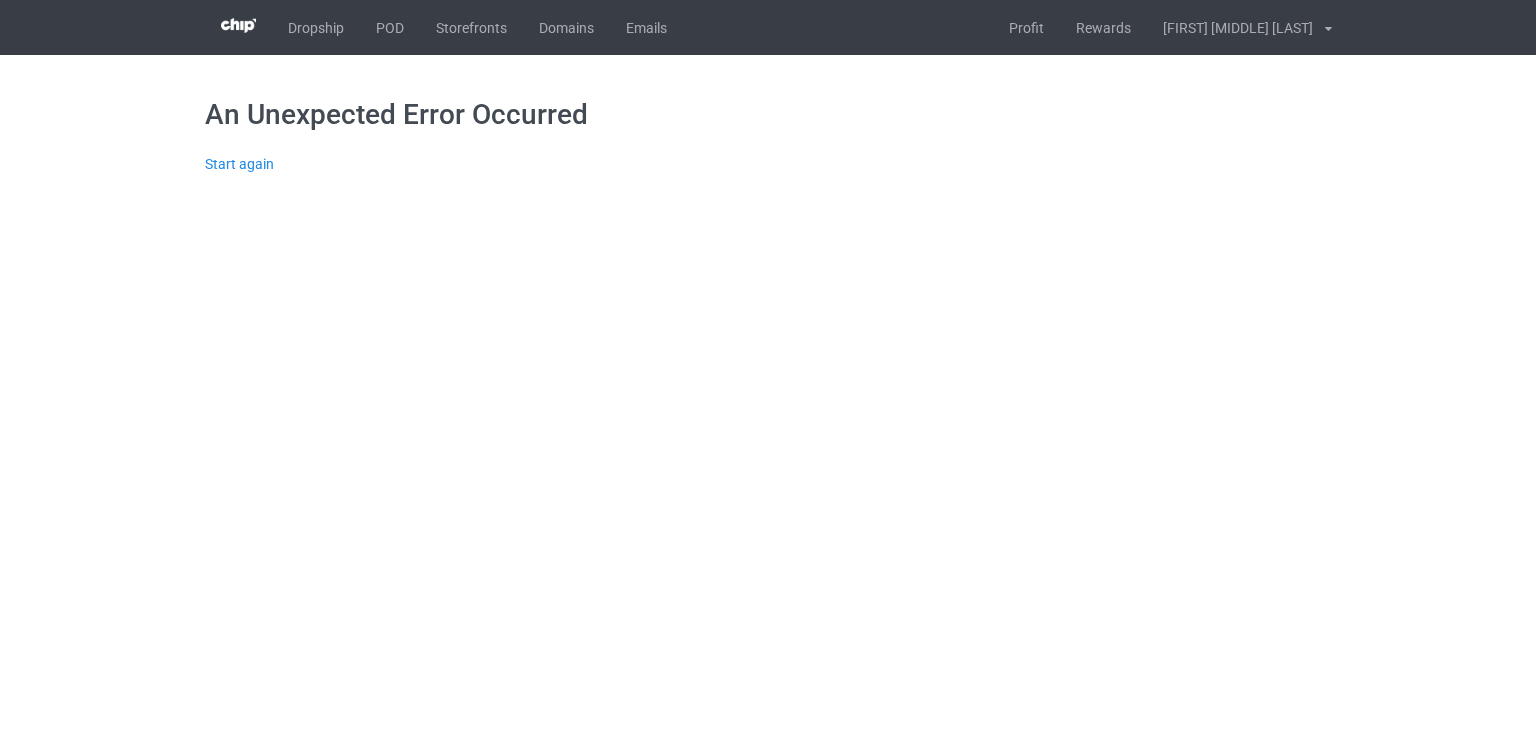 scroll, scrollTop: 0, scrollLeft: 0, axis: both 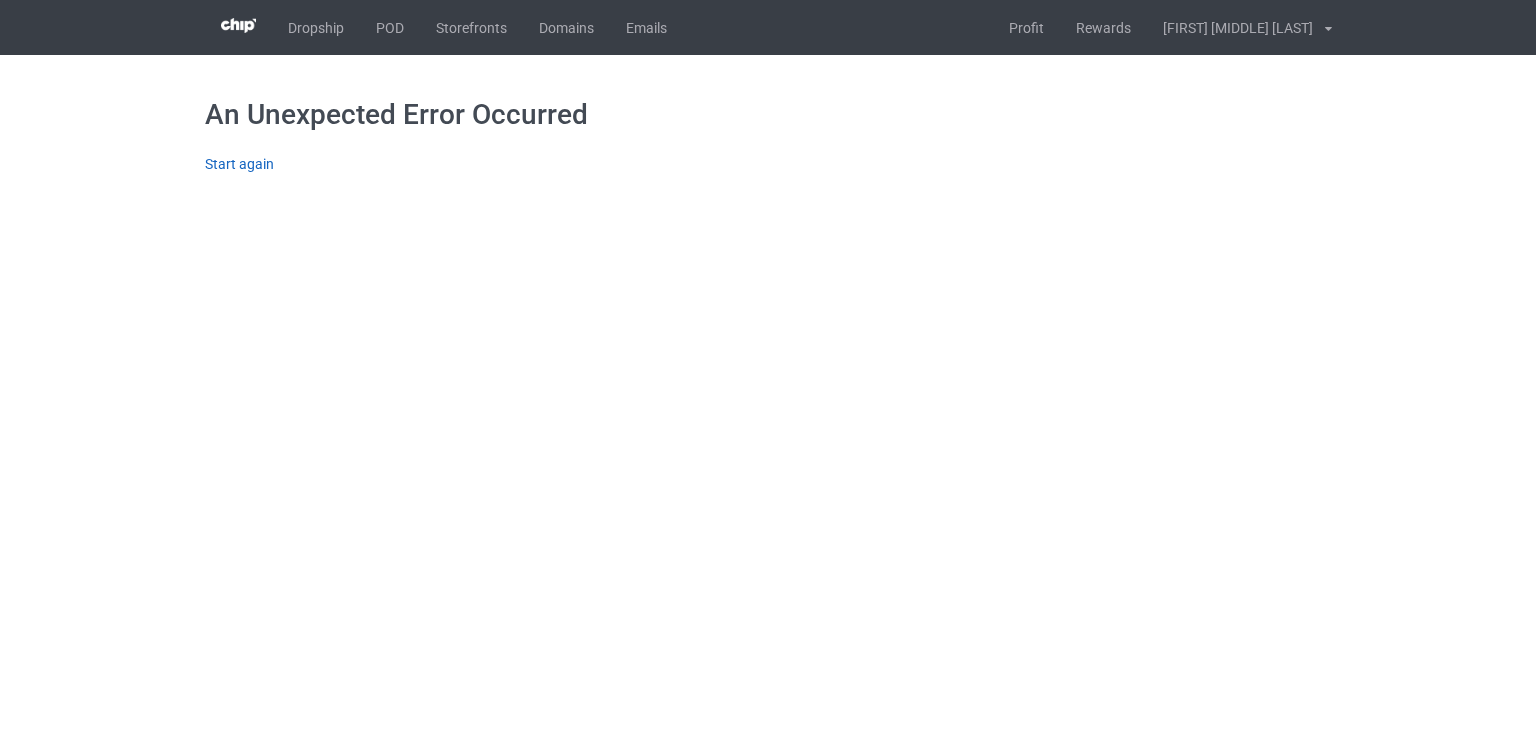 click on "Start again" at bounding box center (239, 164) 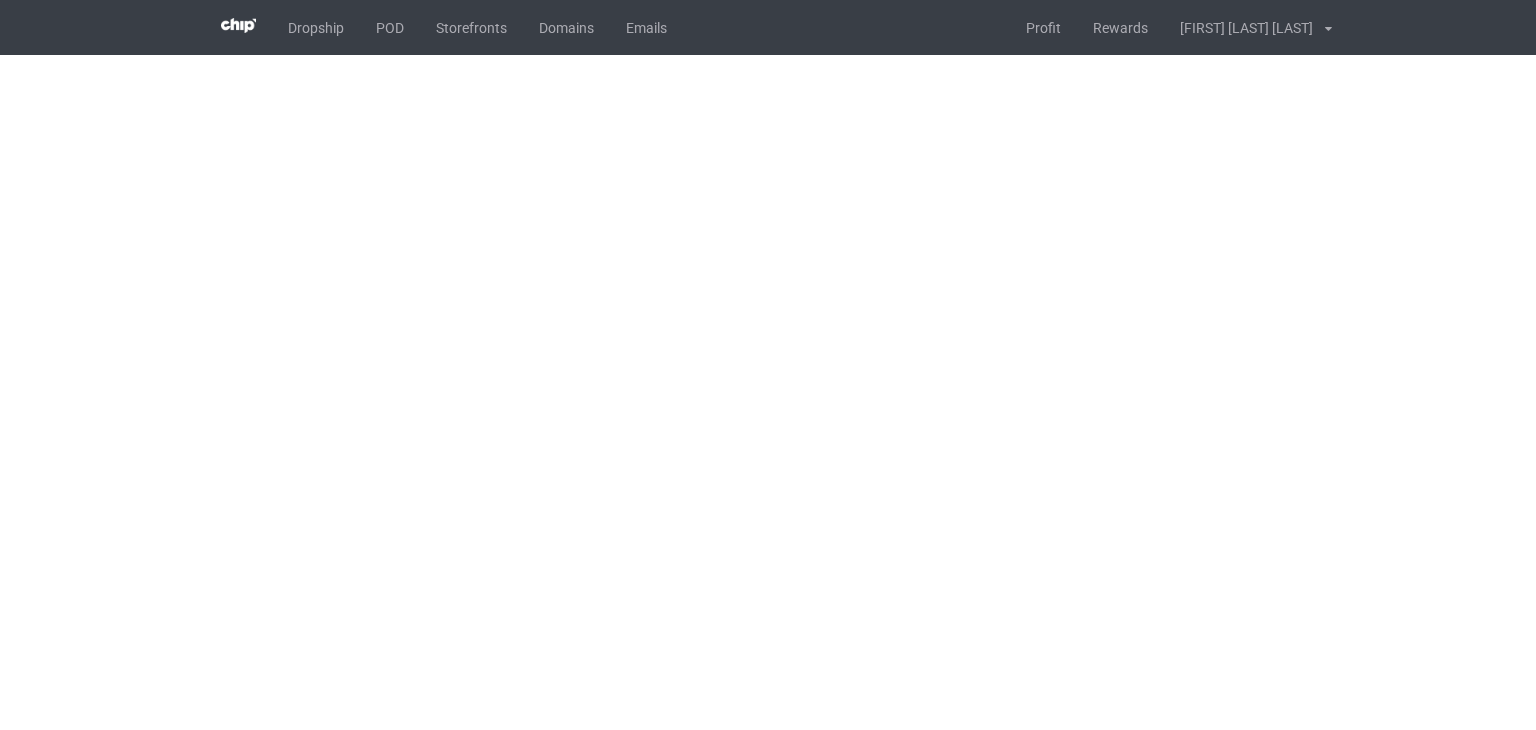 scroll, scrollTop: 0, scrollLeft: 0, axis: both 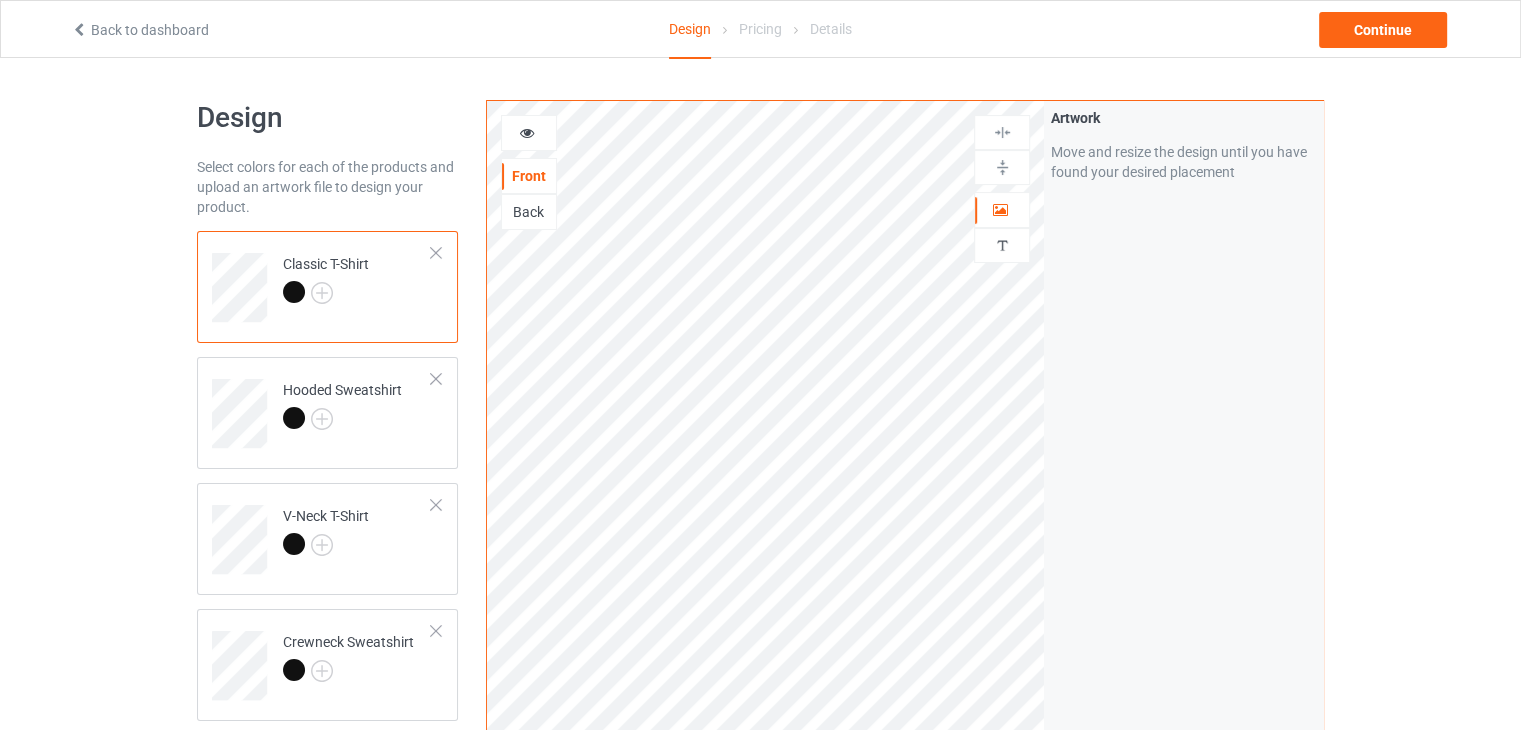 click on "Back" at bounding box center [529, 212] 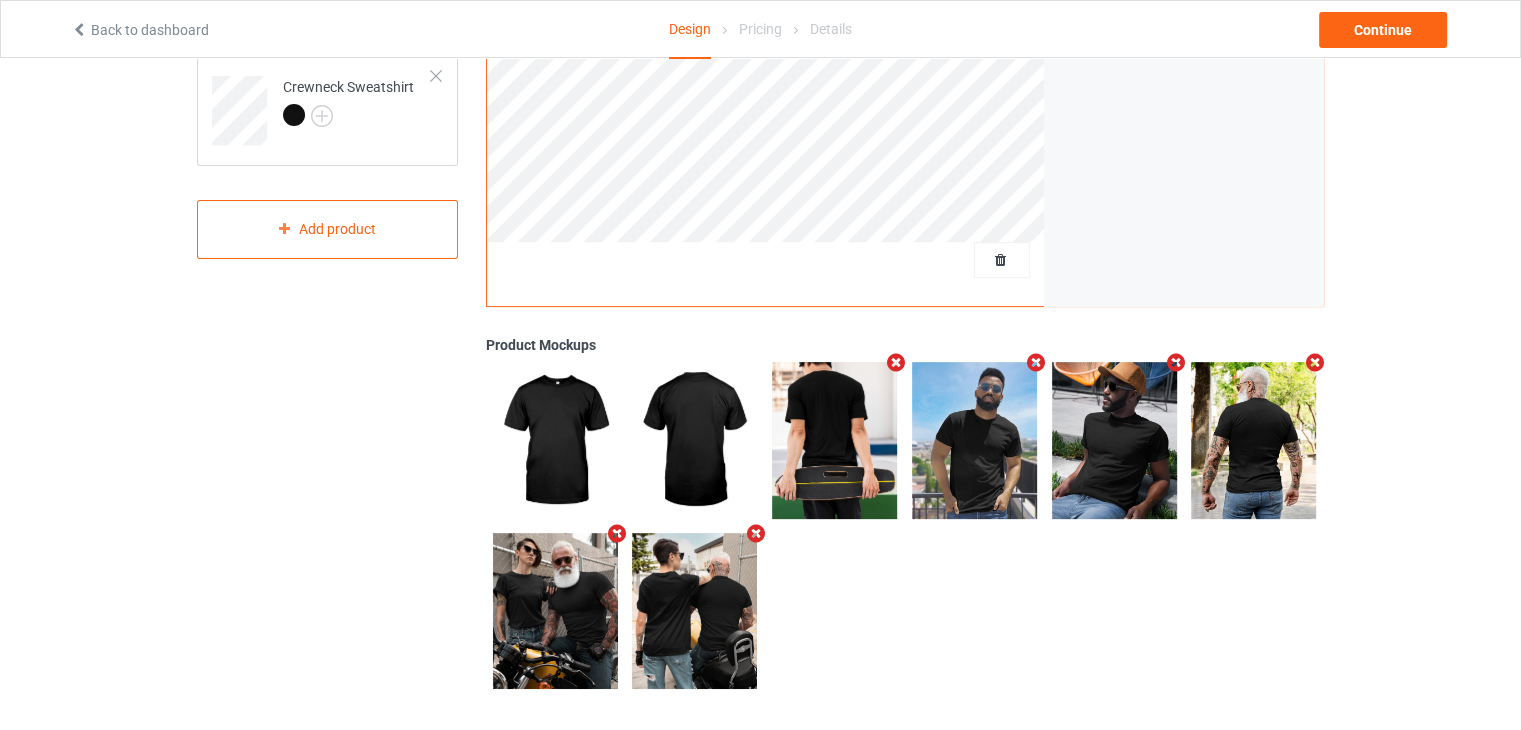 scroll, scrollTop: 562, scrollLeft: 0, axis: vertical 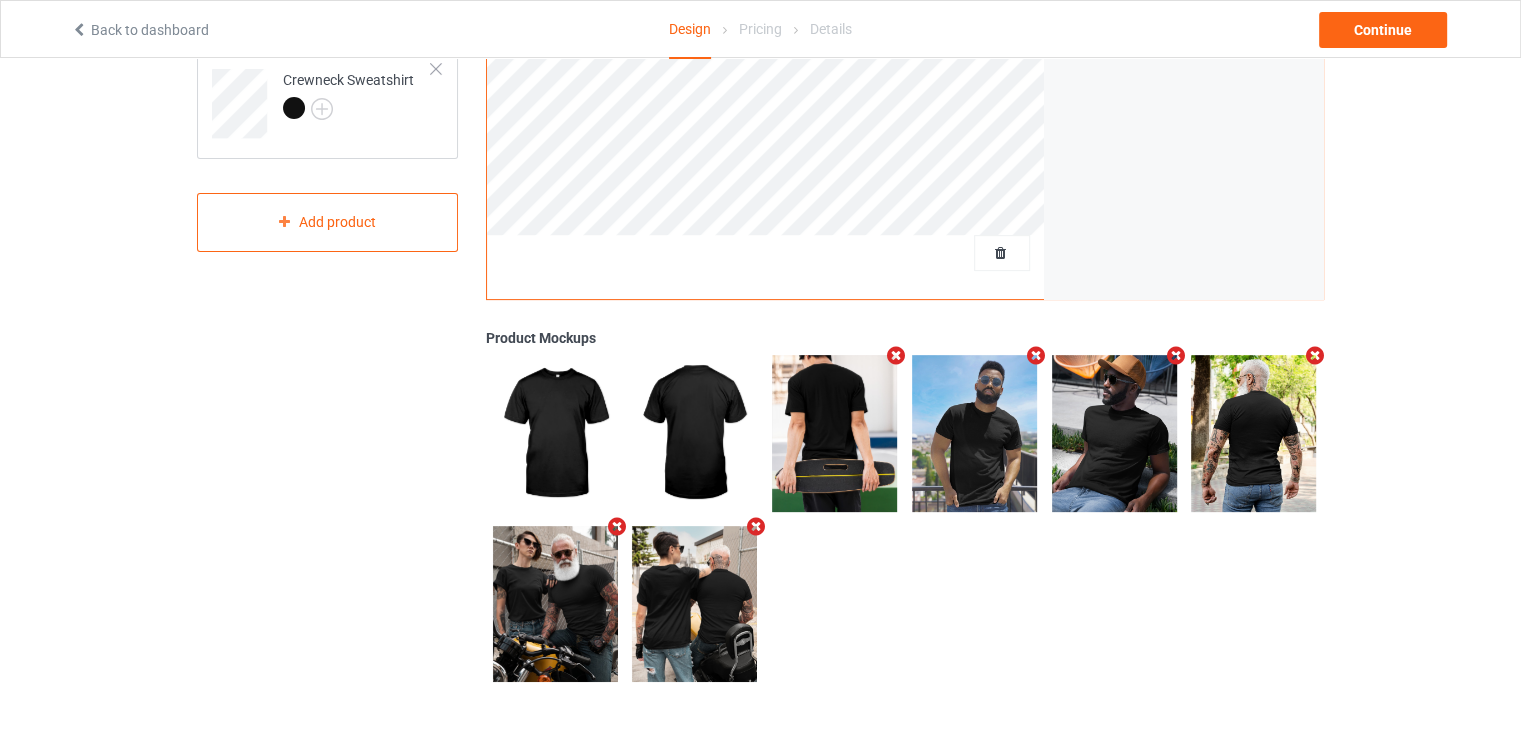 click at bounding box center (896, 355) 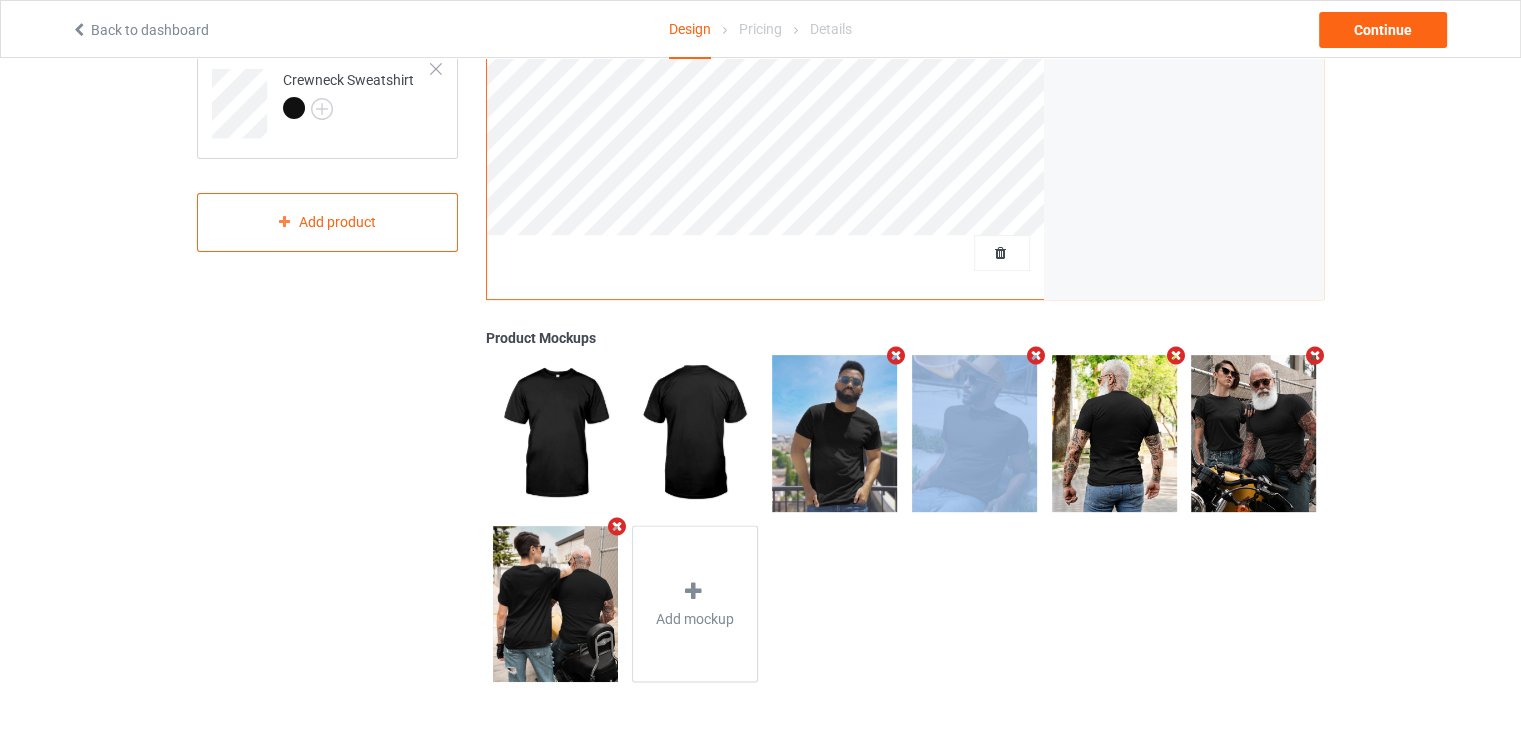 click at bounding box center (896, 355) 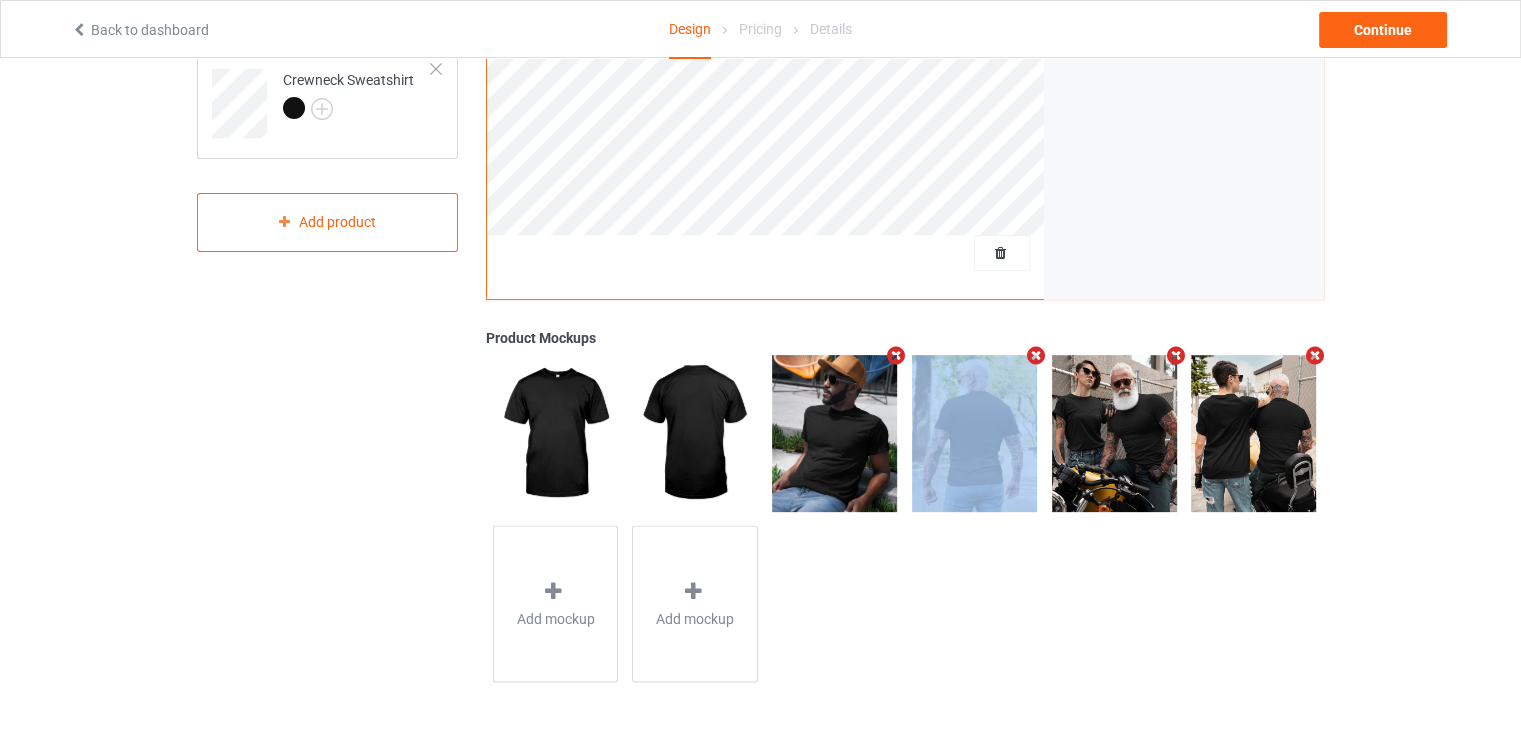 click at bounding box center (896, 355) 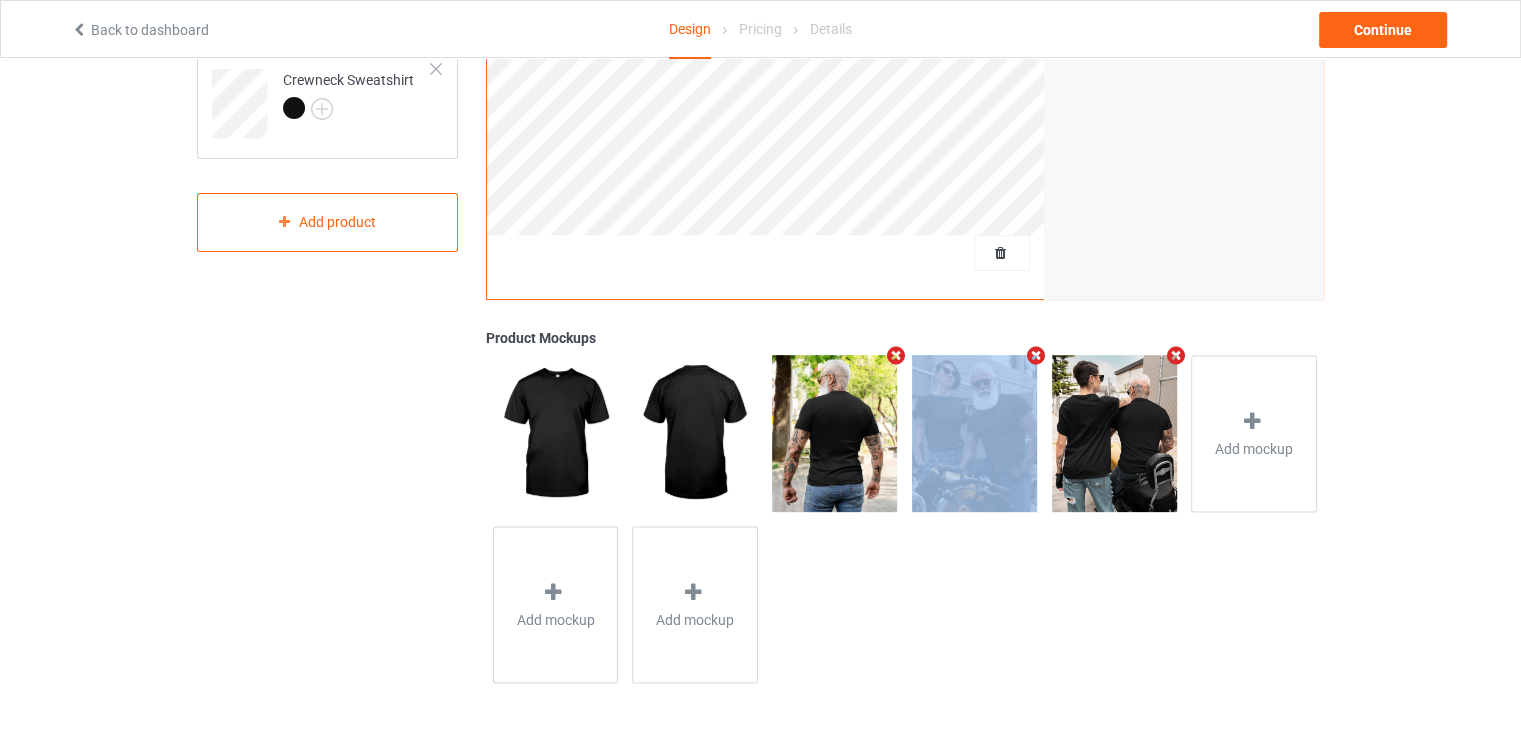 click at bounding box center (896, 355) 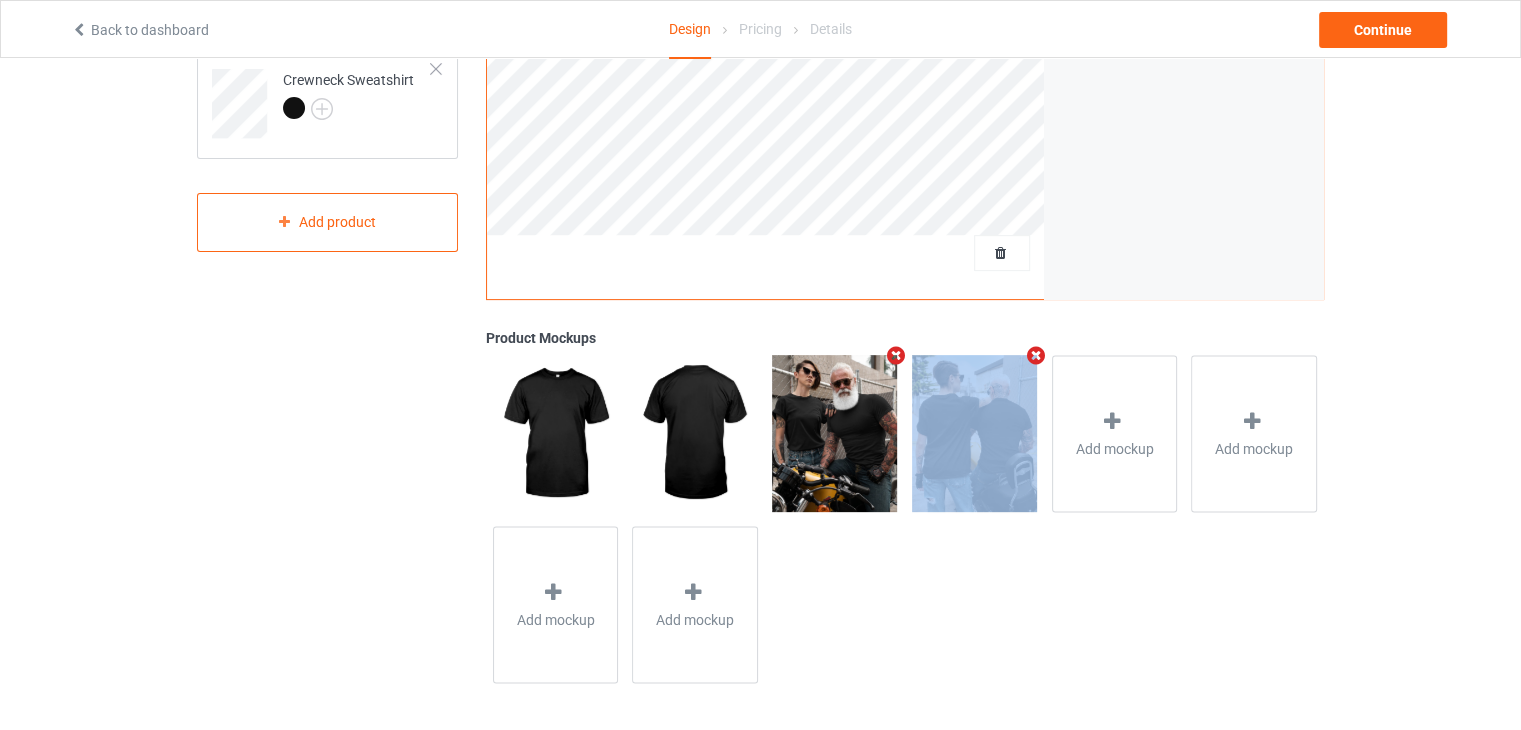 click at bounding box center [896, 355] 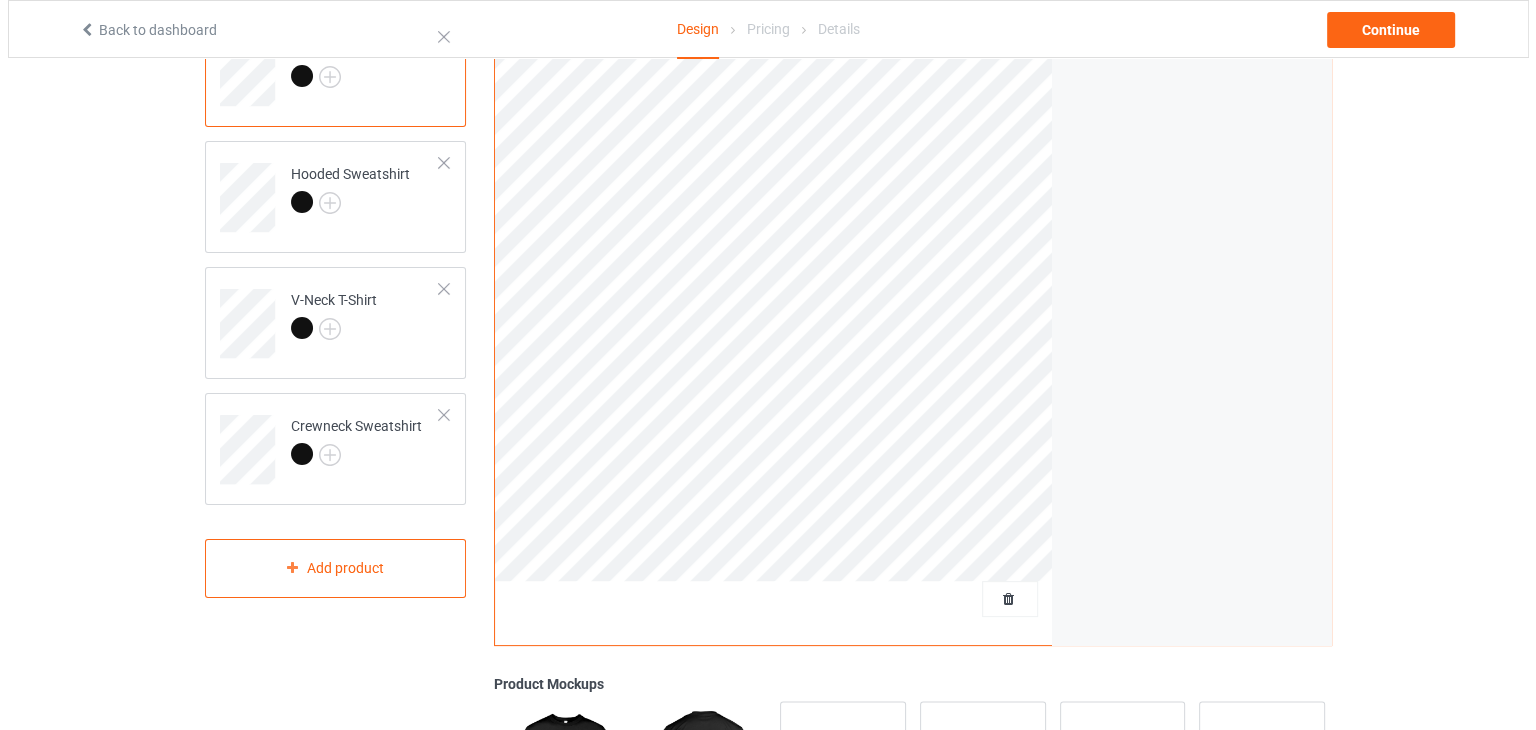 scroll, scrollTop: 562, scrollLeft: 0, axis: vertical 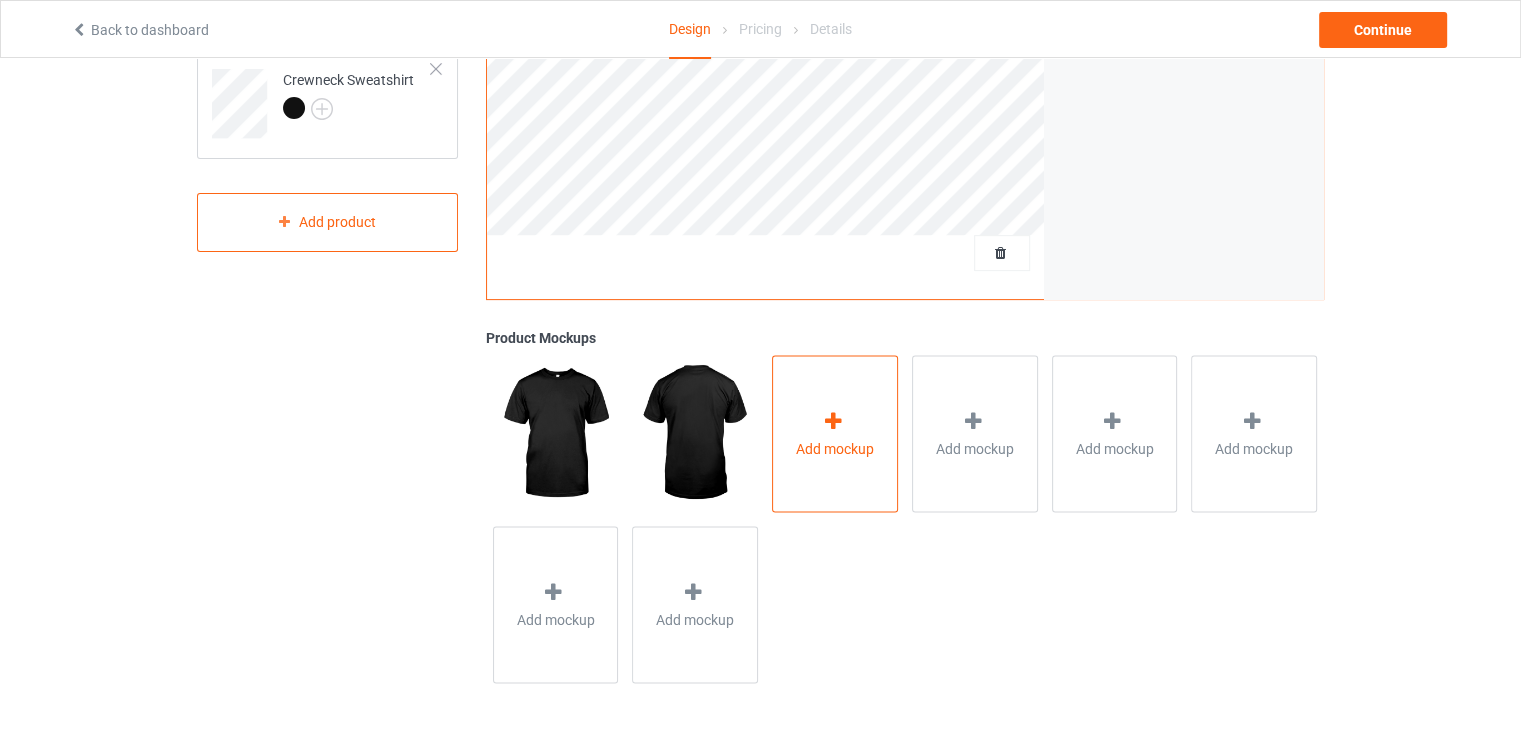 click on "Add mockup" at bounding box center (835, 433) 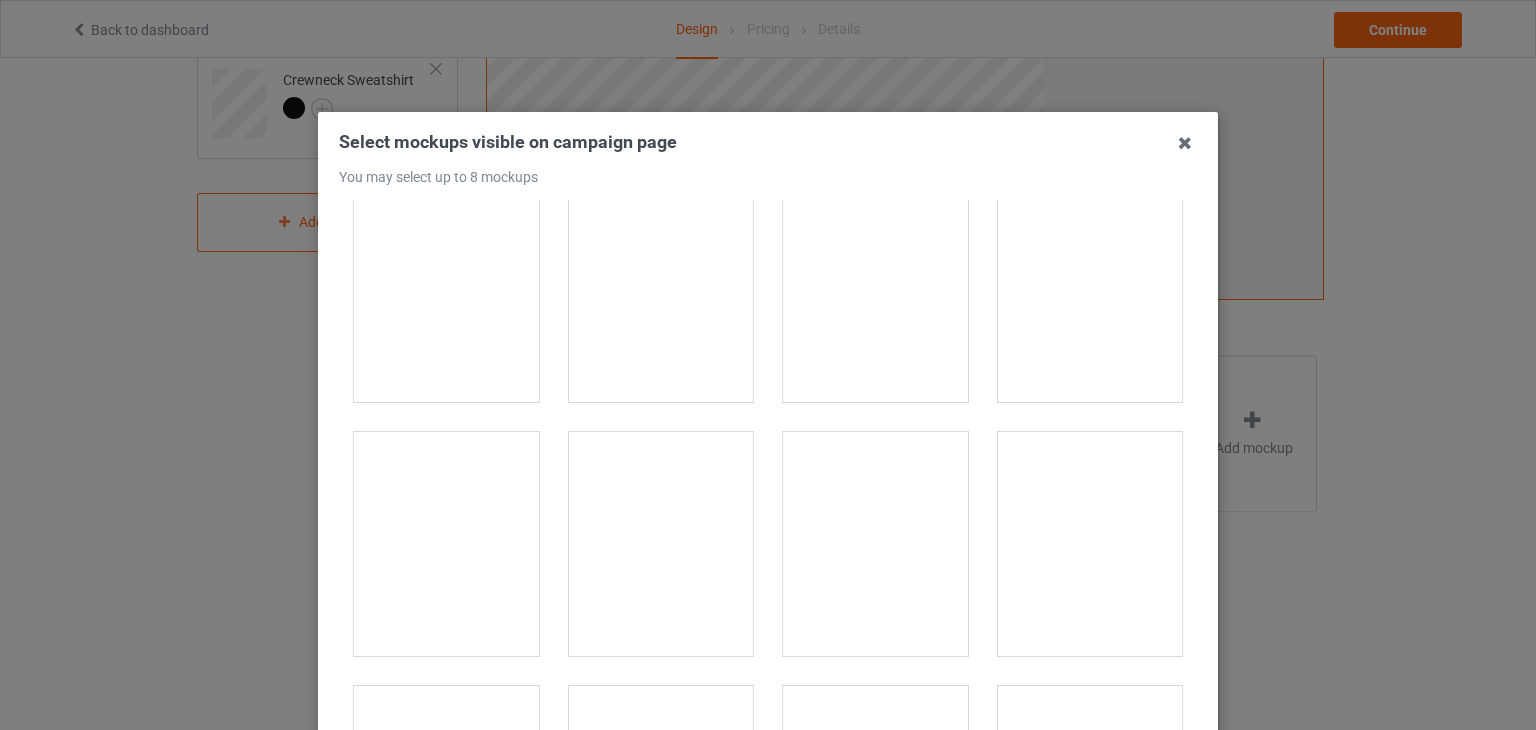scroll, scrollTop: 25480, scrollLeft: 0, axis: vertical 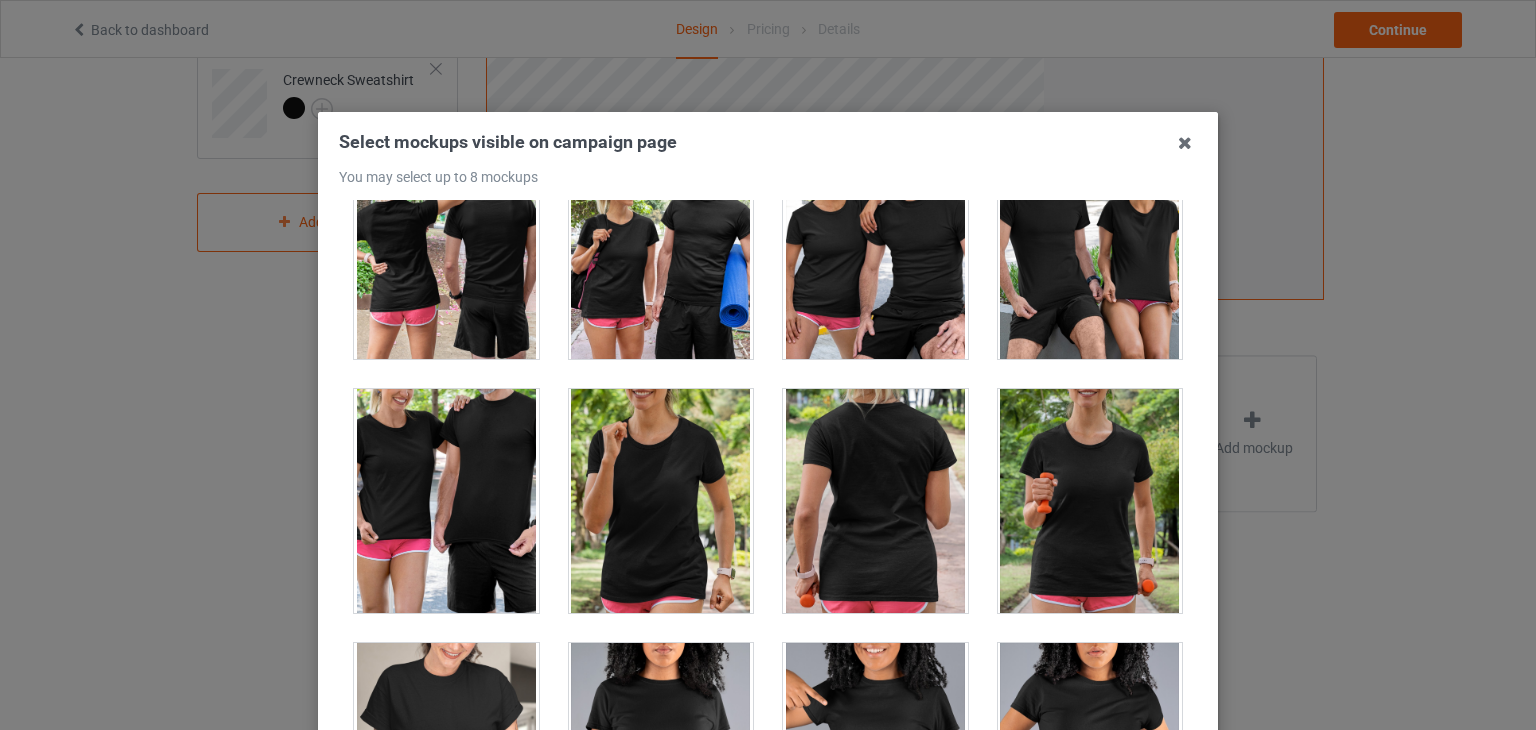 click at bounding box center (875, 501) 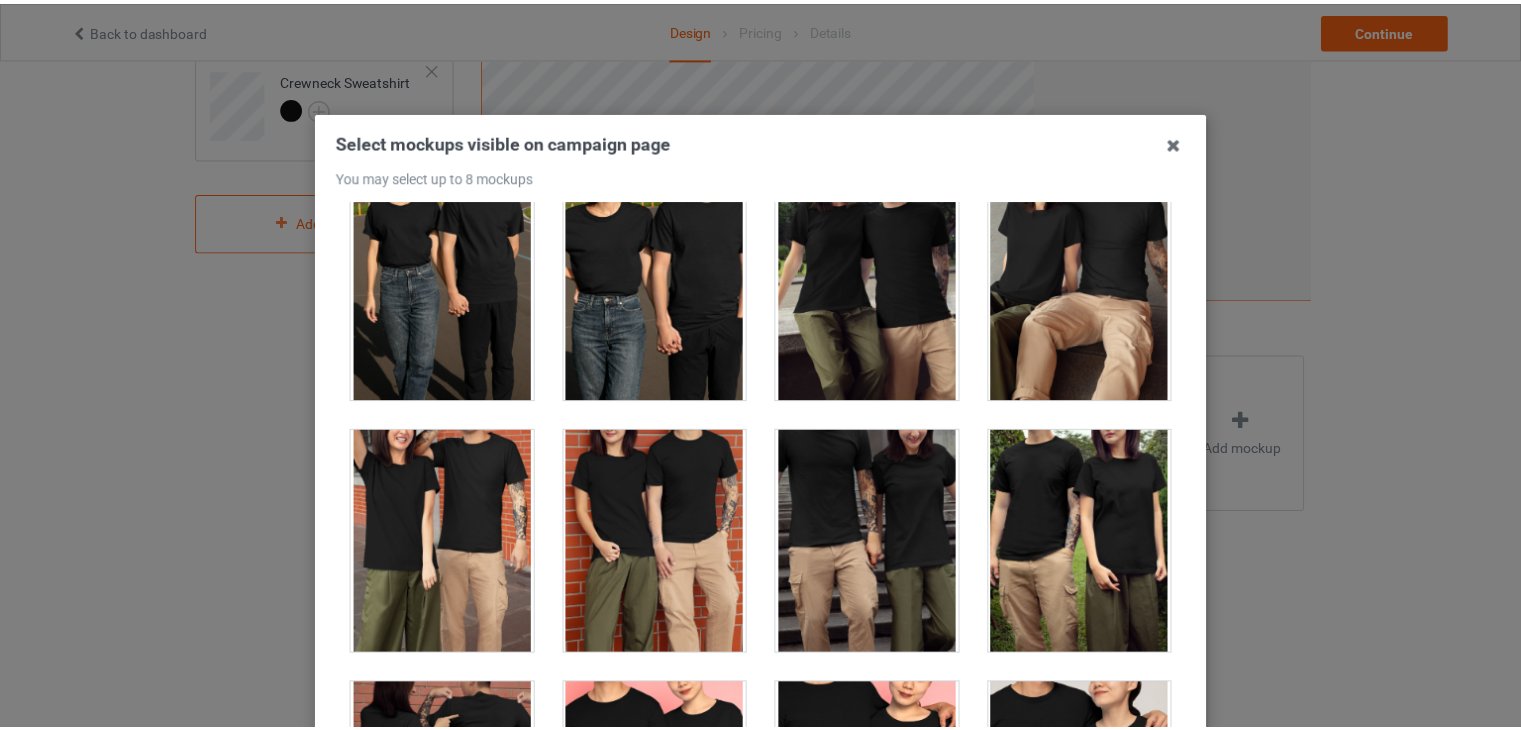 scroll, scrollTop: 6900, scrollLeft: 0, axis: vertical 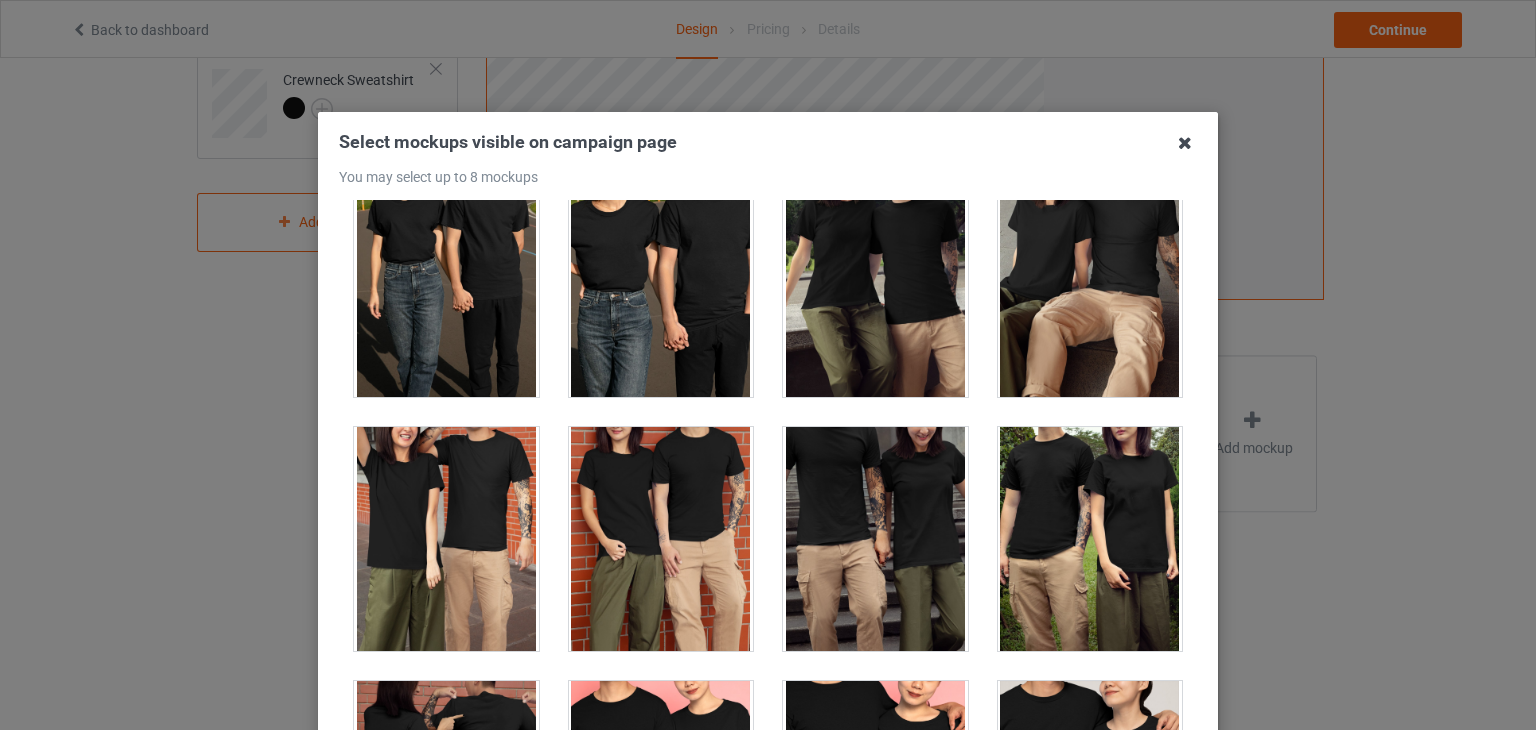 click at bounding box center (1185, 143) 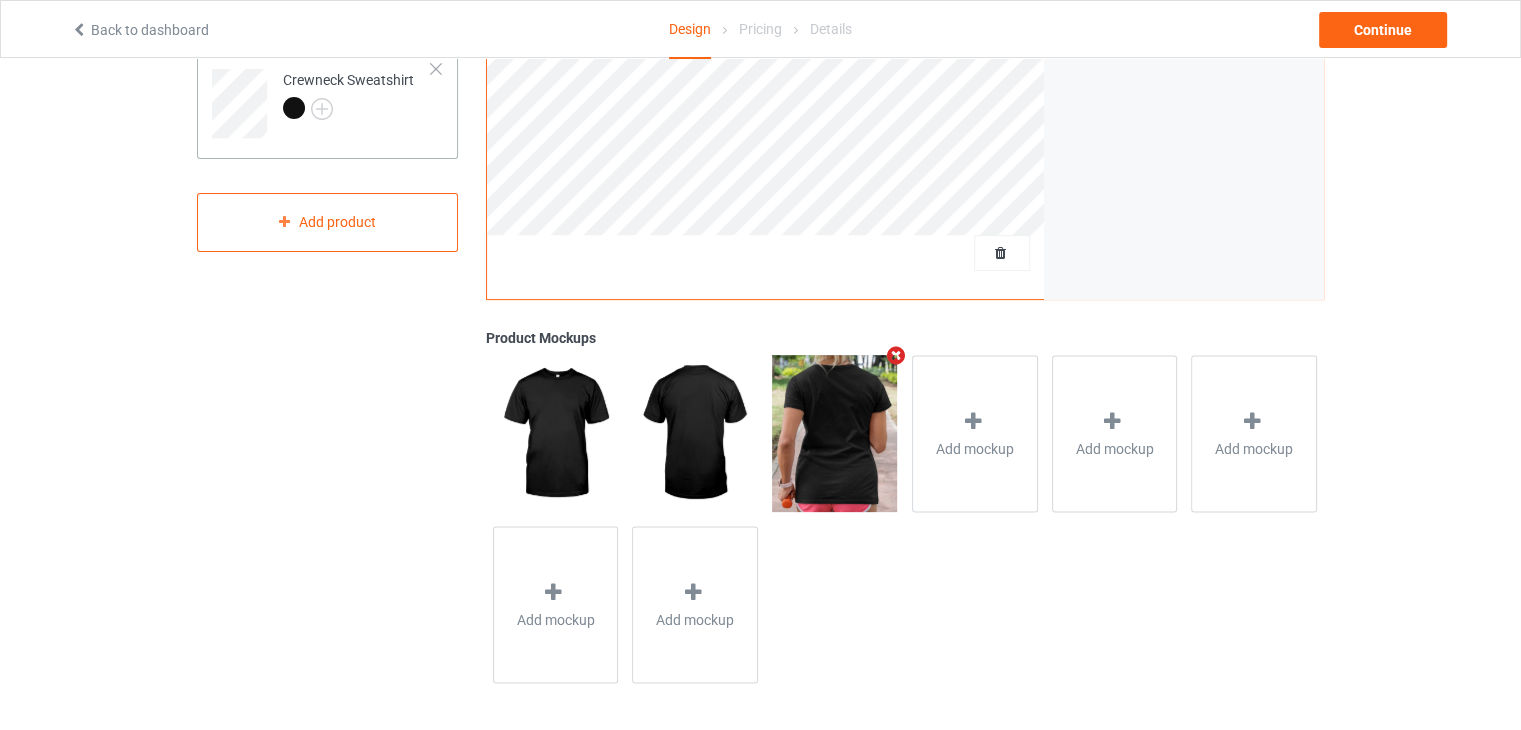 scroll, scrollTop: 62, scrollLeft: 0, axis: vertical 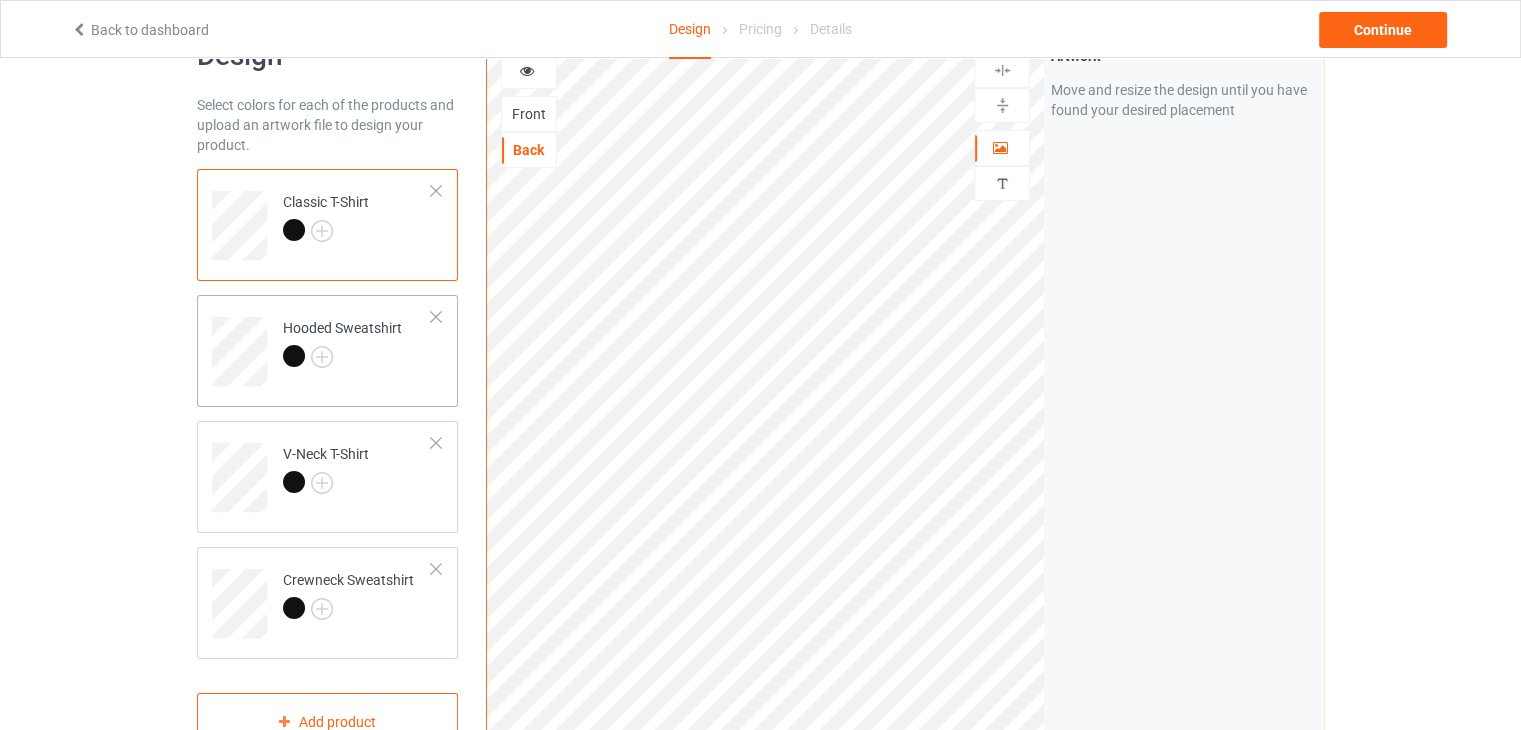 click on "Hooded Sweatshirt" at bounding box center [342, 342] 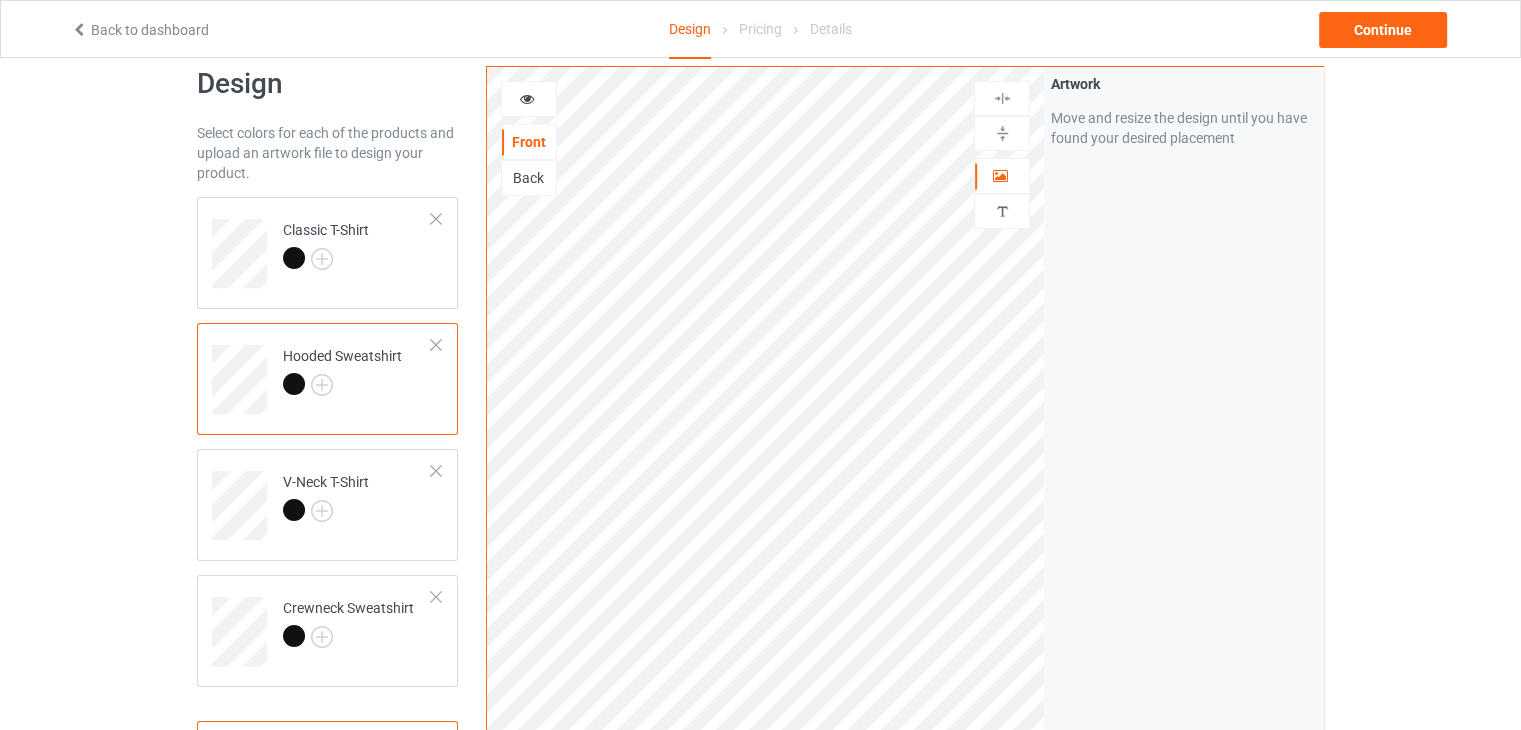 scroll, scrollTop: 0, scrollLeft: 0, axis: both 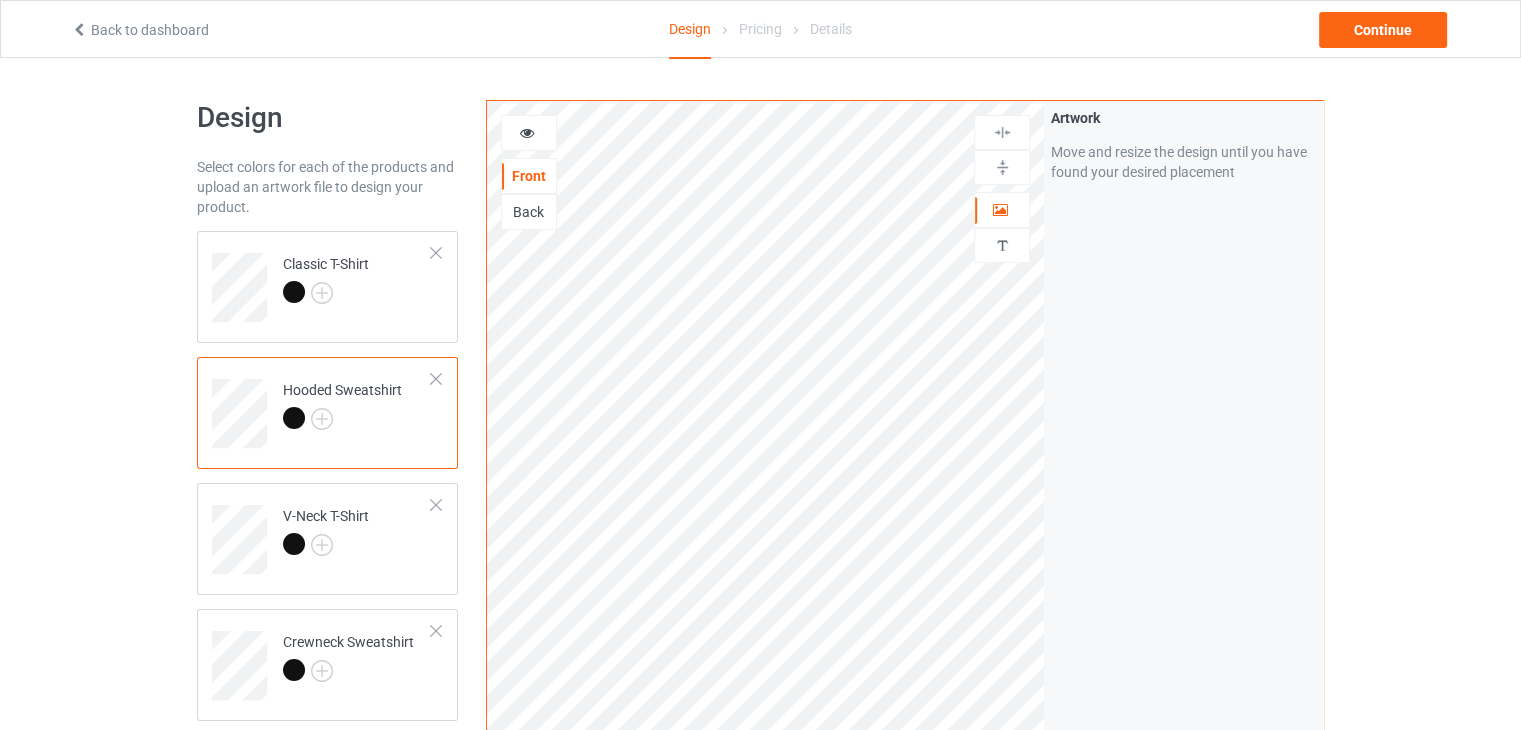 click on "Back" at bounding box center (529, 212) 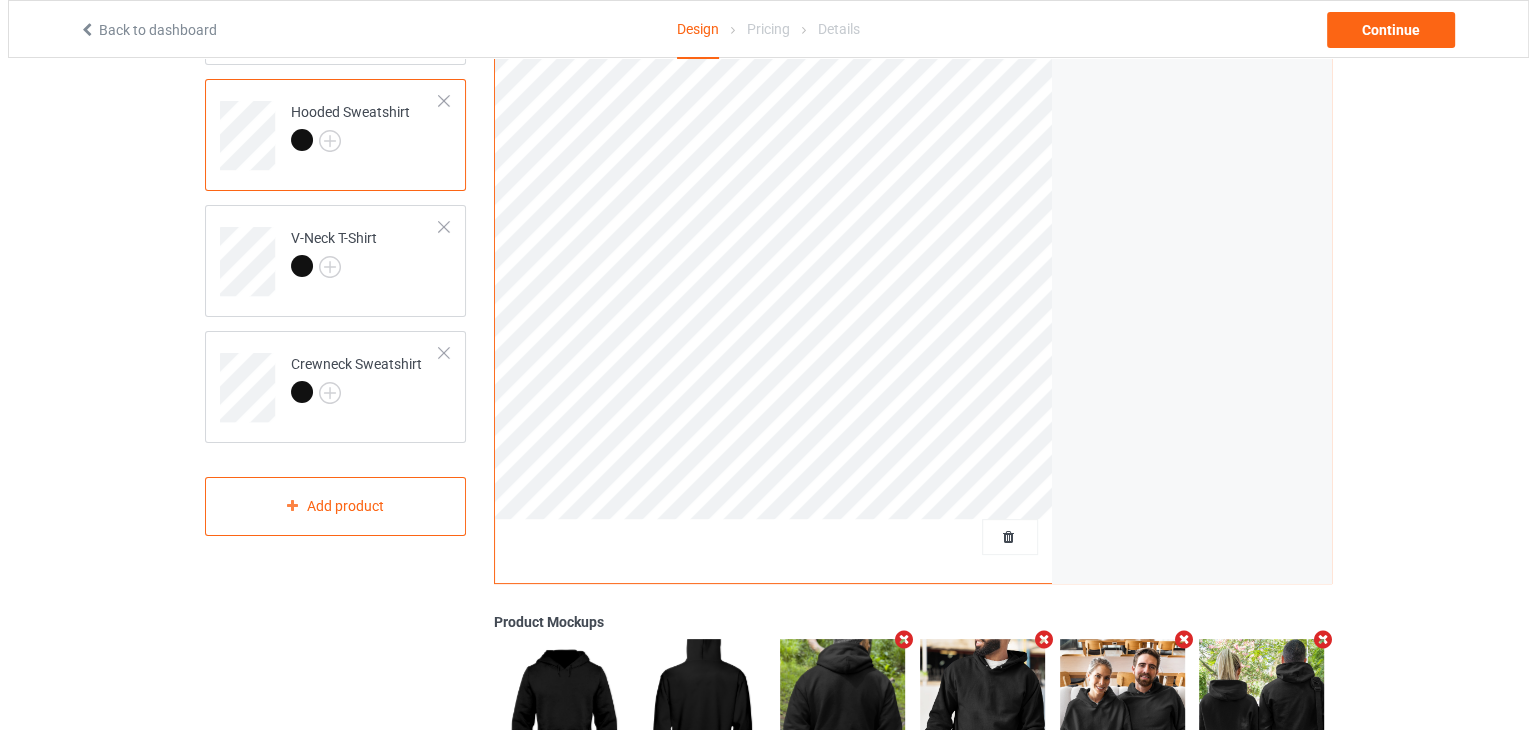 scroll, scrollTop: 563, scrollLeft: 0, axis: vertical 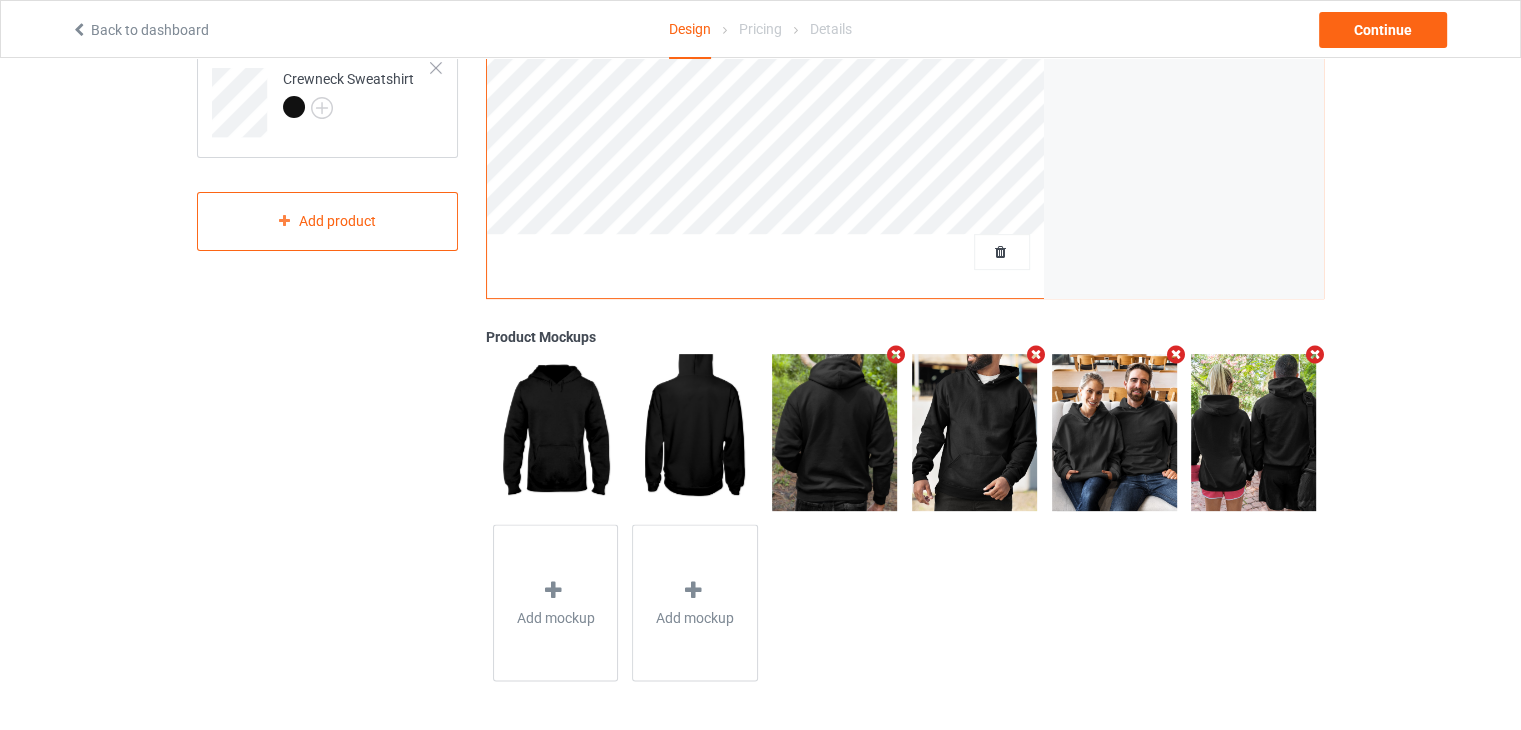 click at bounding box center (896, 354) 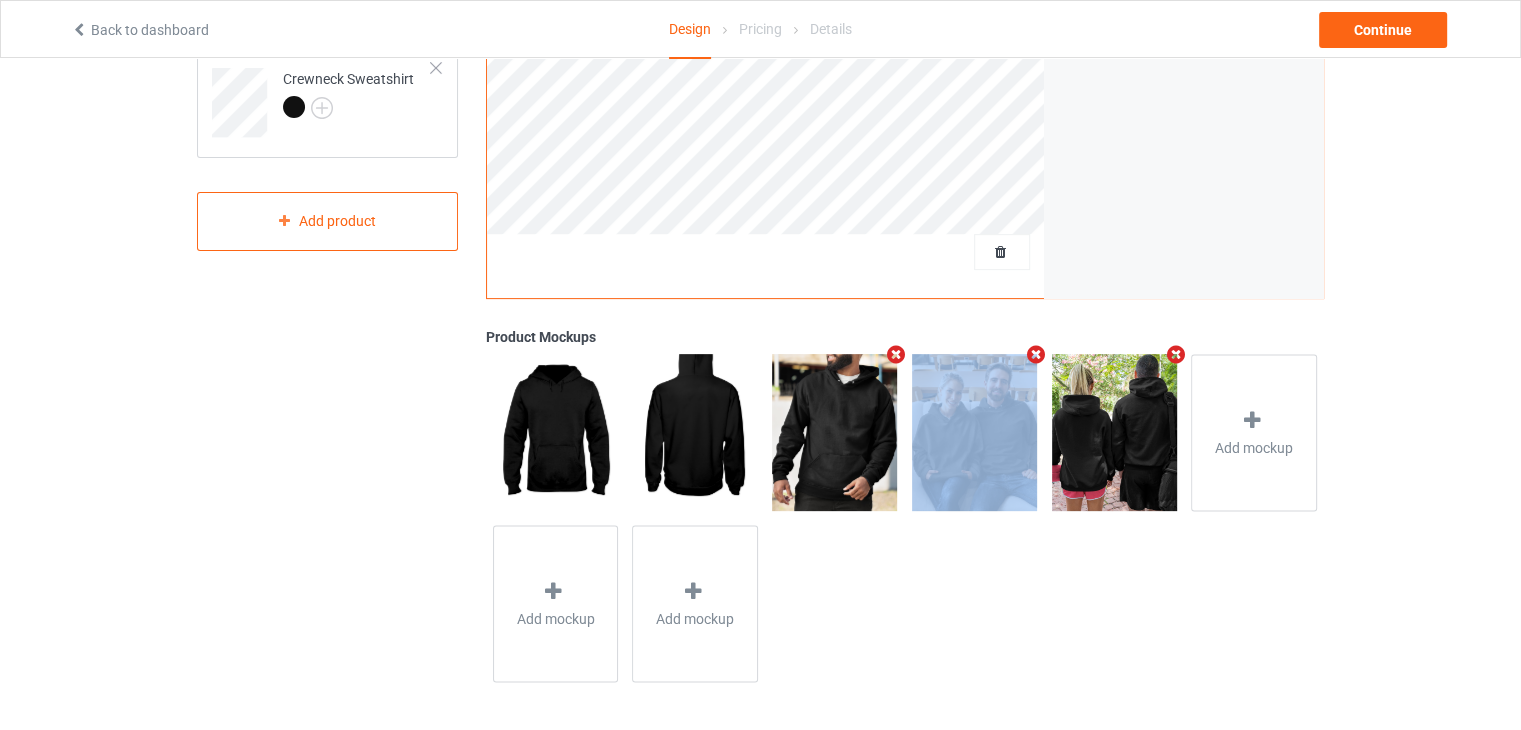 click at bounding box center (896, 354) 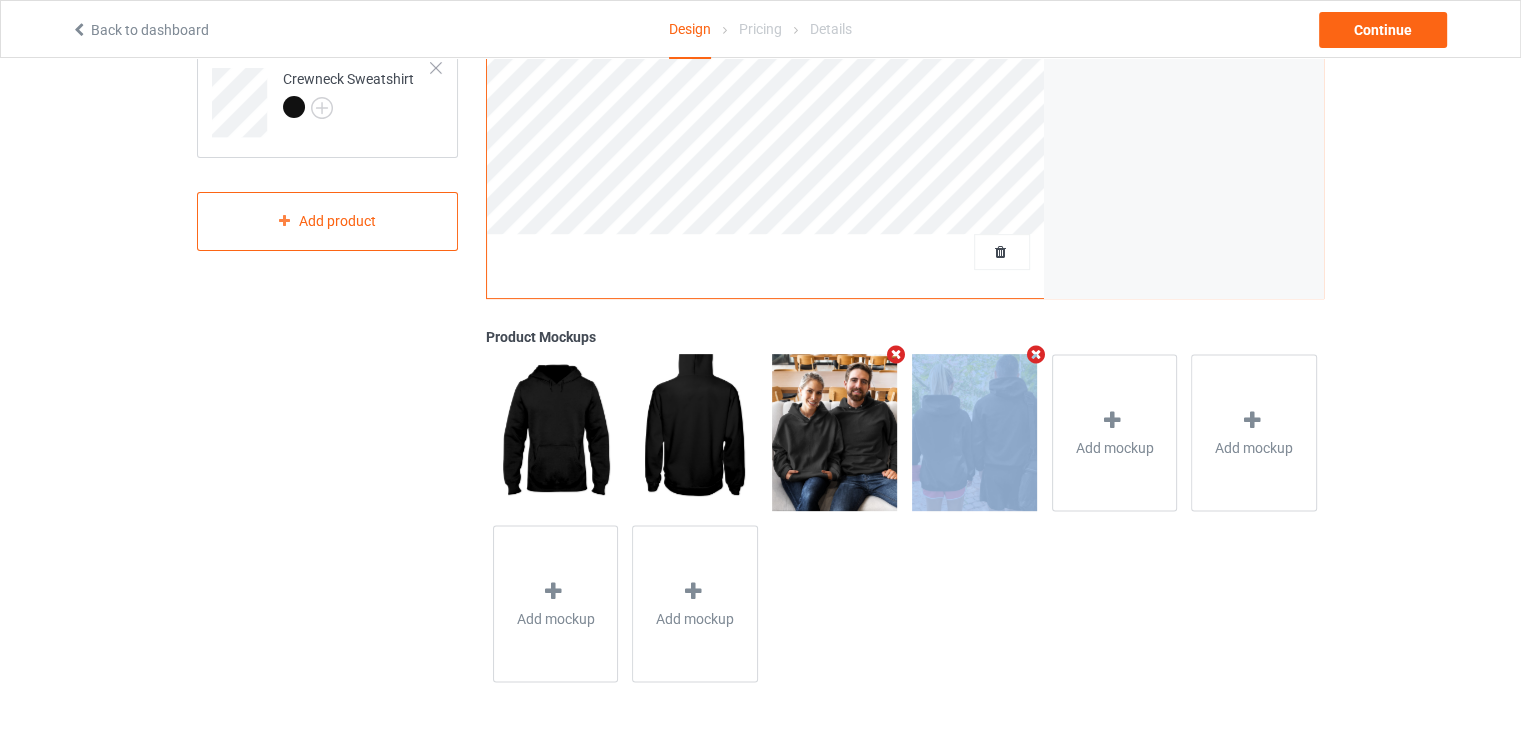 click at bounding box center (896, 354) 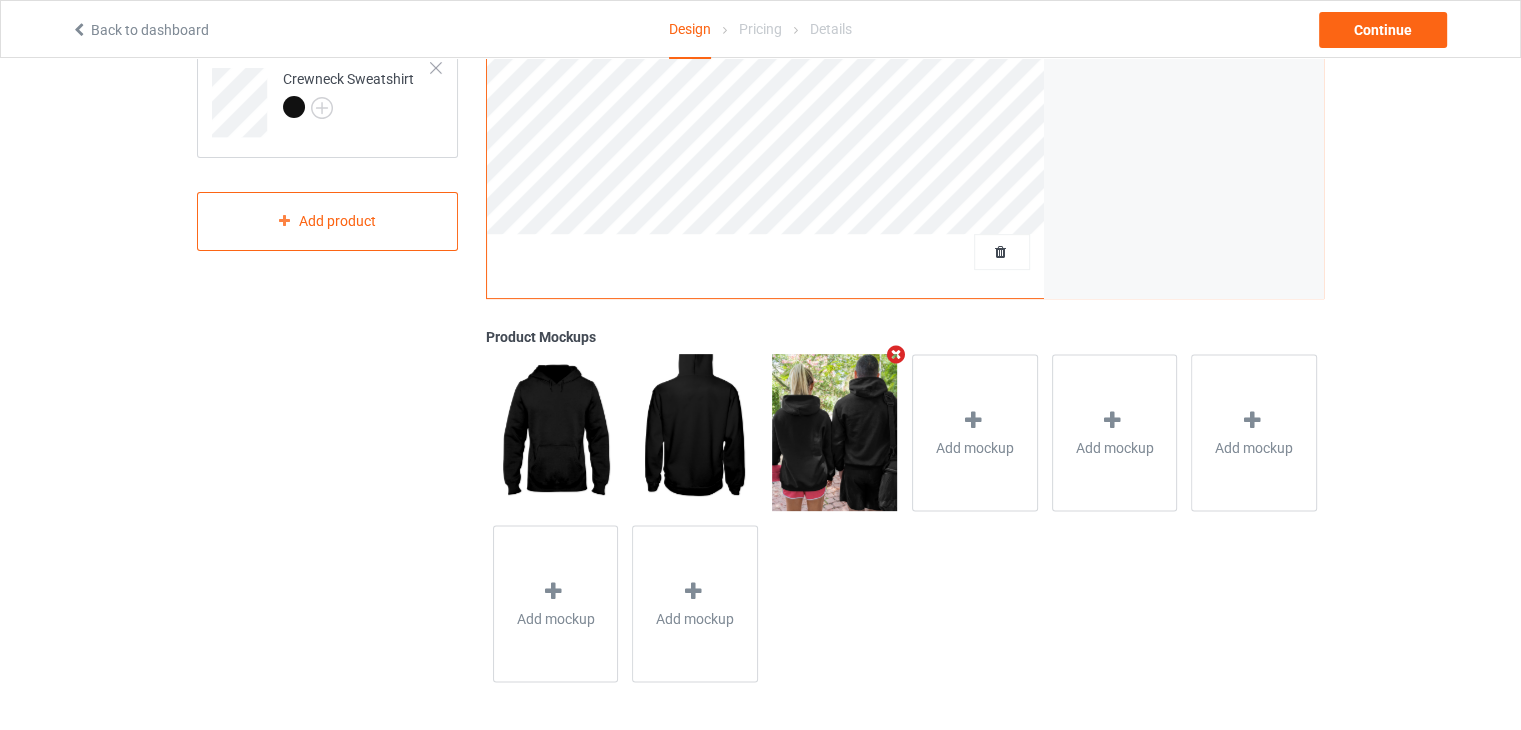 click at bounding box center (896, 354) 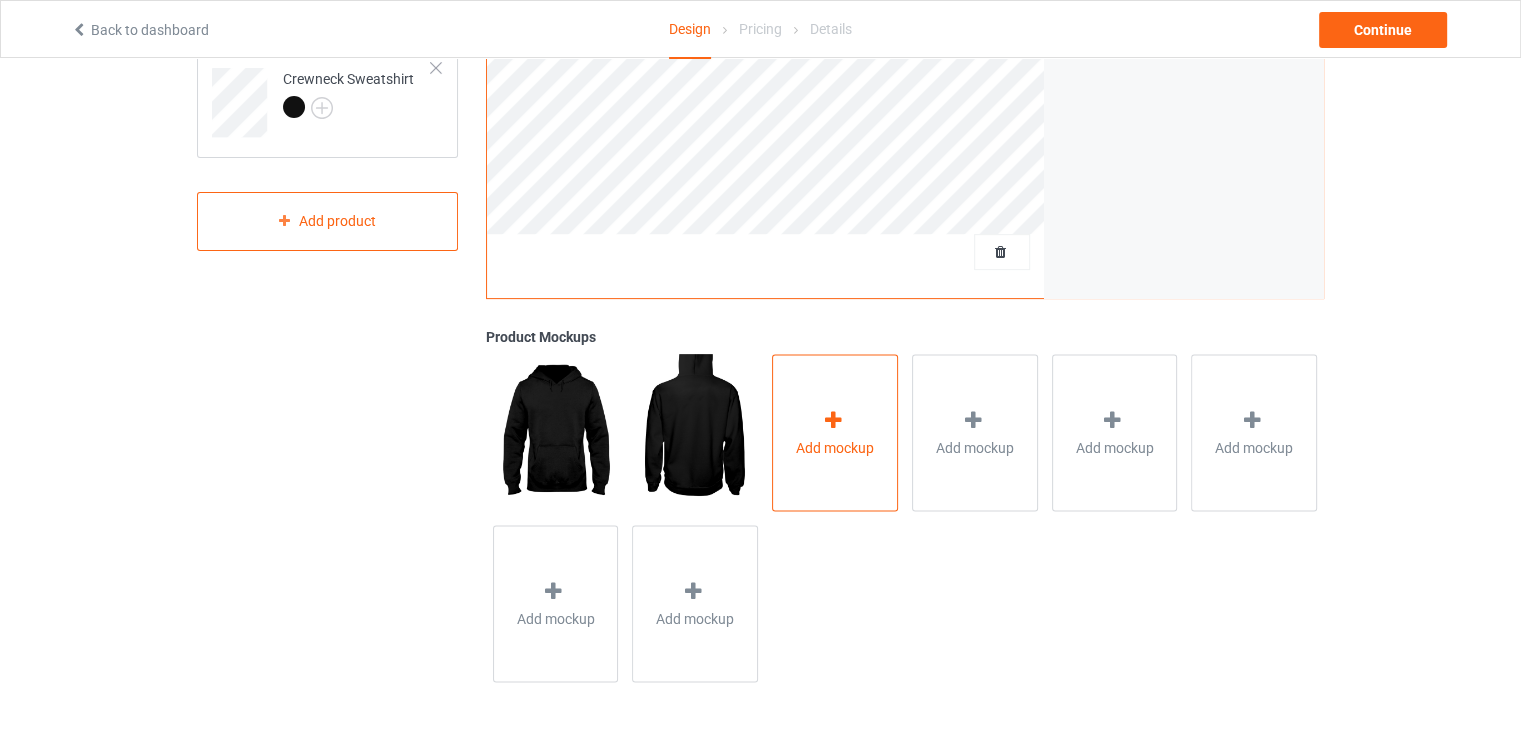 click on "Add mockup" at bounding box center (835, 432) 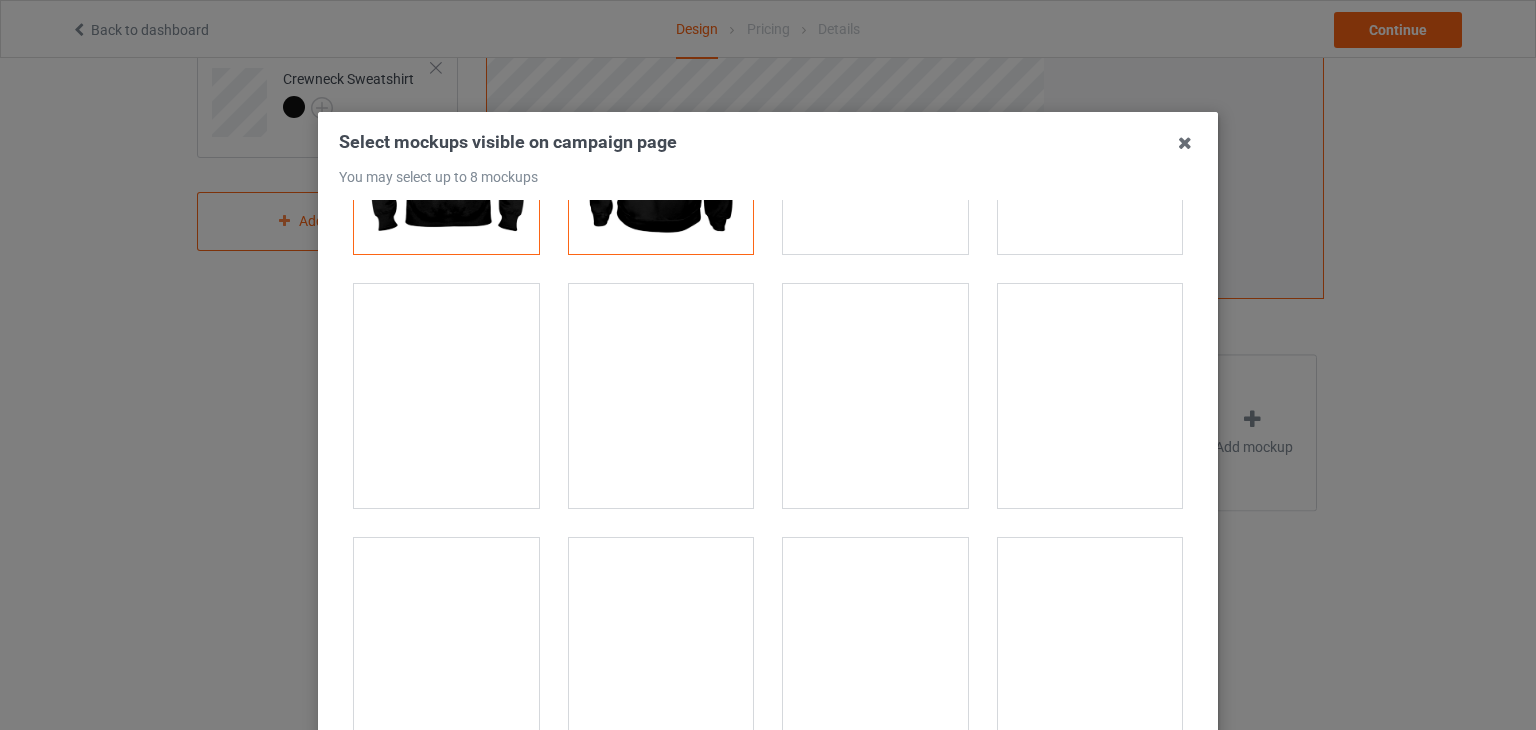 scroll, scrollTop: 0, scrollLeft: 0, axis: both 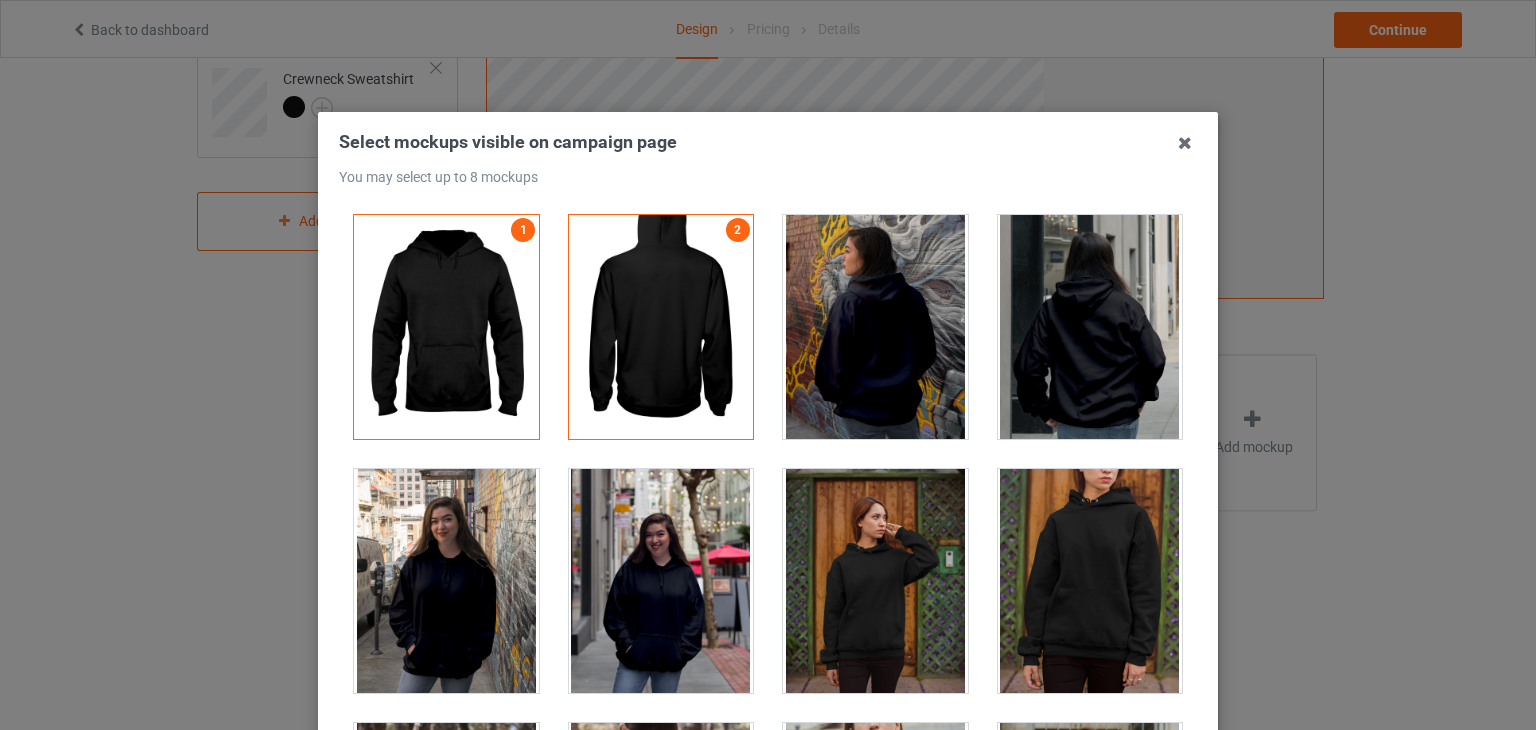click at bounding box center [1090, 327] 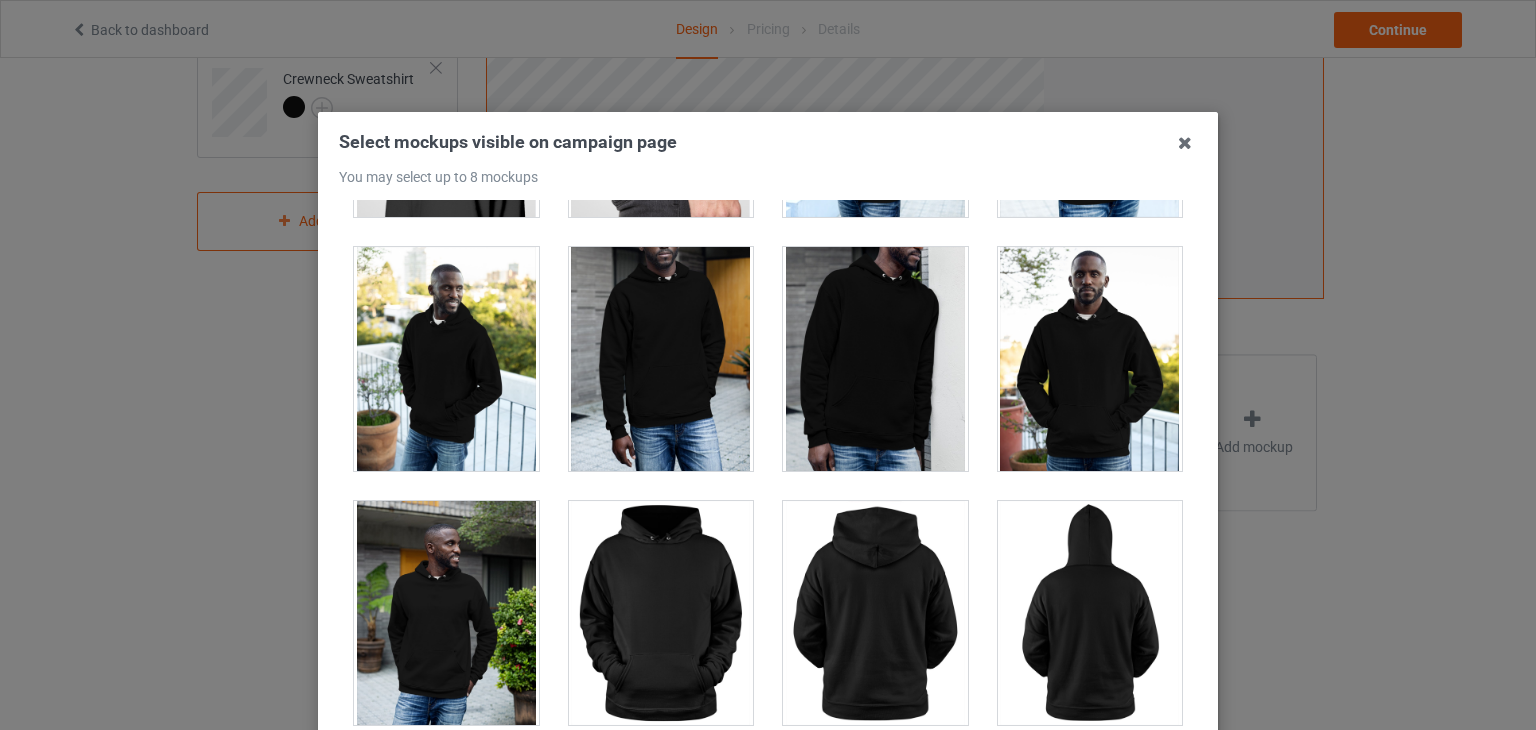 scroll, scrollTop: 2800, scrollLeft: 0, axis: vertical 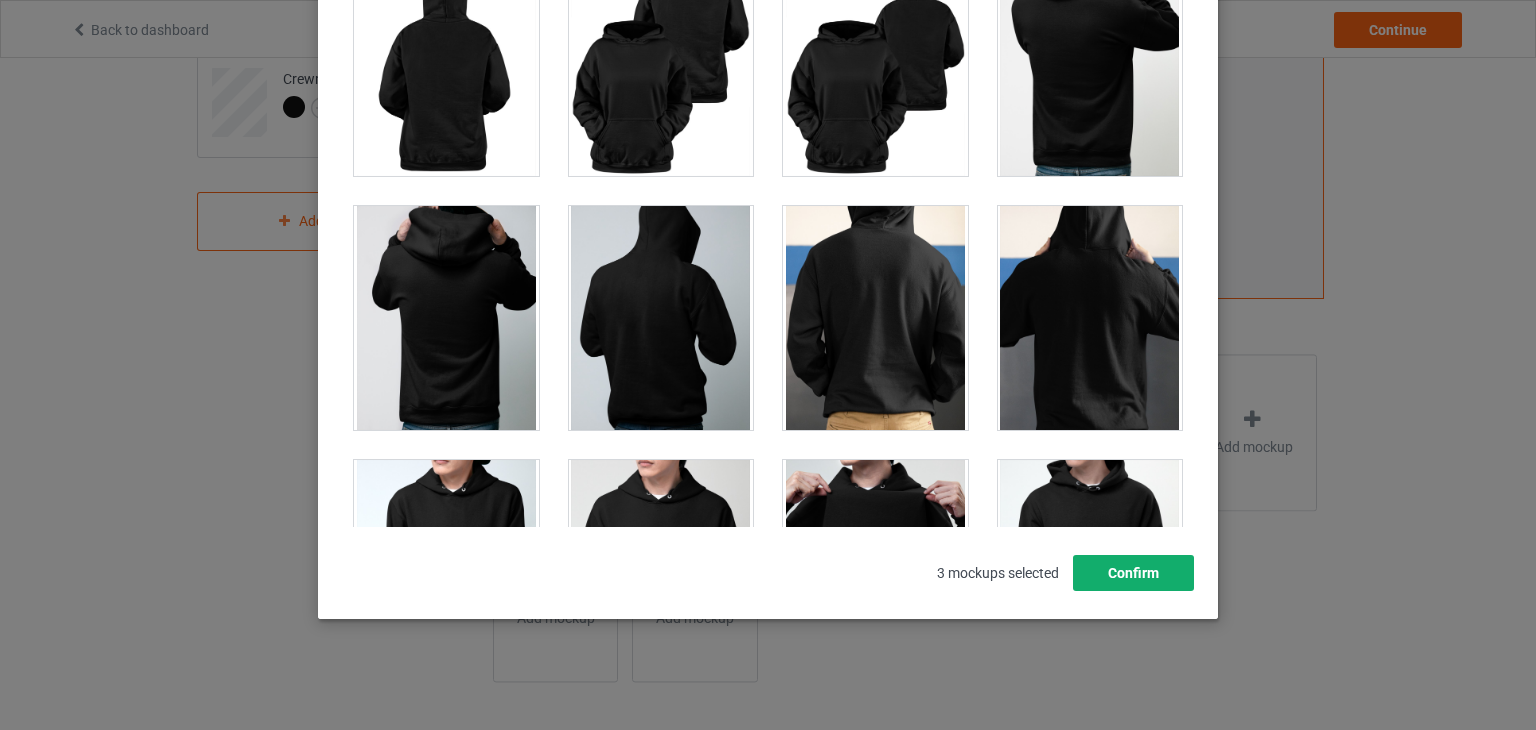 click on "Confirm" at bounding box center [1133, 573] 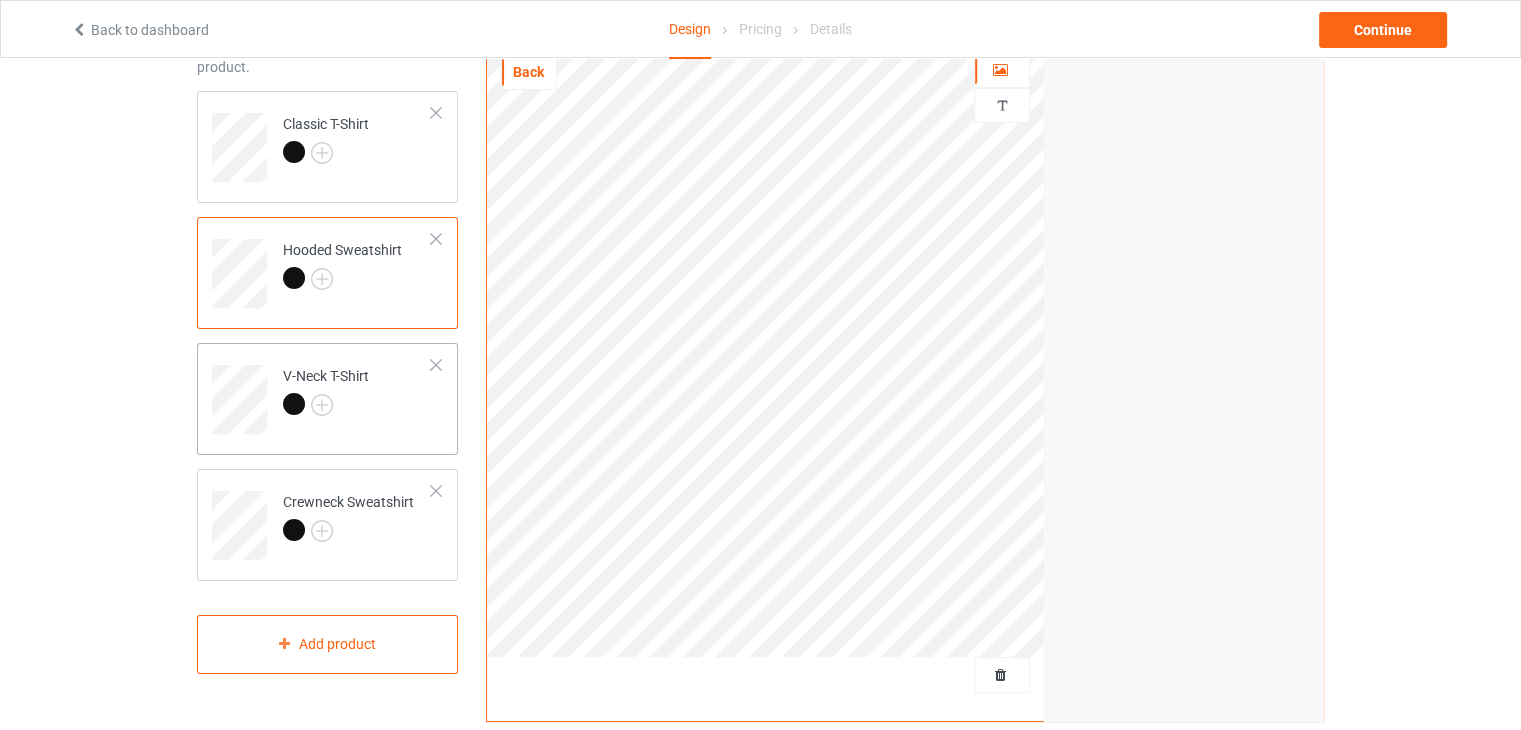 scroll, scrollTop: 63, scrollLeft: 0, axis: vertical 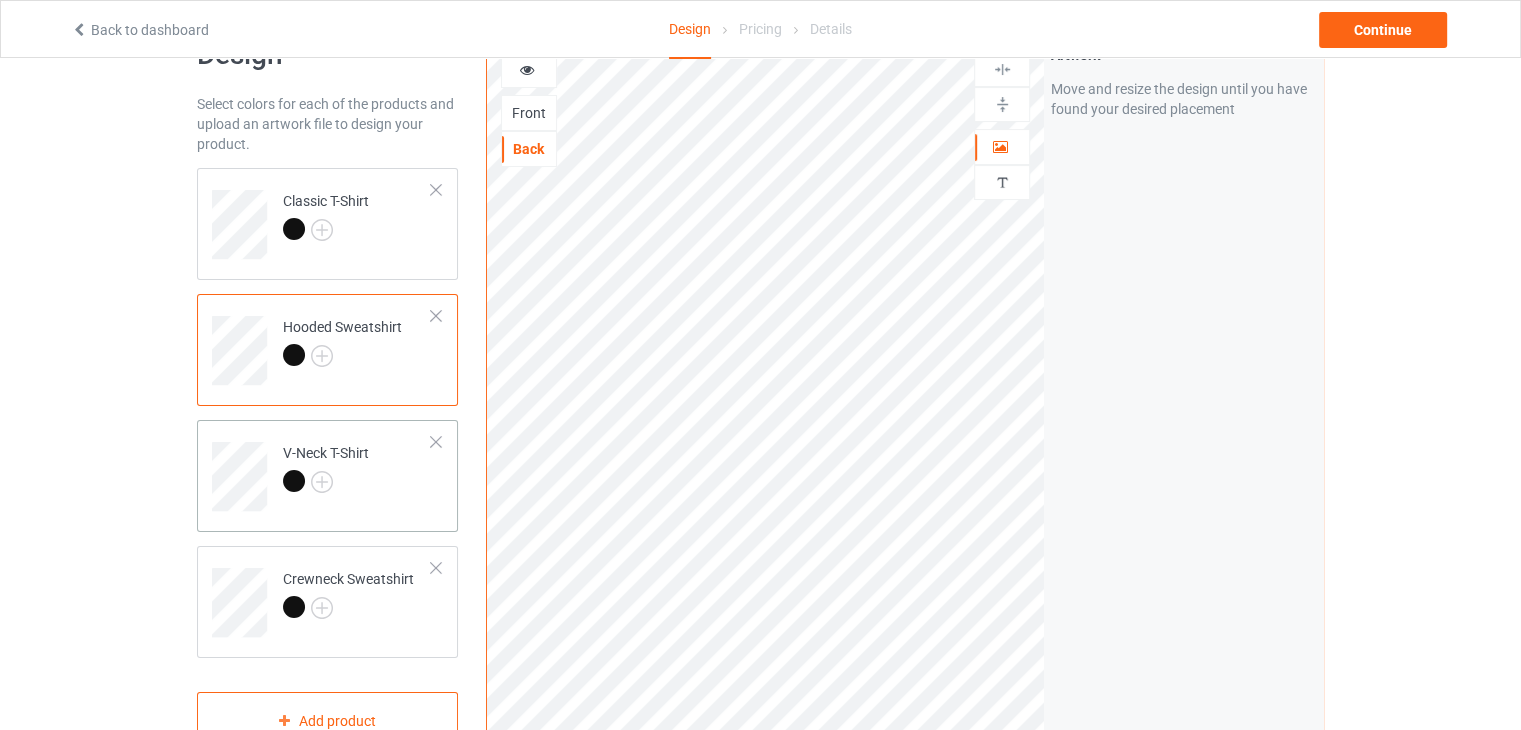 click on "V-Neck T-Shirt" at bounding box center [357, 469] 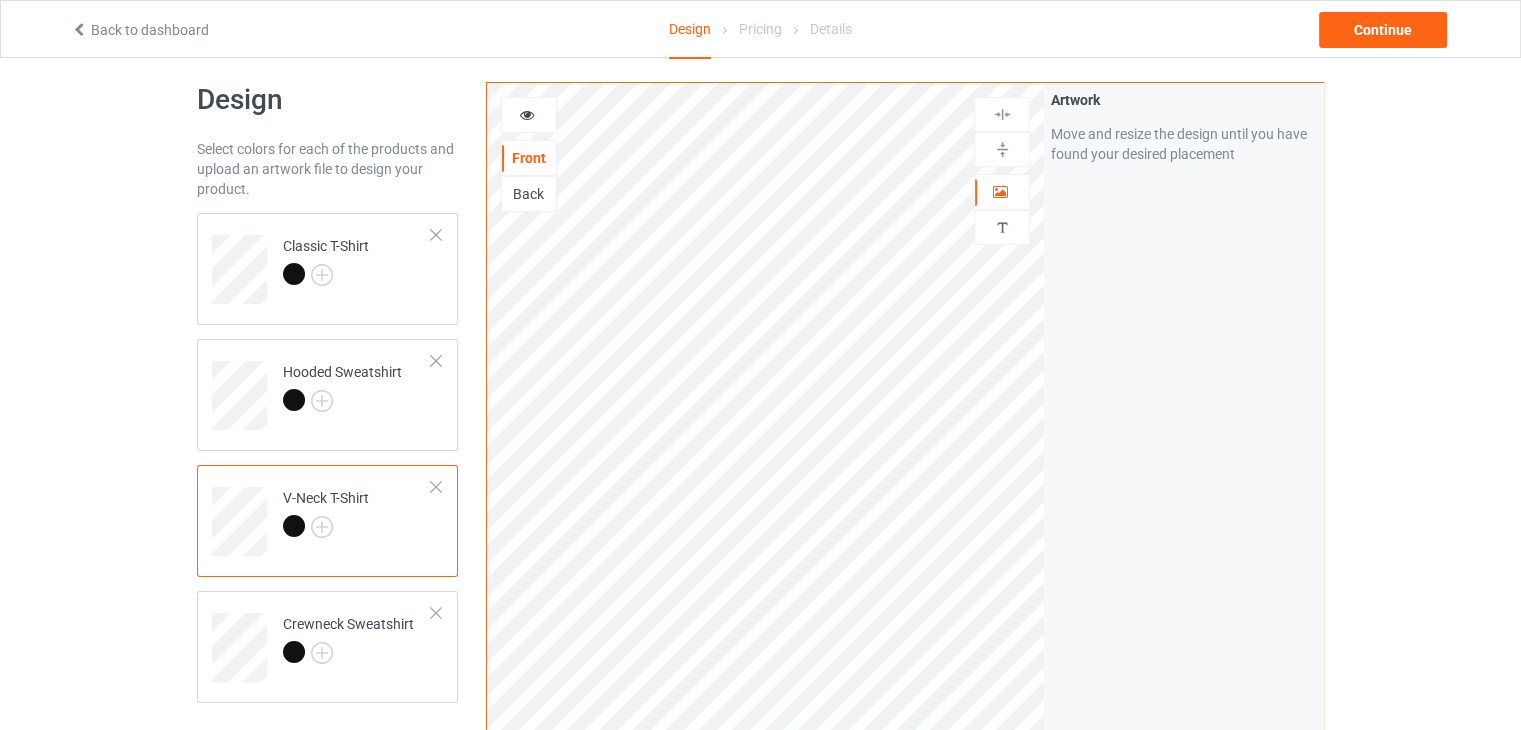 scroll, scrollTop: 0, scrollLeft: 0, axis: both 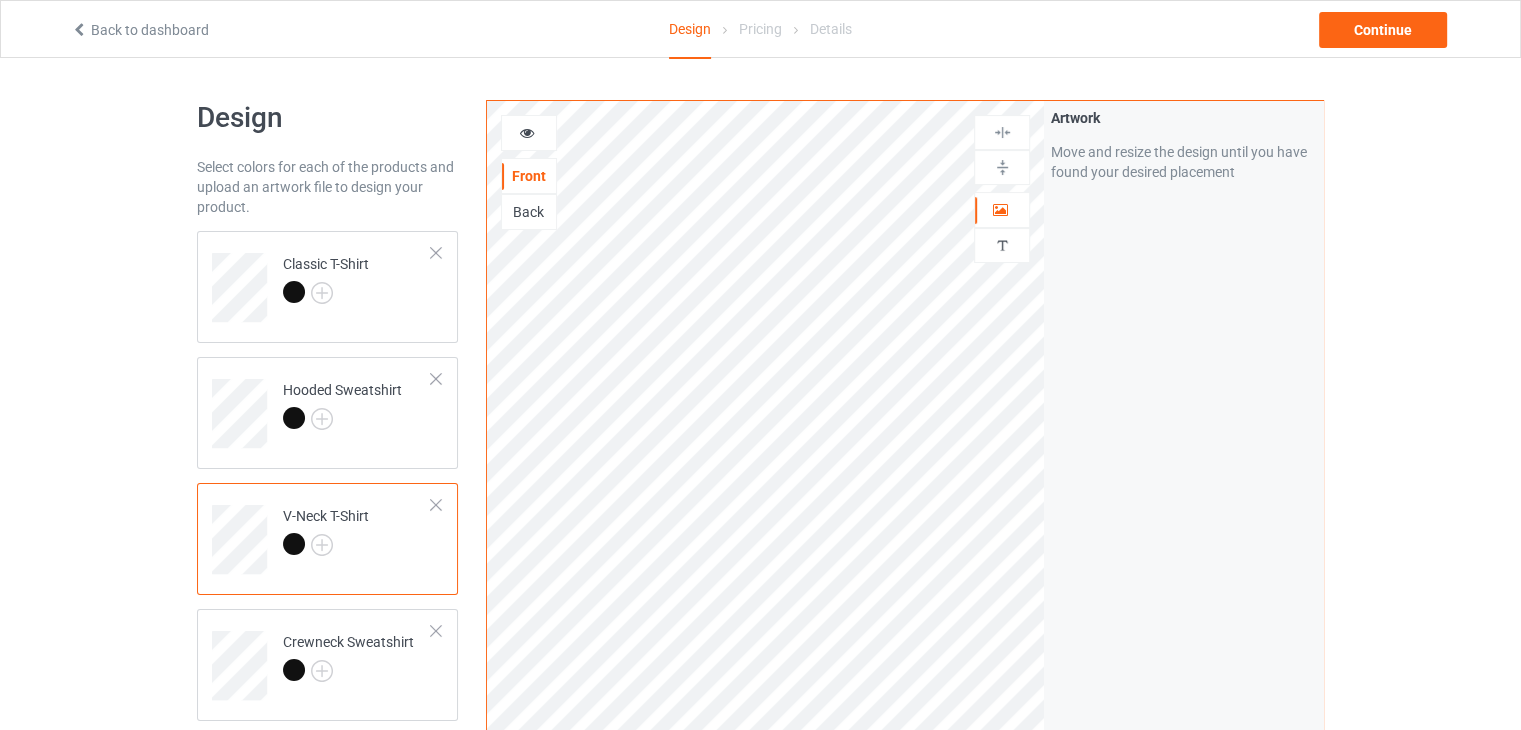 click on "Back" at bounding box center (529, 212) 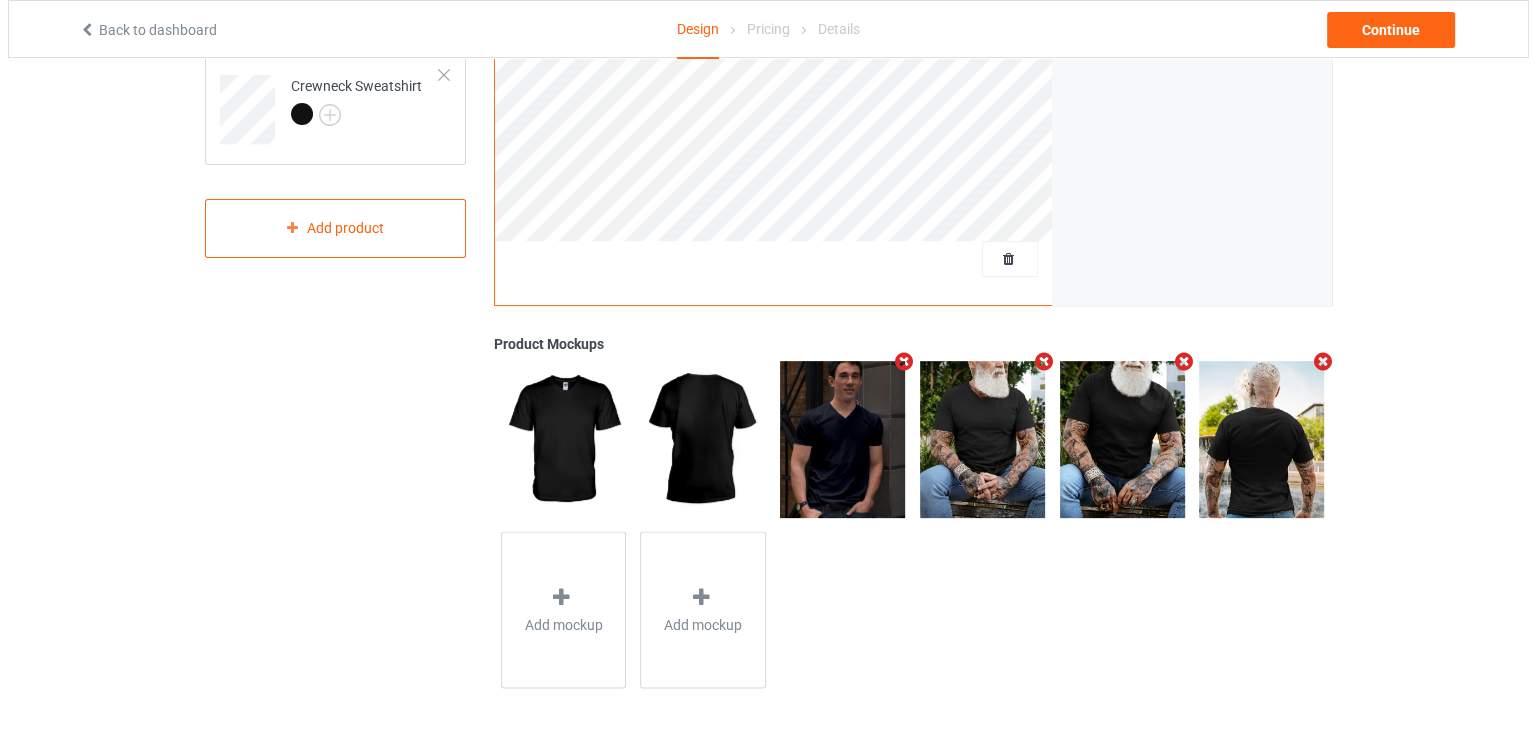 scroll, scrollTop: 563, scrollLeft: 0, axis: vertical 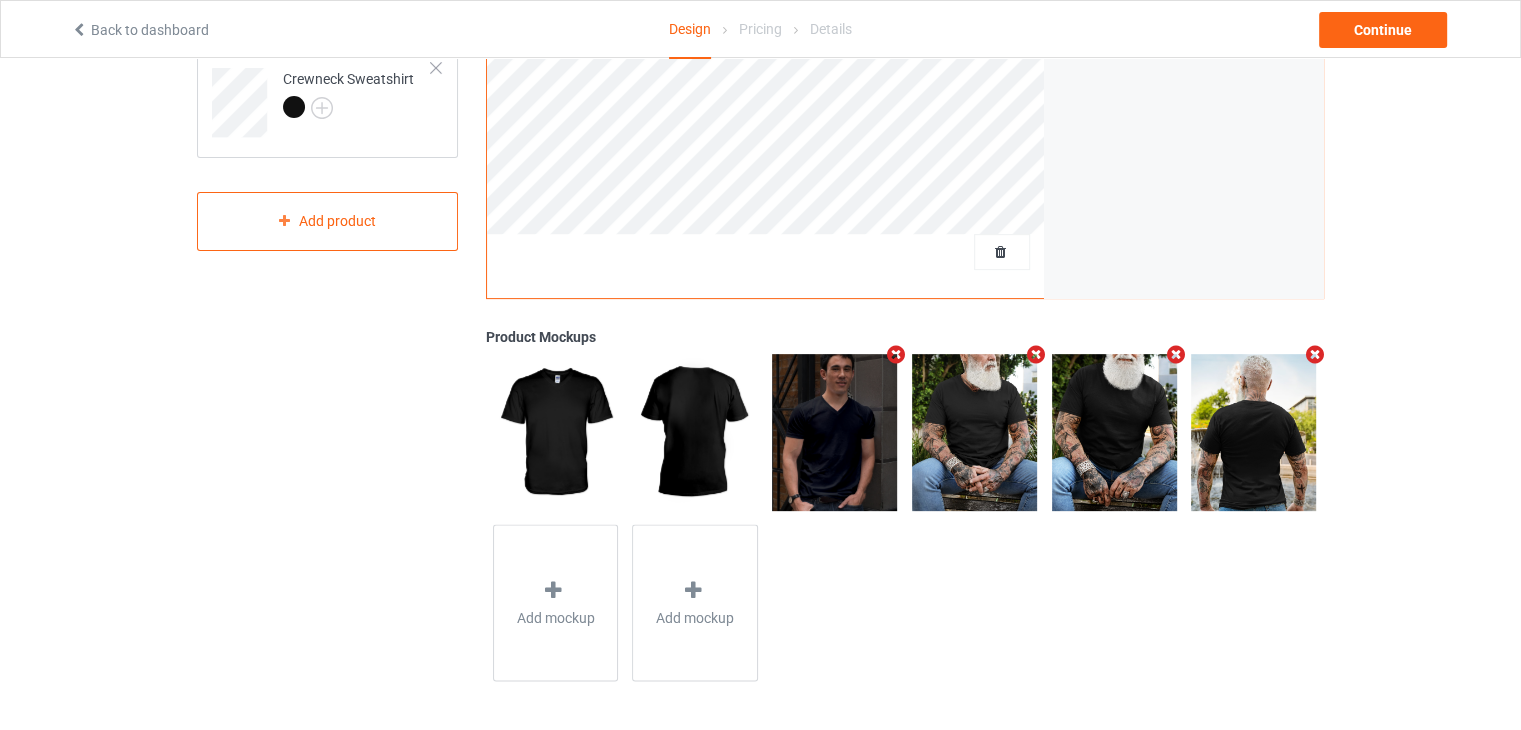 click at bounding box center (896, 354) 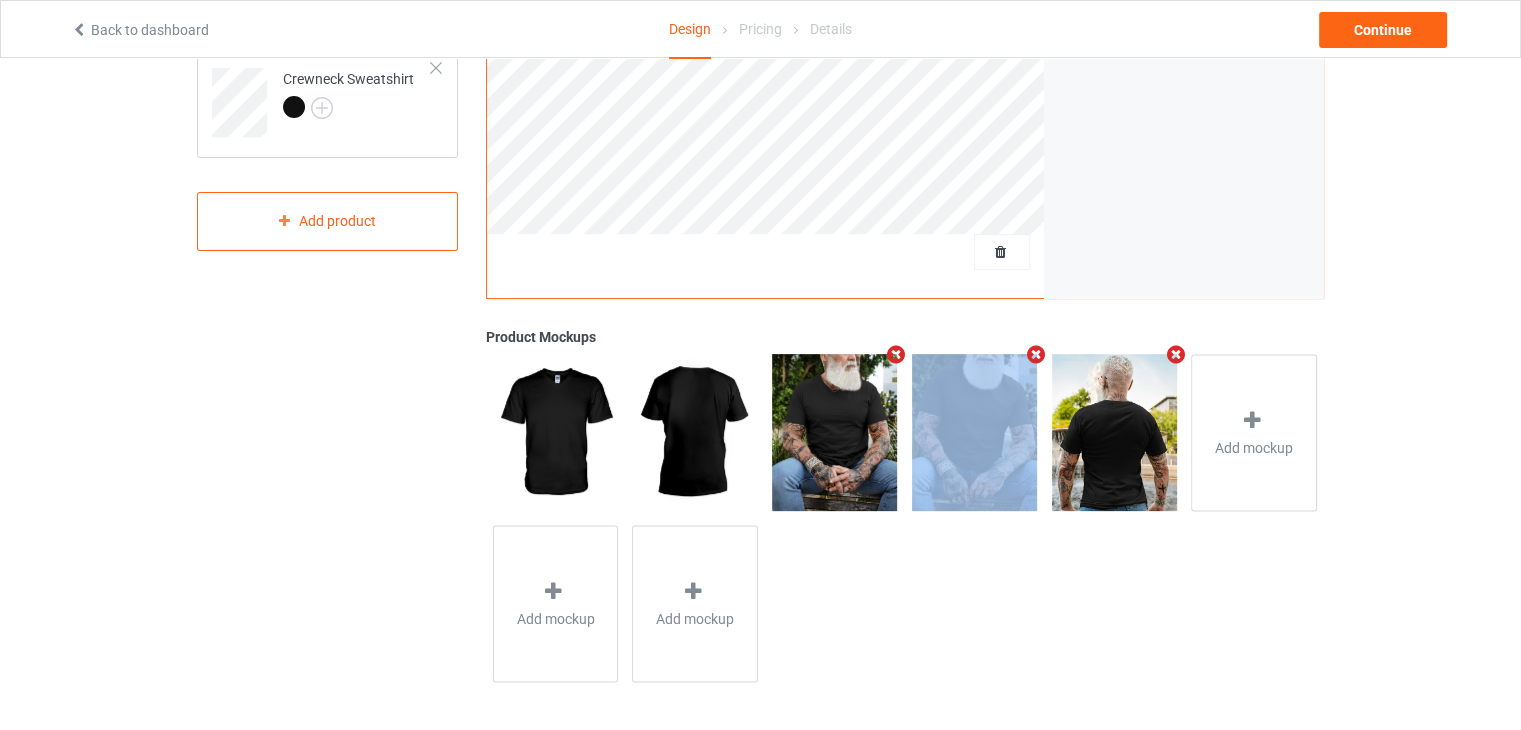 click at bounding box center (896, 354) 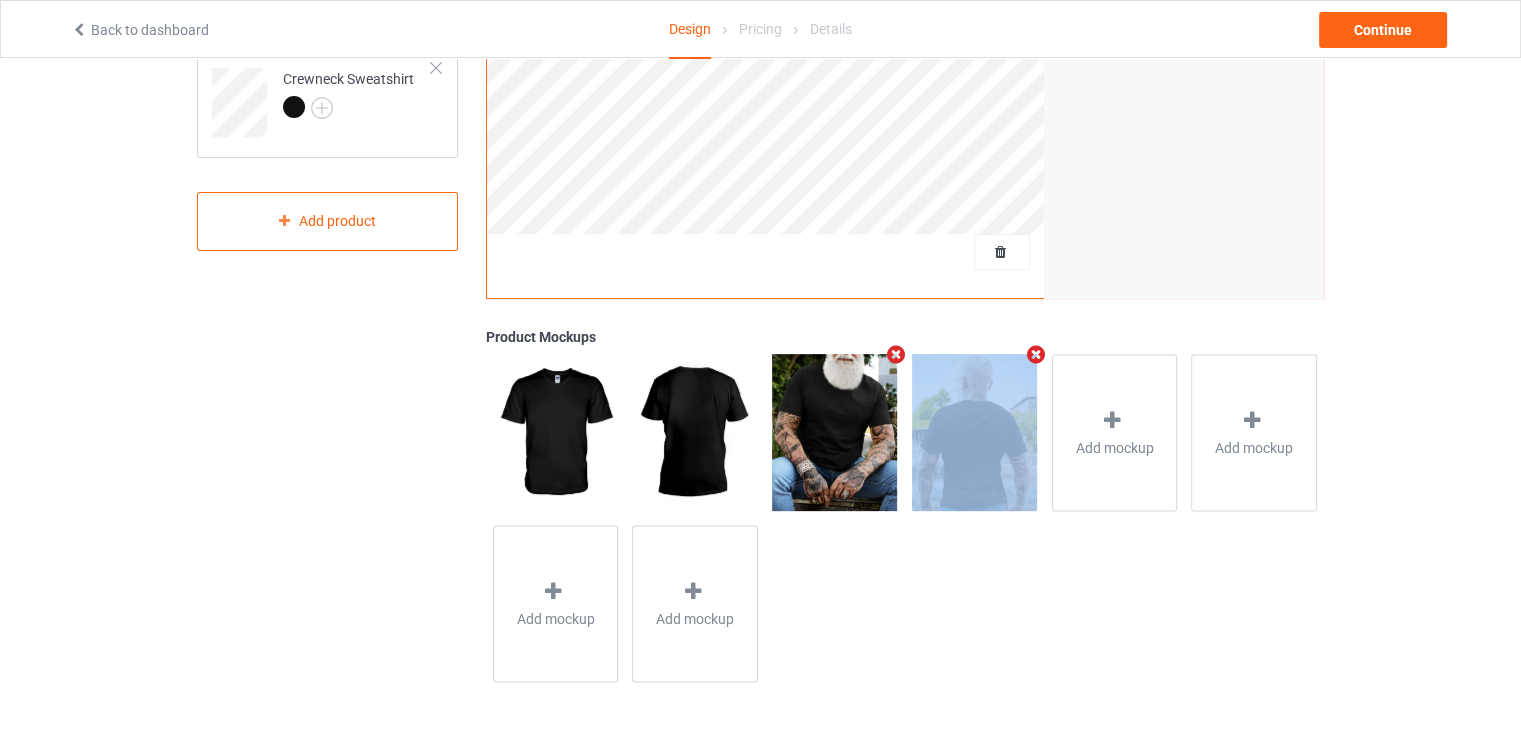 click at bounding box center [896, 354] 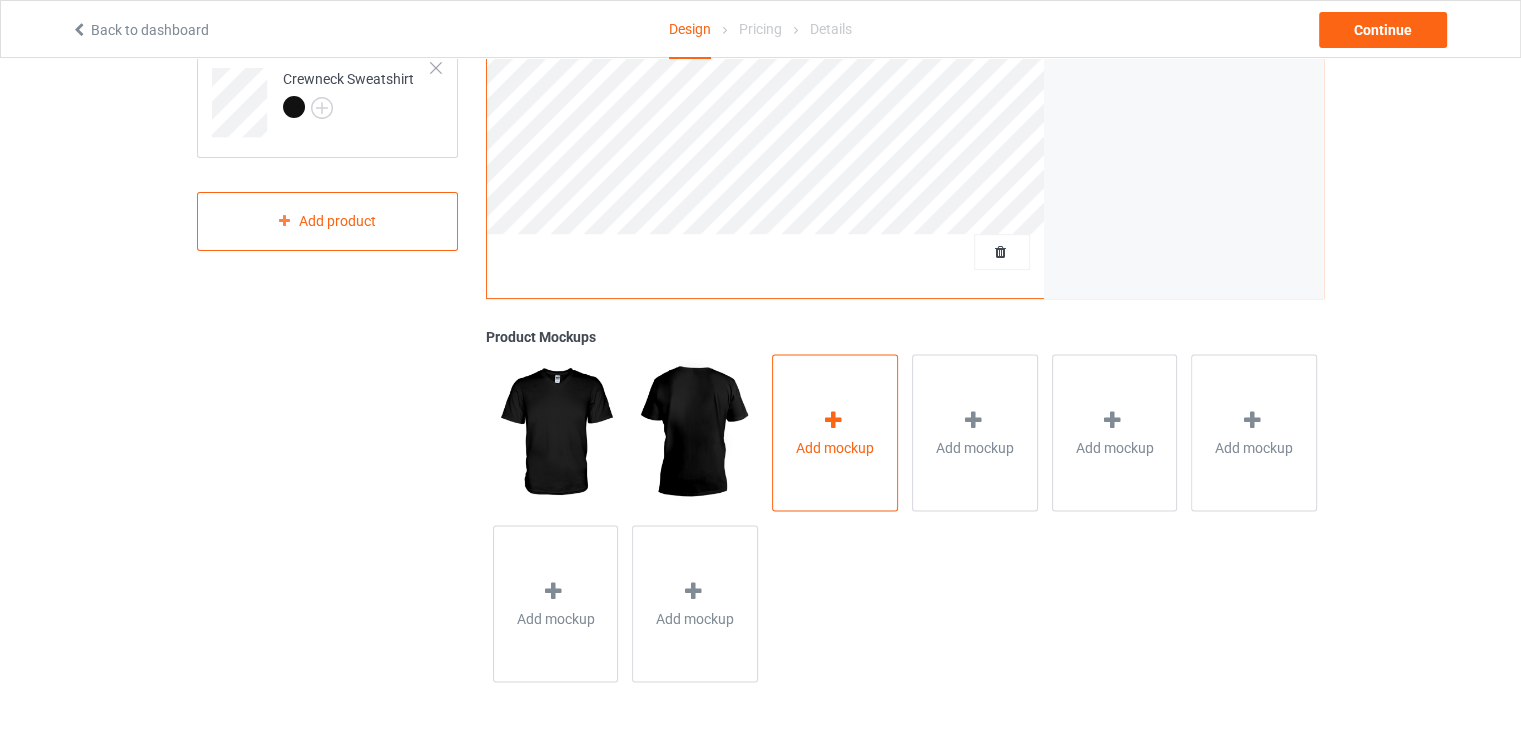 click on "Add mockup" at bounding box center [835, 432] 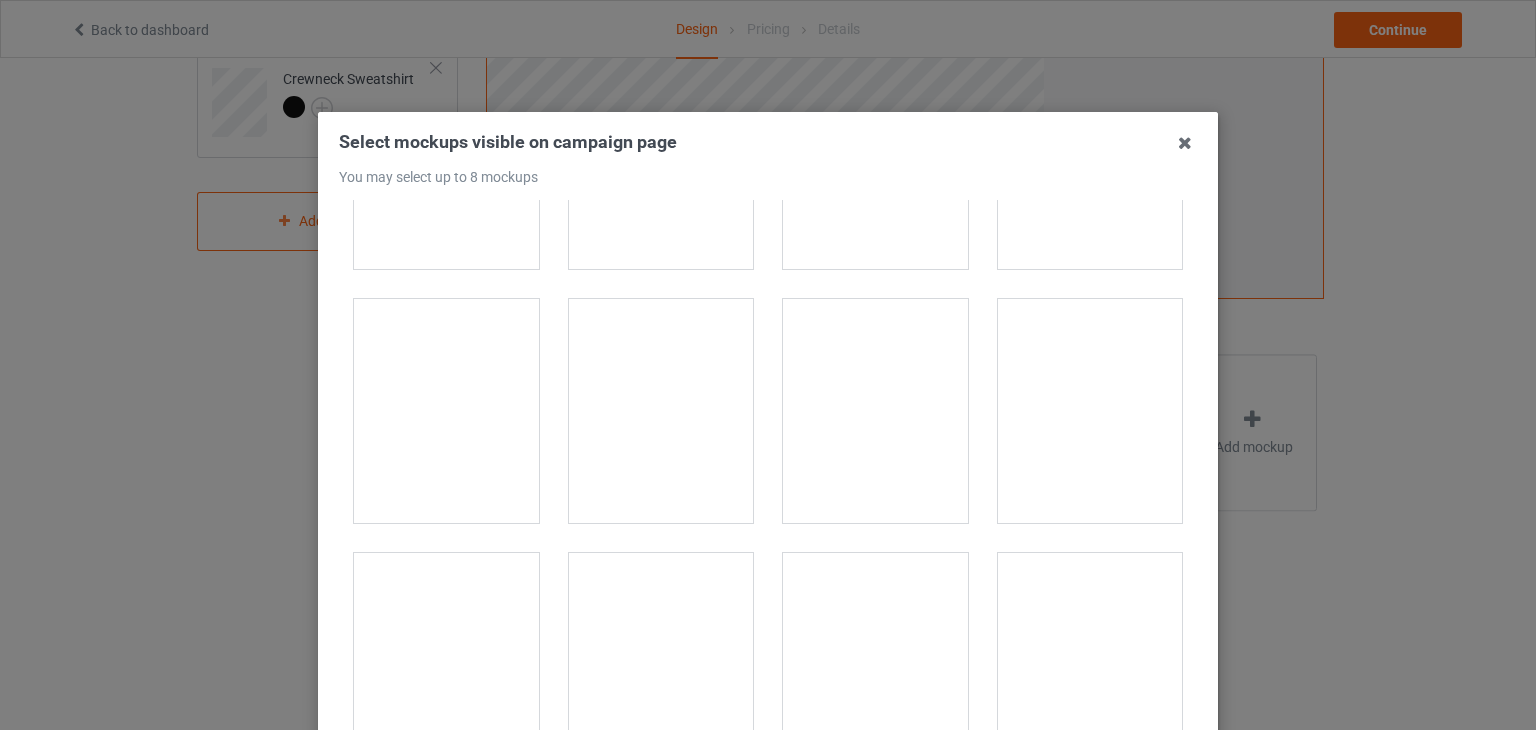scroll, scrollTop: 3727, scrollLeft: 0, axis: vertical 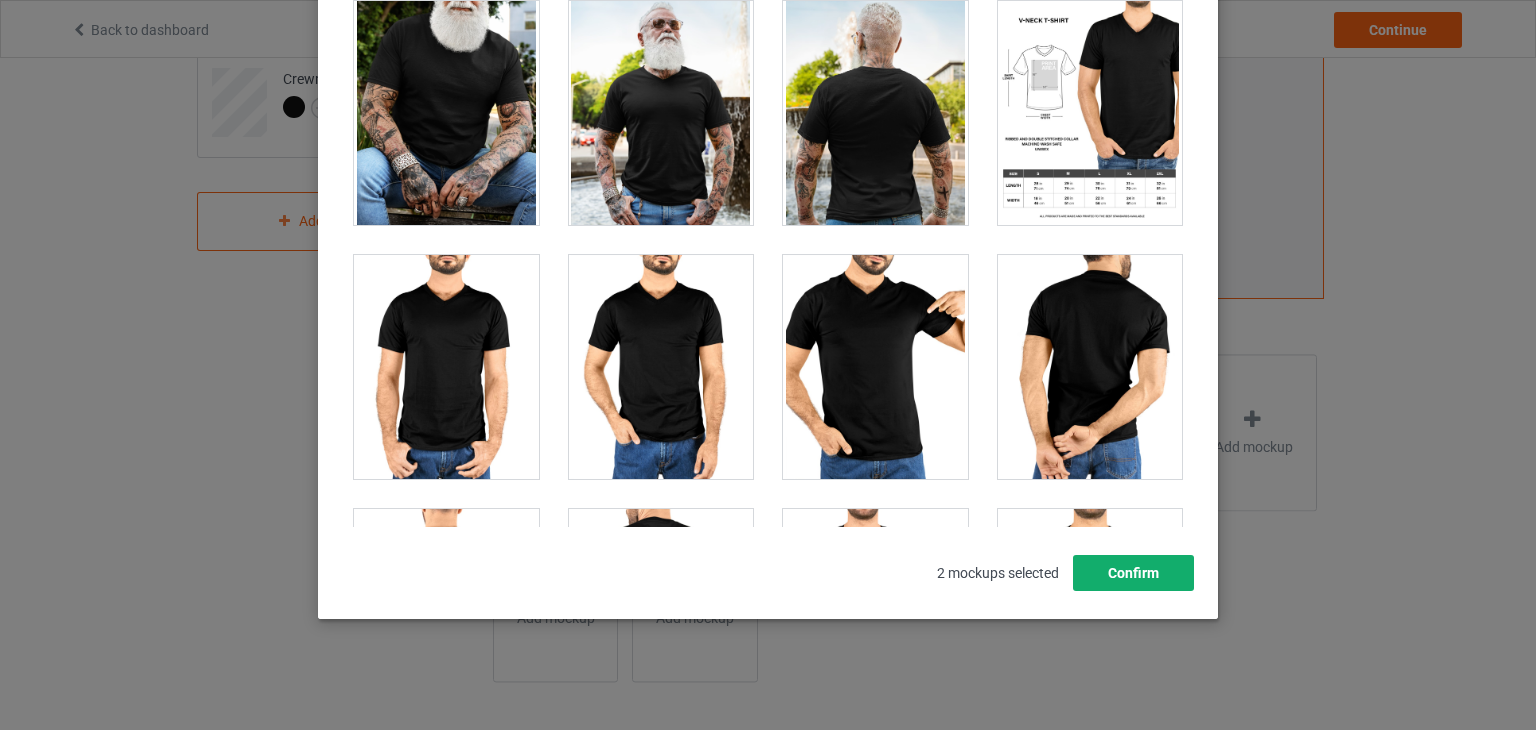 click on "Confirm" at bounding box center [1133, 573] 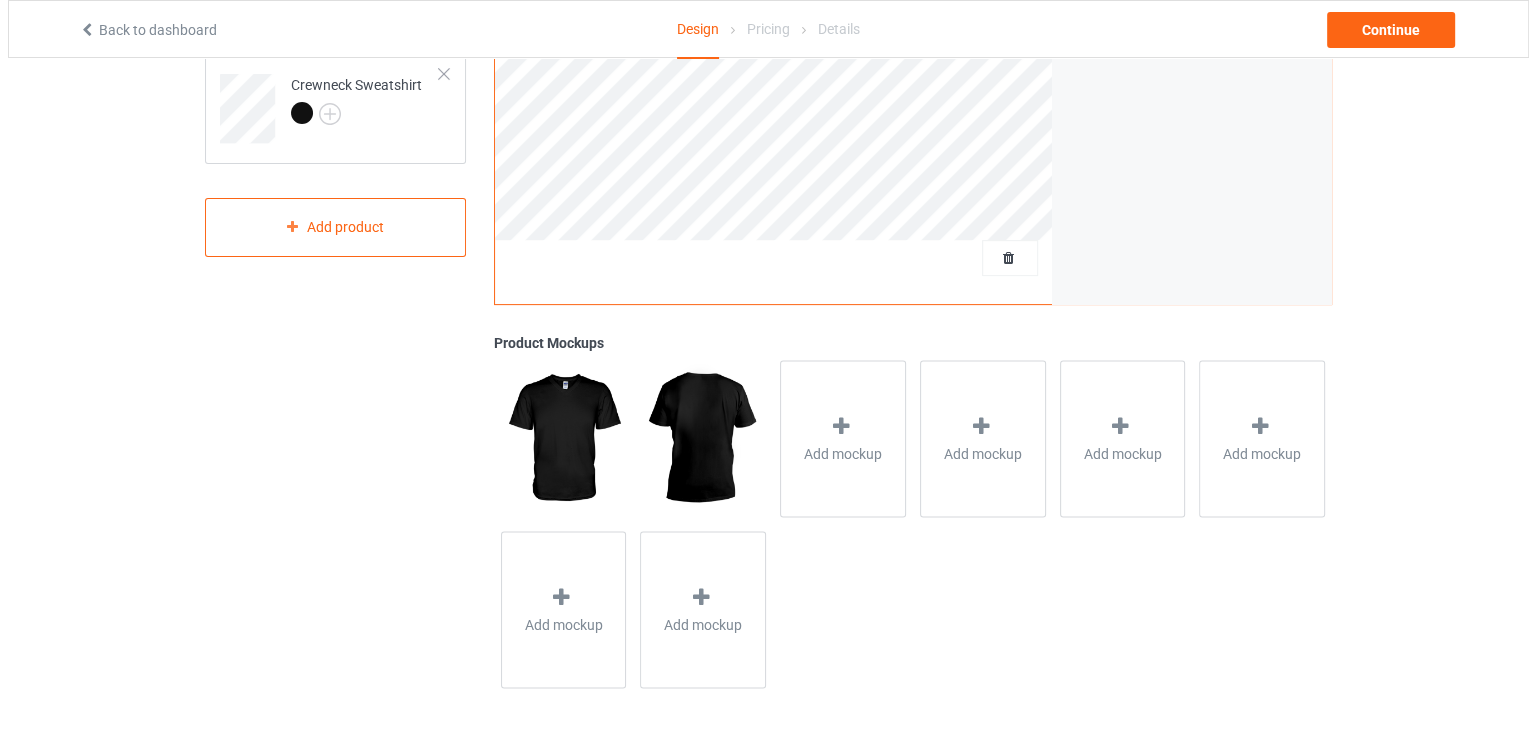 scroll, scrollTop: 563, scrollLeft: 0, axis: vertical 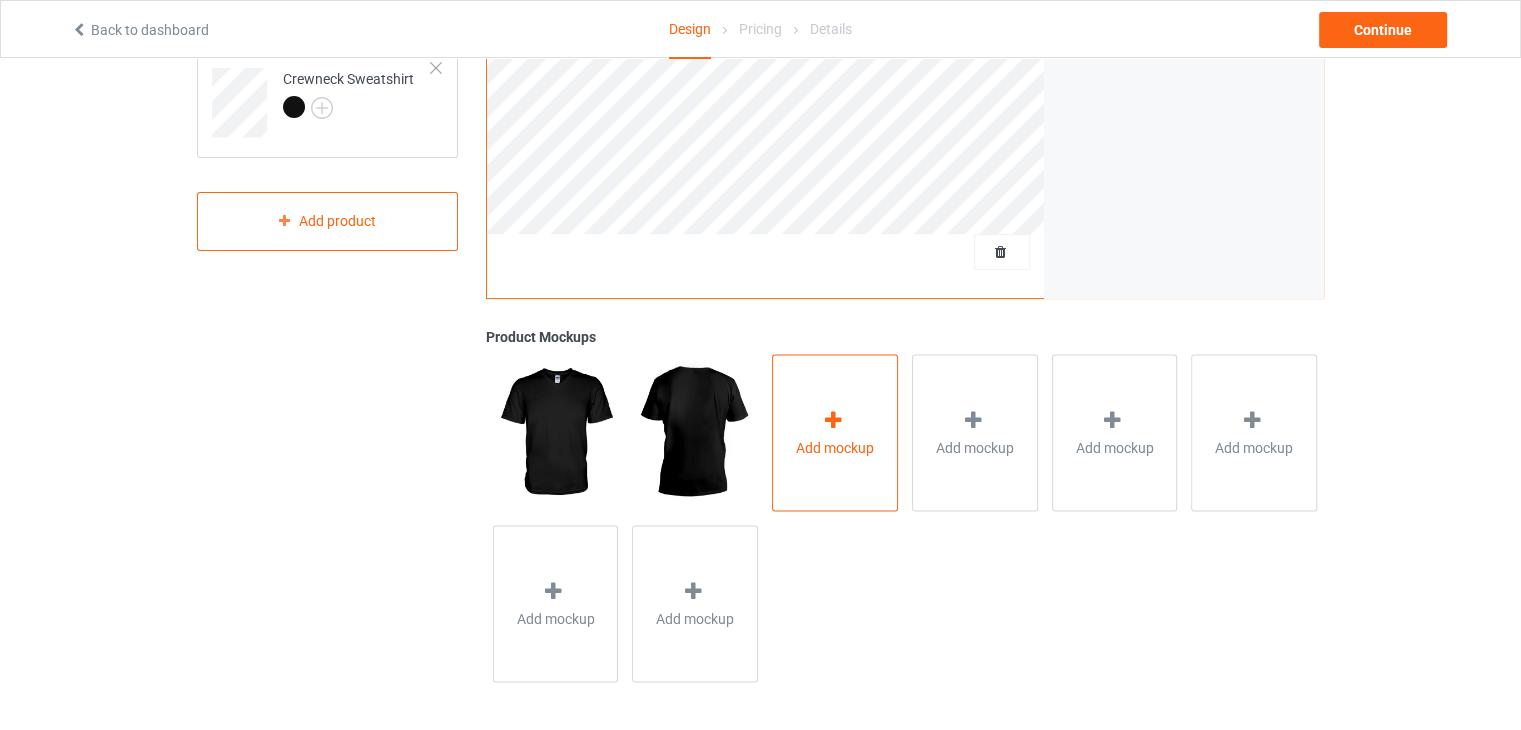 click on "Add mockup" at bounding box center (835, 432) 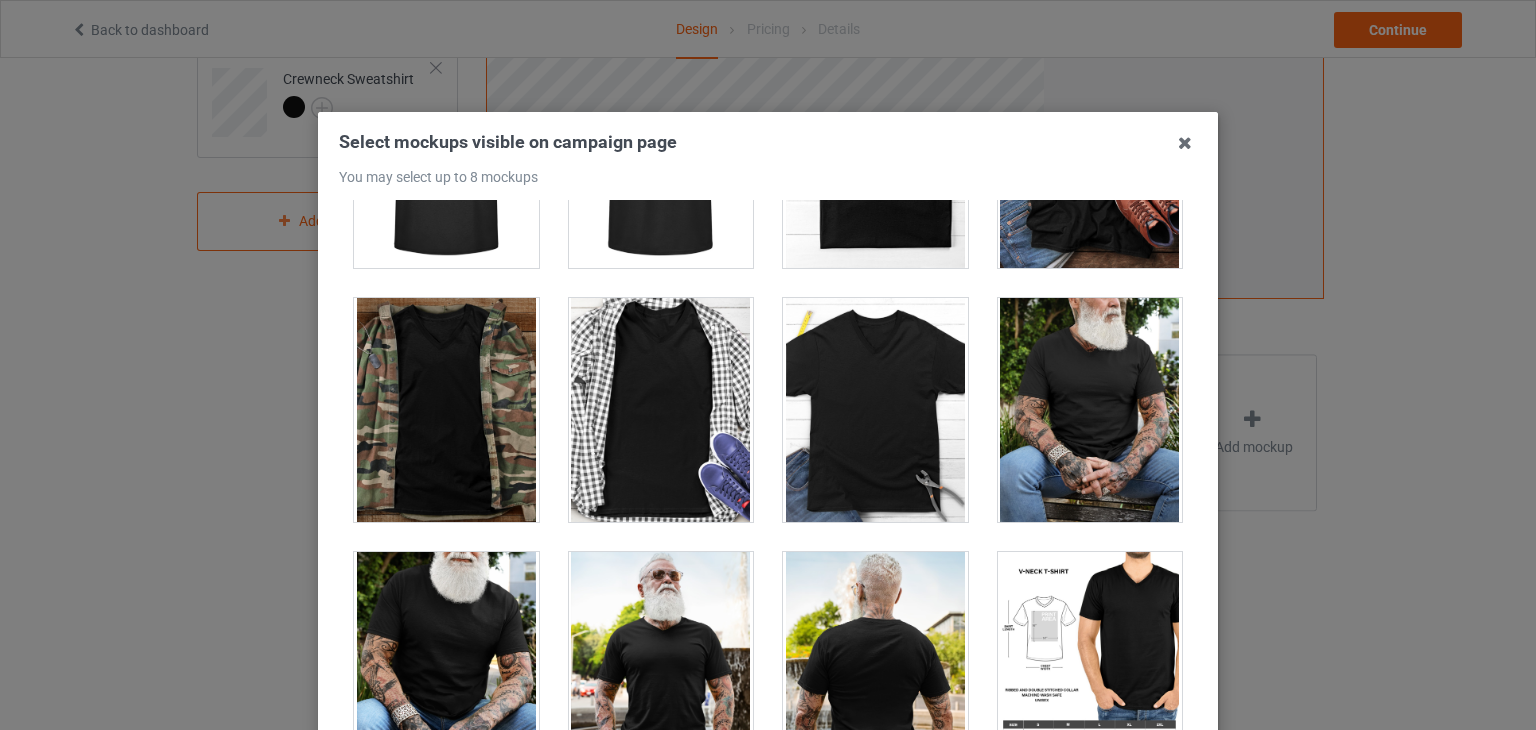 scroll, scrollTop: 1100, scrollLeft: 0, axis: vertical 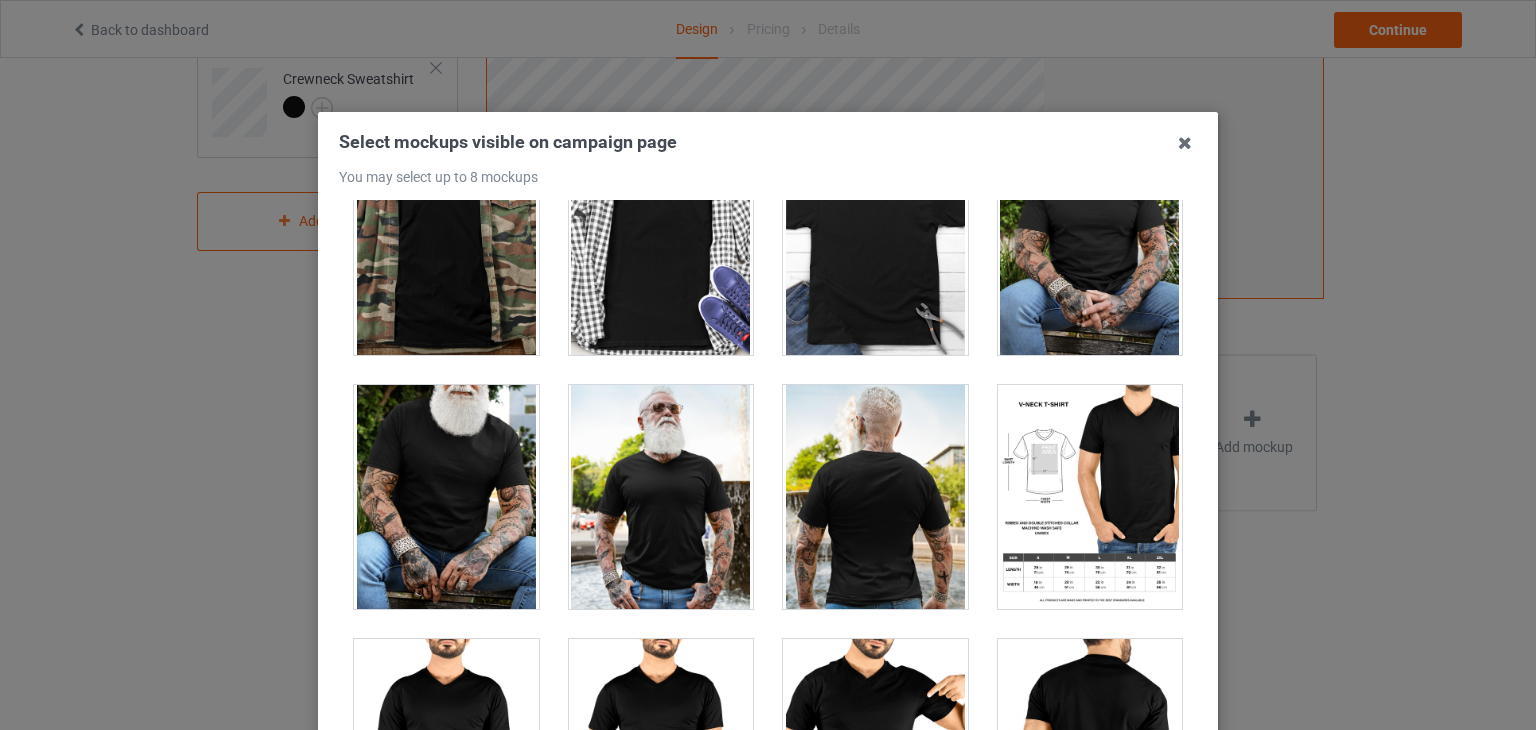 click at bounding box center (875, 497) 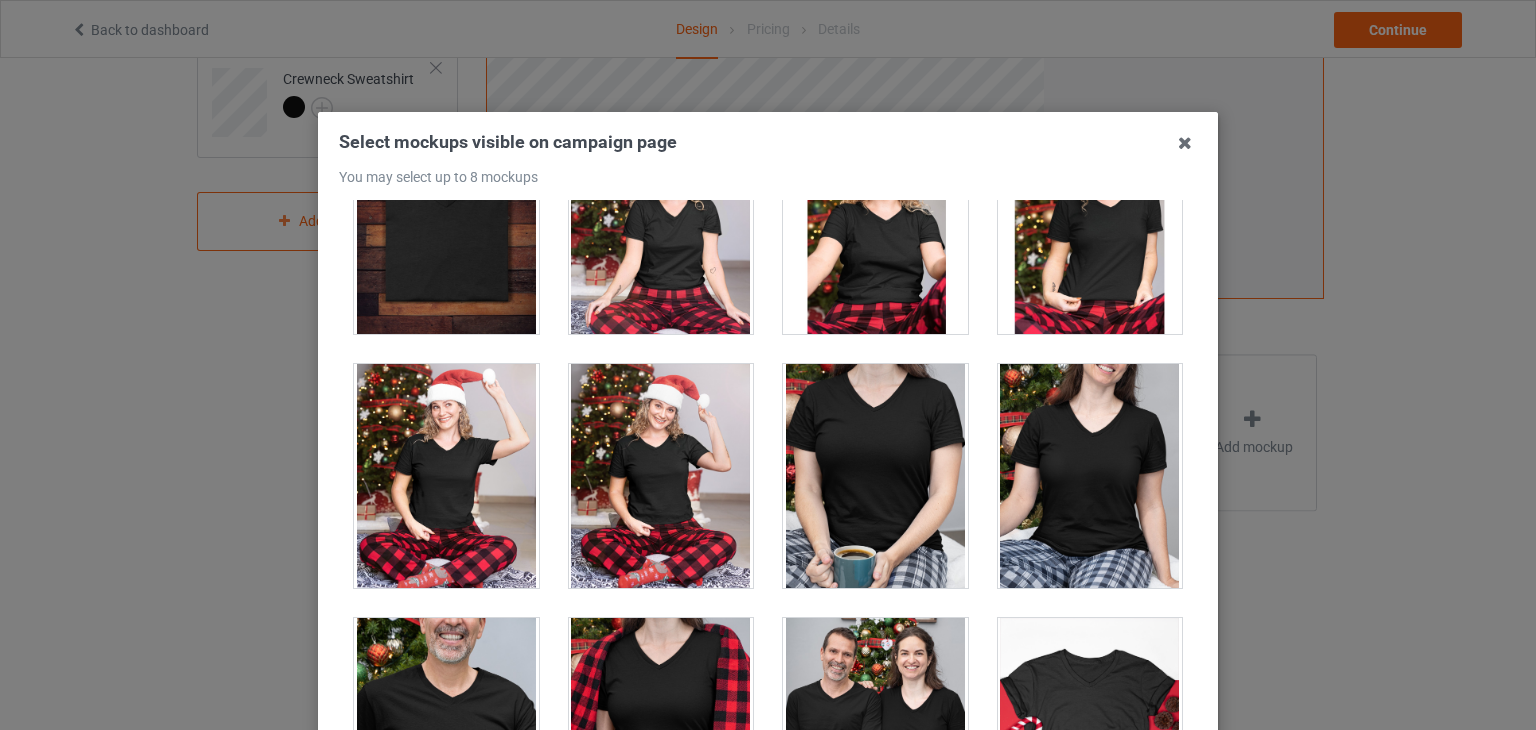 scroll, scrollTop: 2900, scrollLeft: 0, axis: vertical 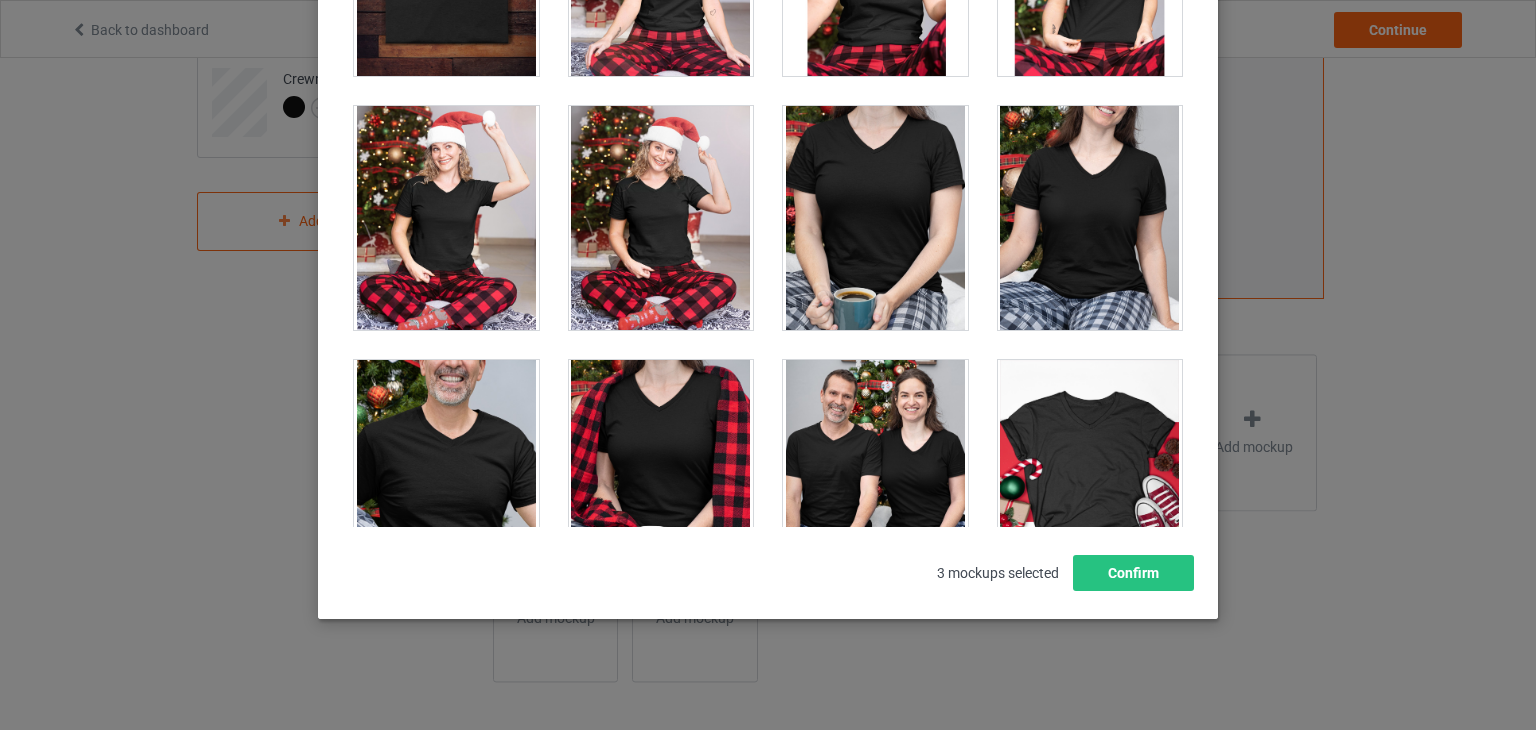 click on "Select mockups visible on campaign page You may select up to 8 mockups 1 2 3 3 mockups selected Confirm" at bounding box center (768, 237) 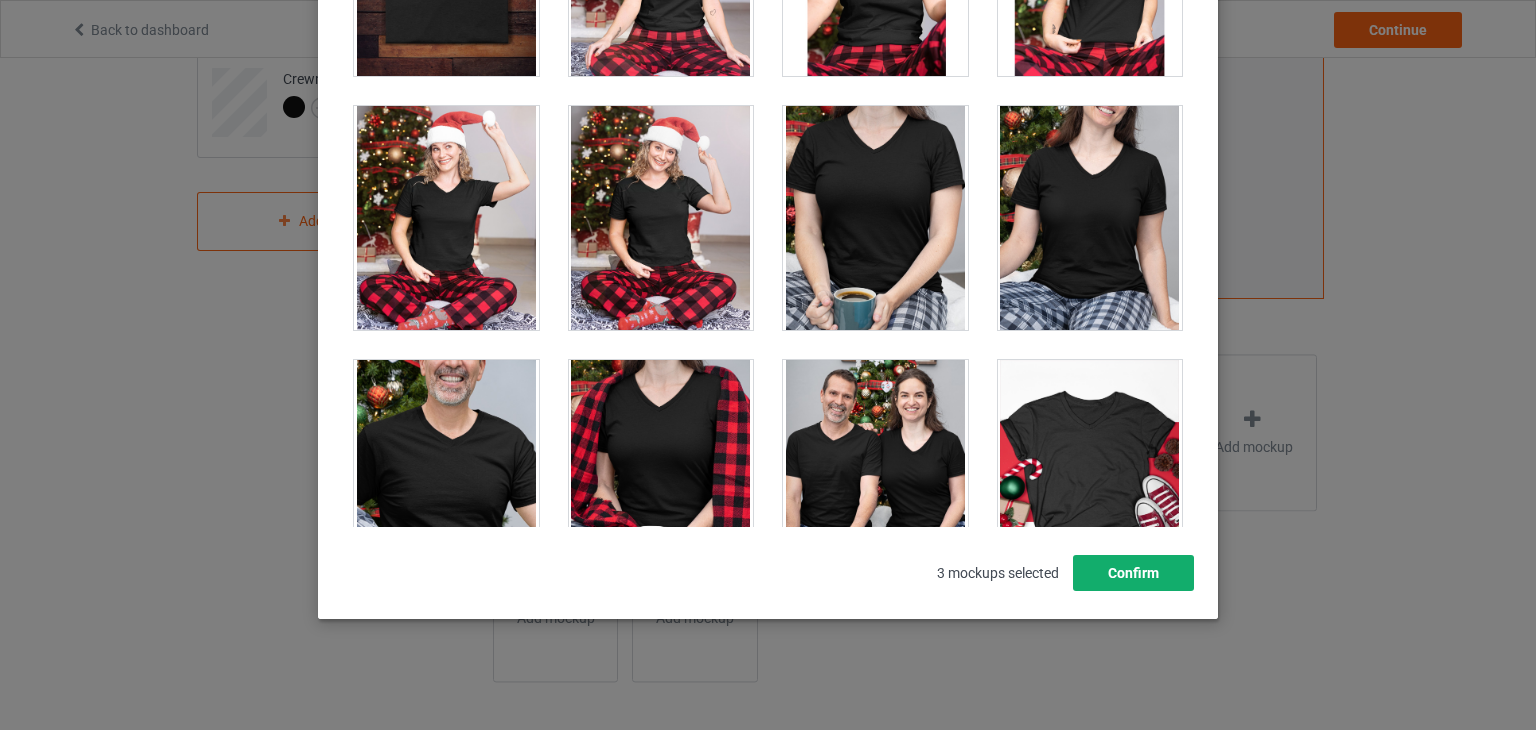 click on "Confirm" at bounding box center [1133, 573] 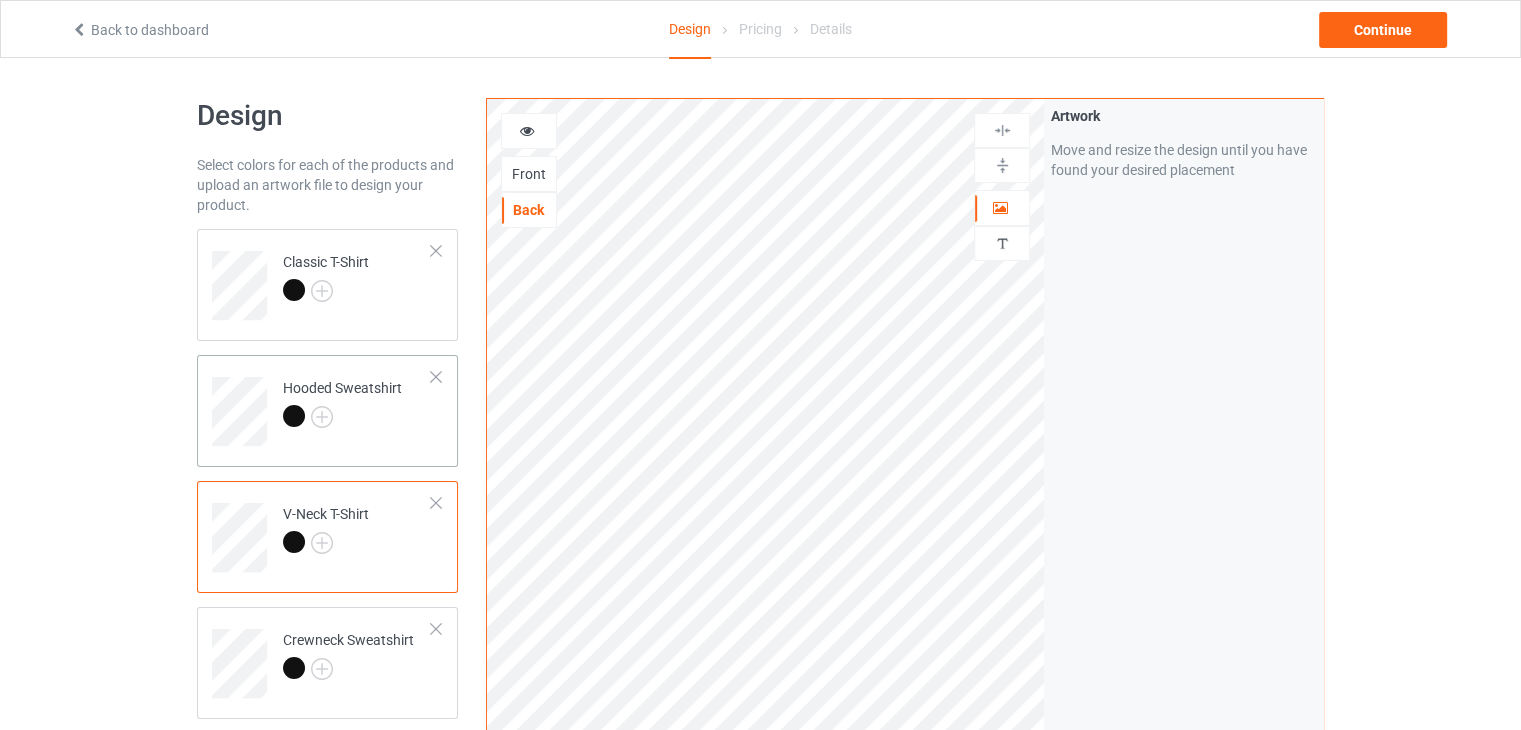 scroll, scrollTop: 0, scrollLeft: 0, axis: both 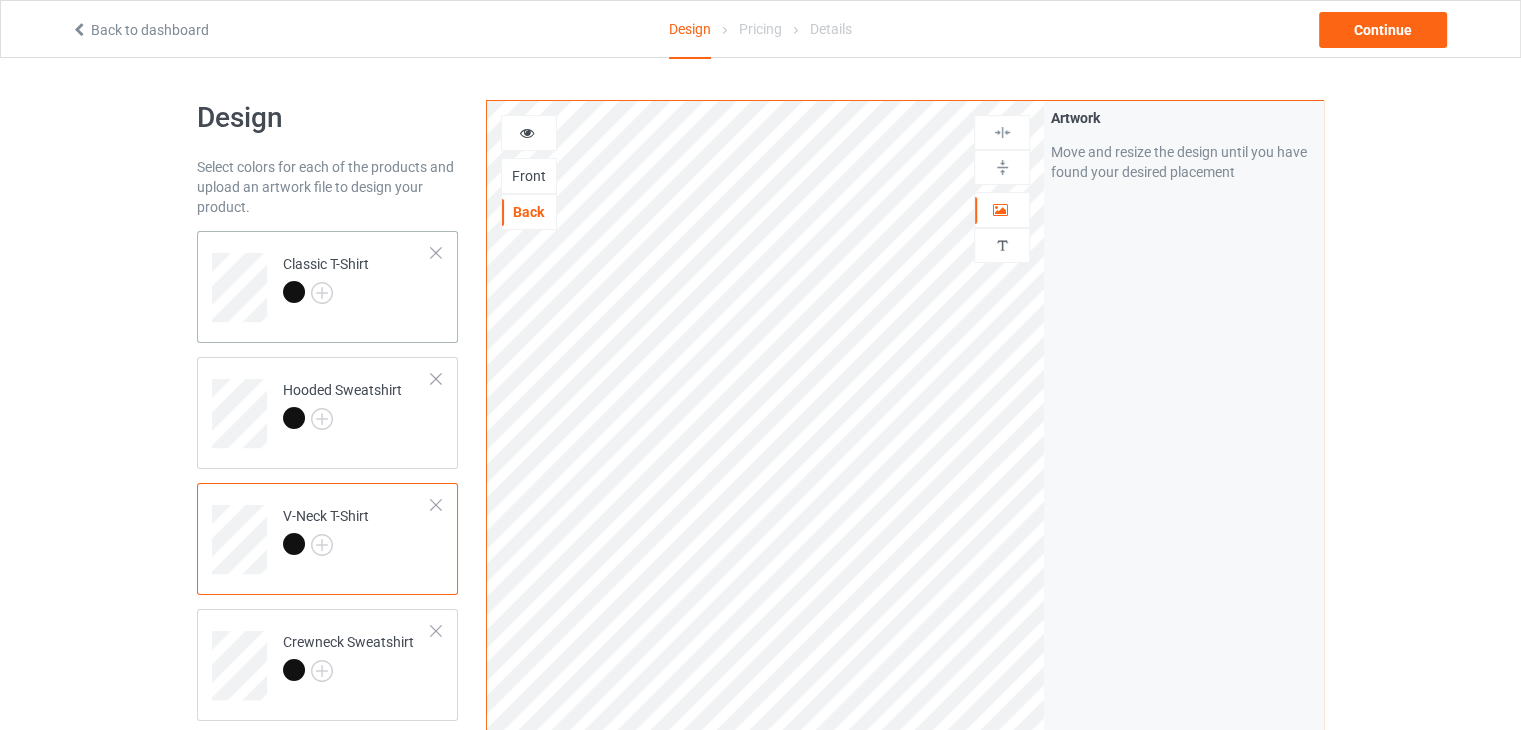 click on "Classic T-Shirt" at bounding box center (357, 280) 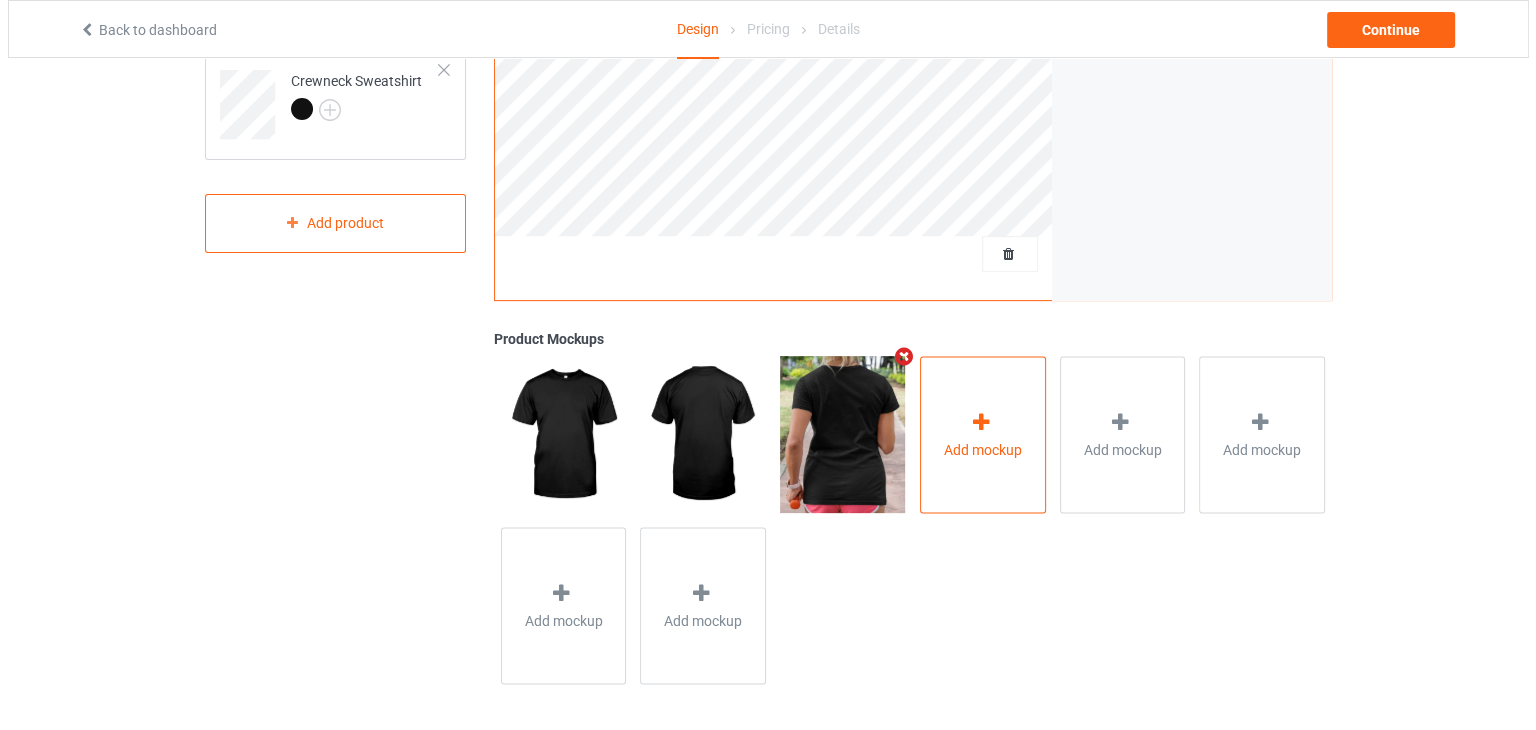 scroll 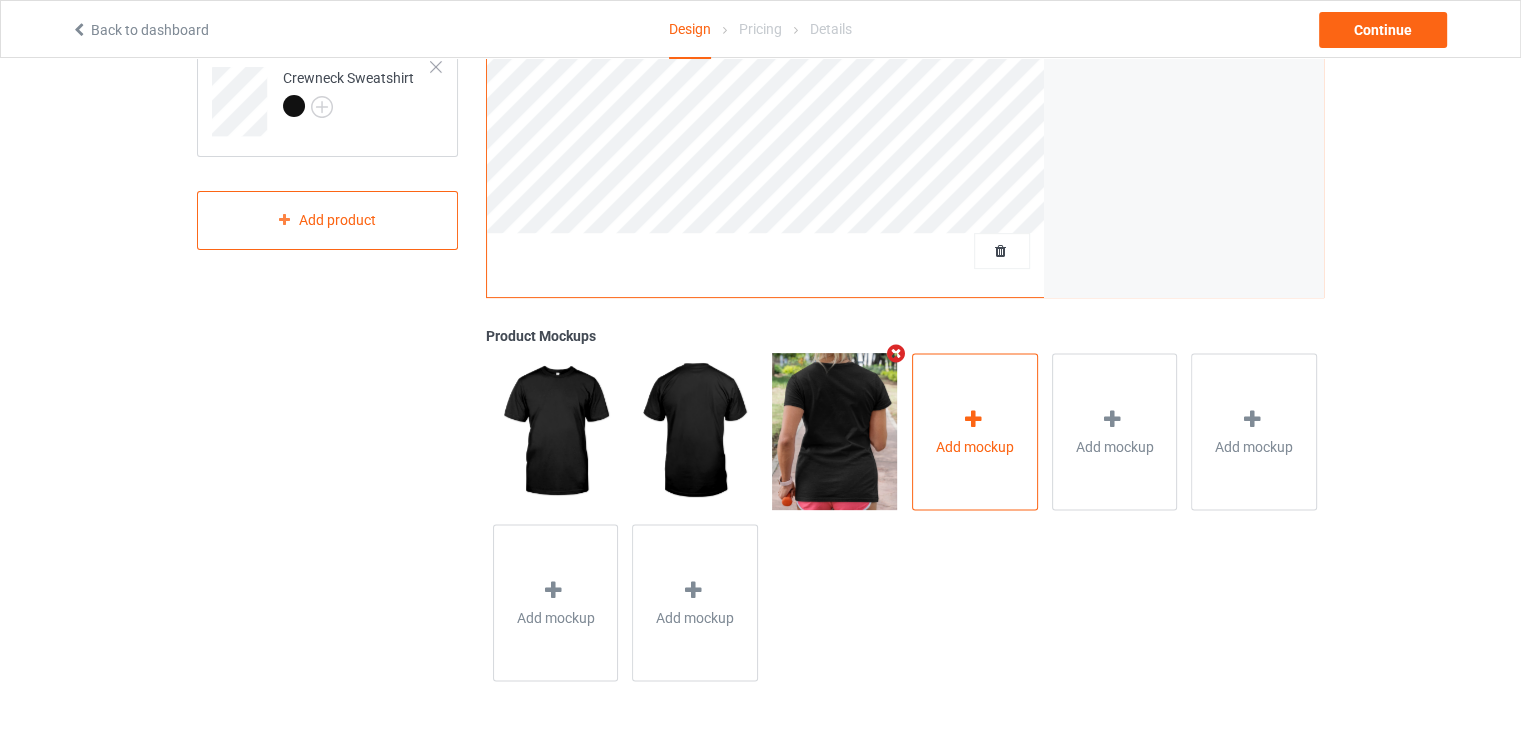 click on "Add mockup" at bounding box center (975, 446) 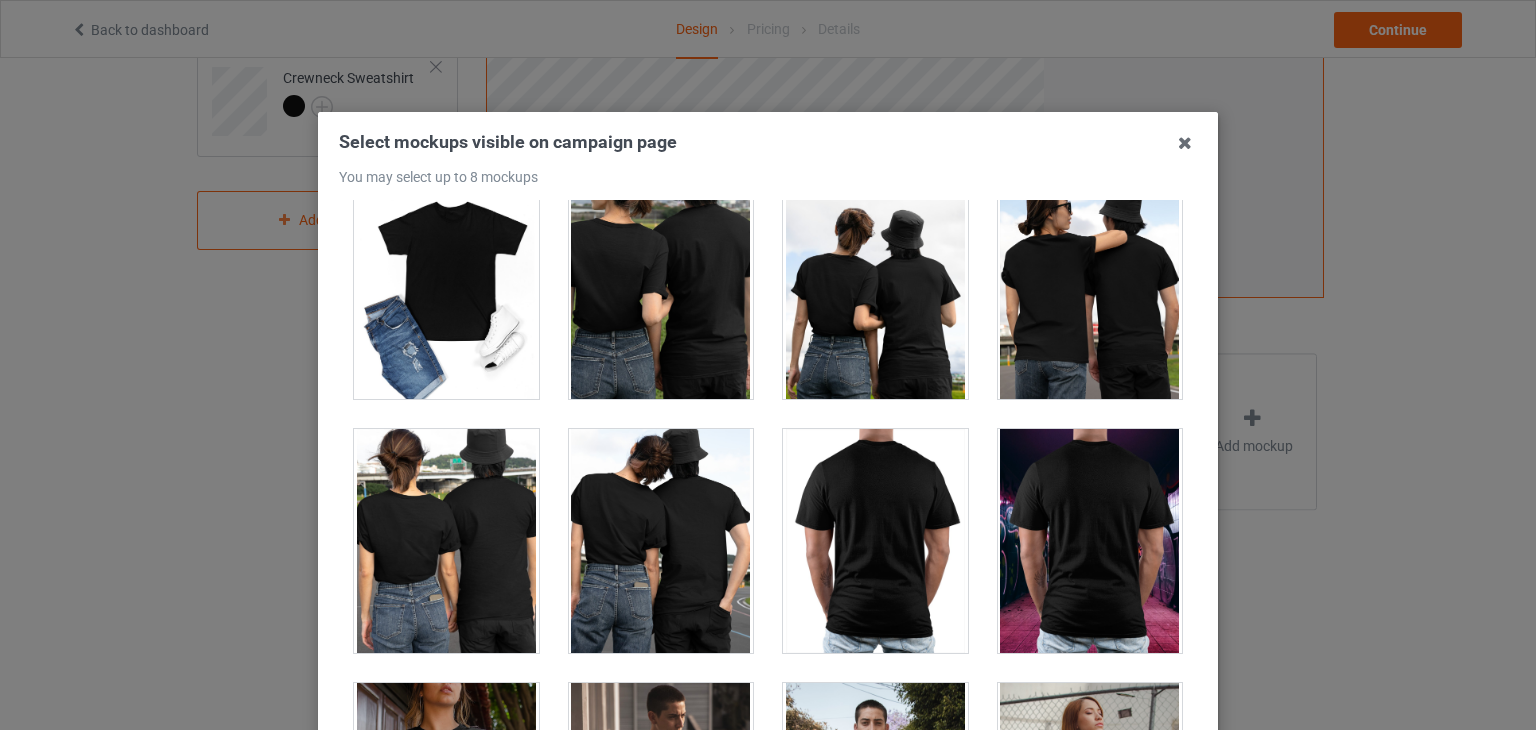 scroll, scrollTop: 9700, scrollLeft: 0, axis: vertical 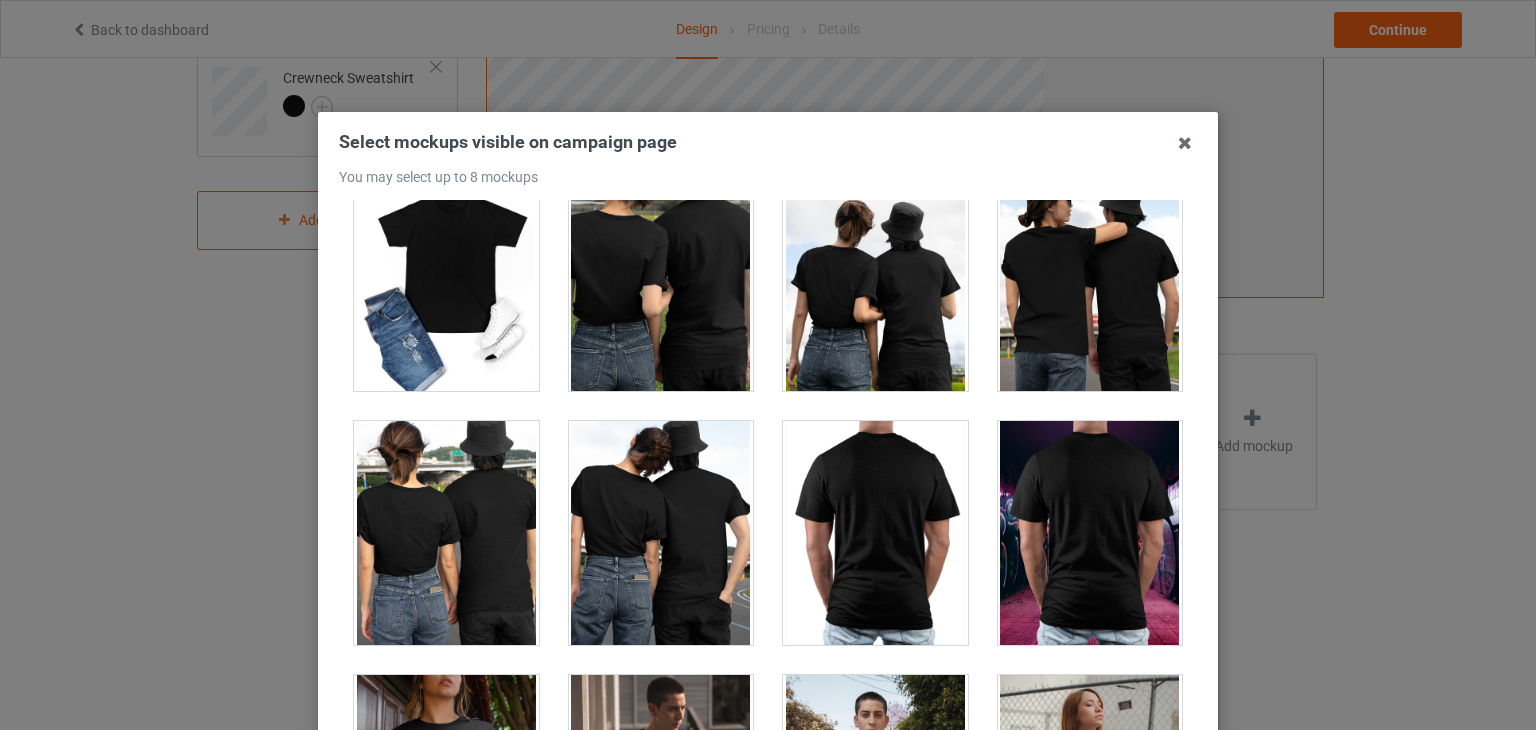 click at bounding box center (661, 533) 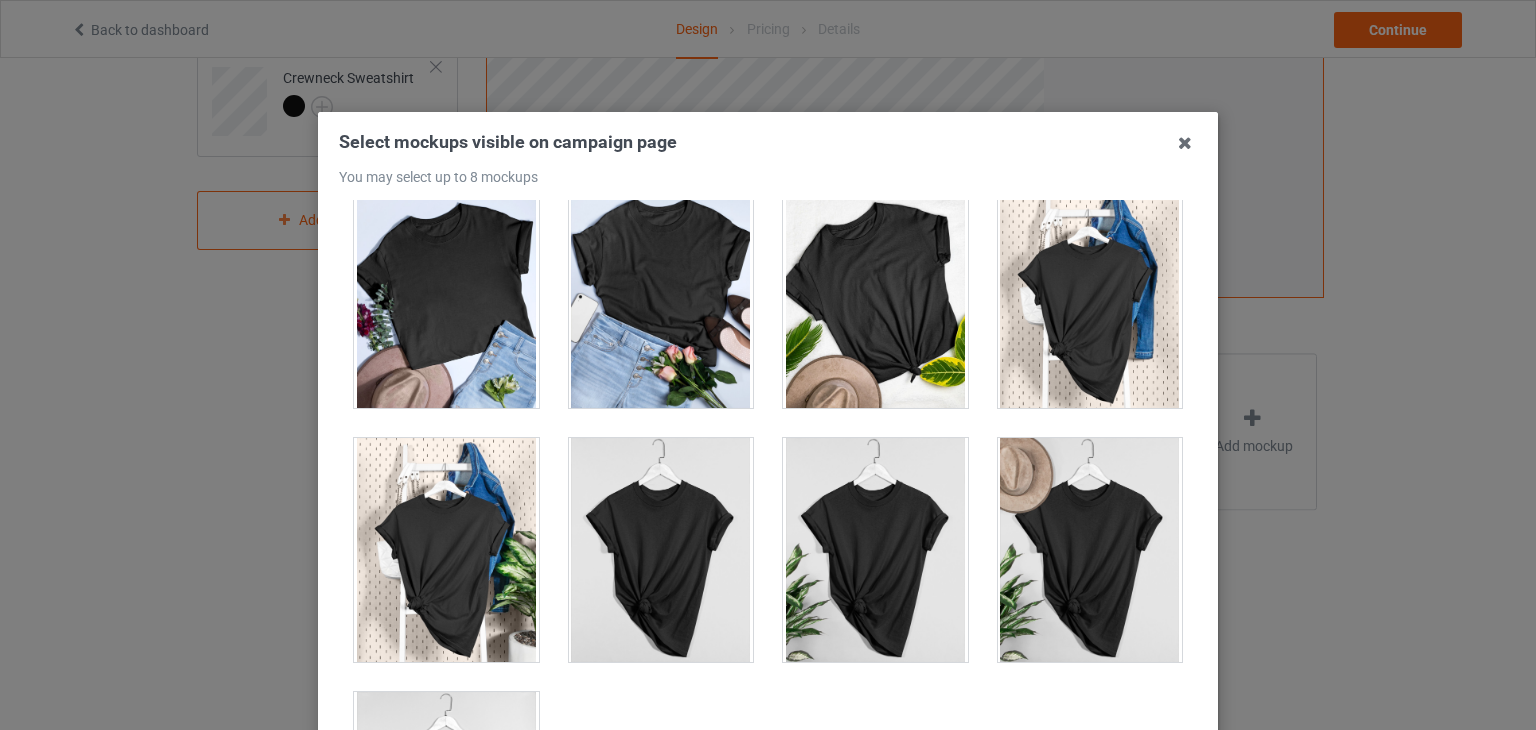 scroll, scrollTop: 28580, scrollLeft: 0, axis: vertical 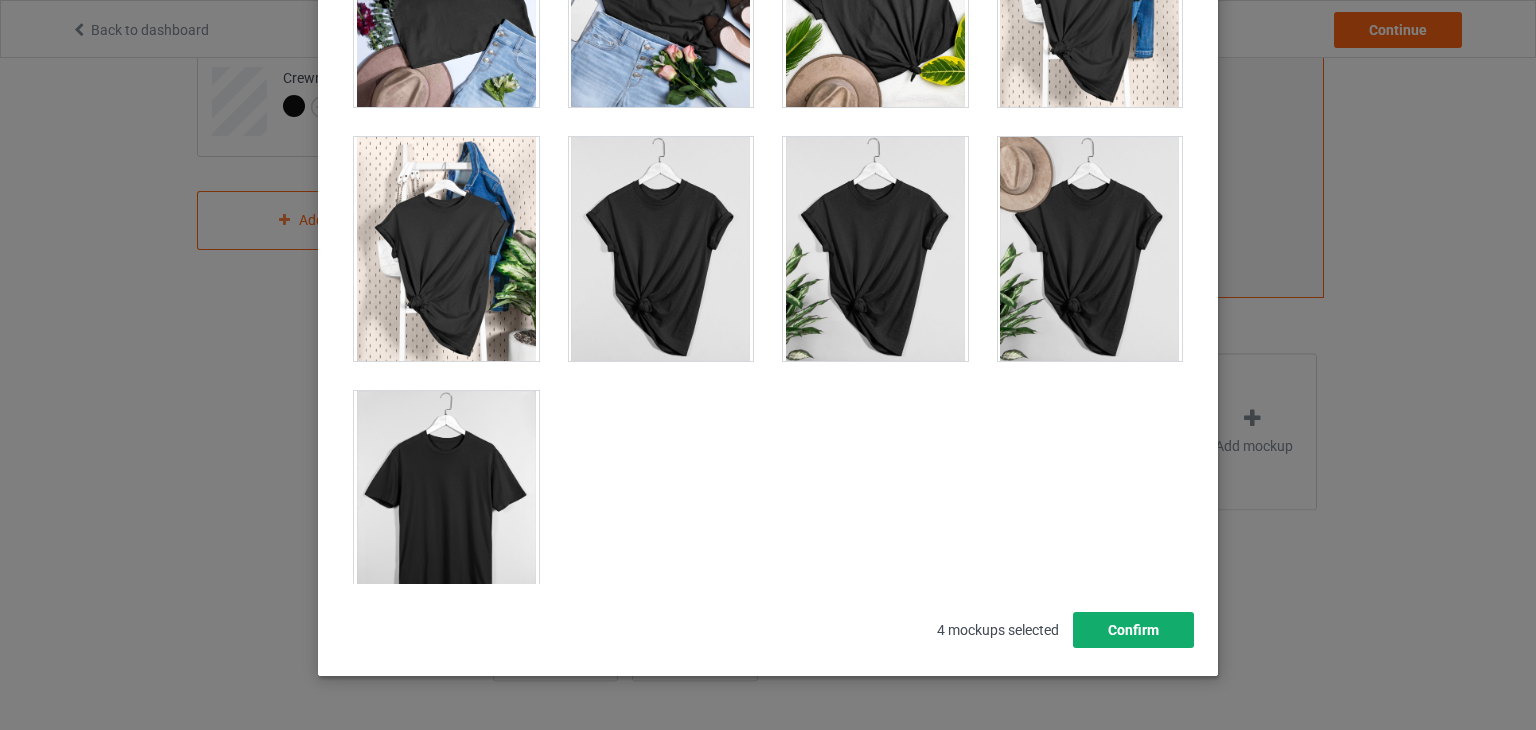 click on "Confirm" at bounding box center (1133, 630) 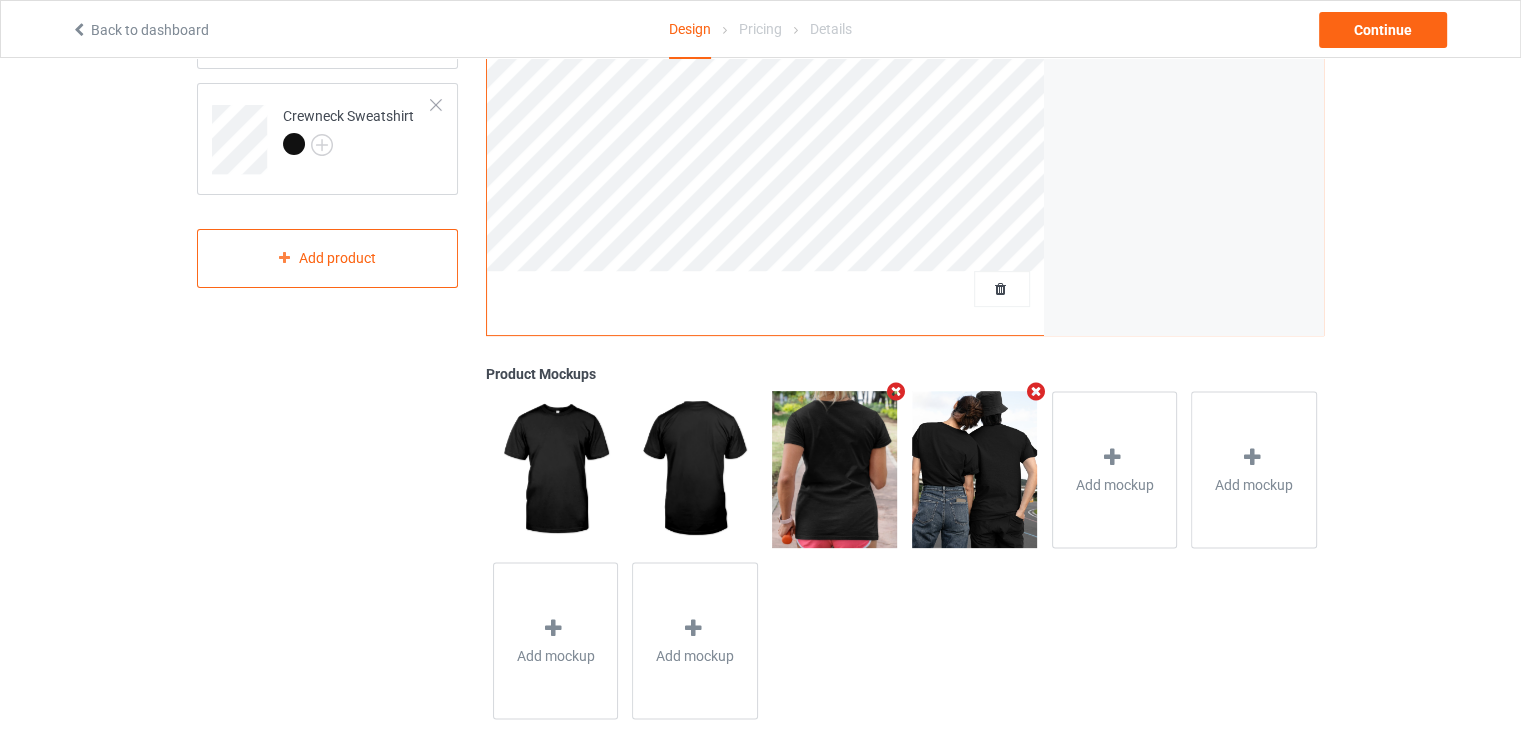 scroll, scrollTop: 464, scrollLeft: 0, axis: vertical 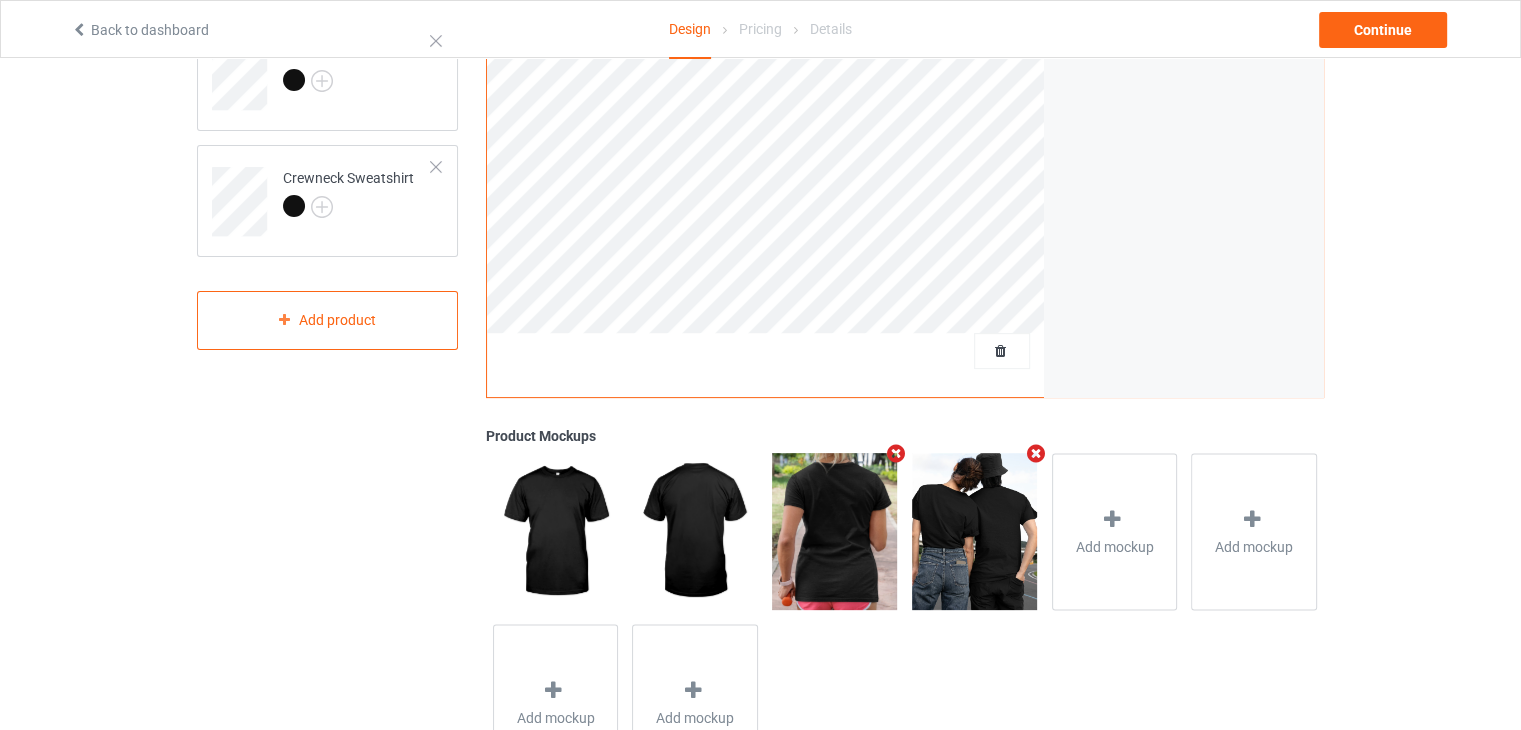 click at bounding box center [1035, 453] 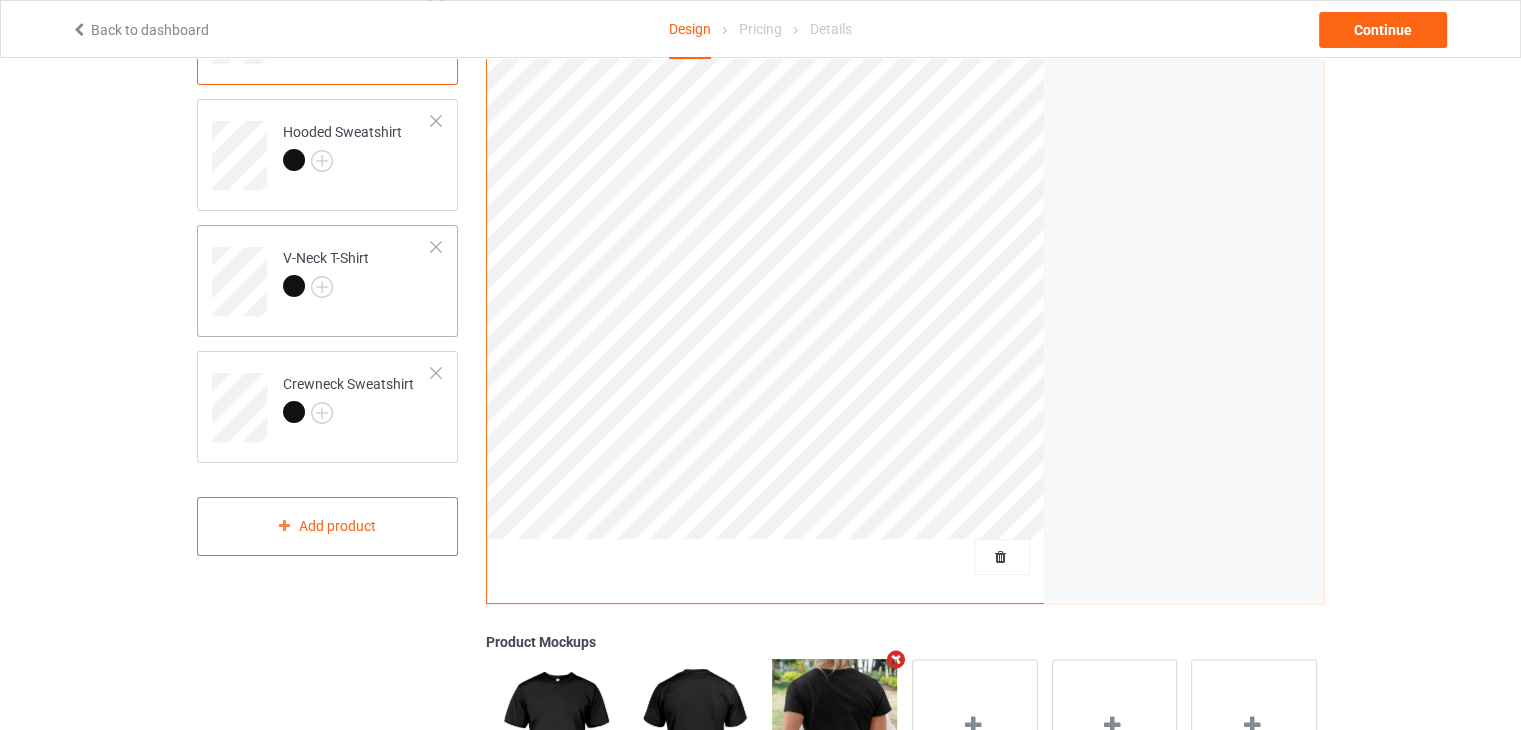 scroll, scrollTop: 264, scrollLeft: 0, axis: vertical 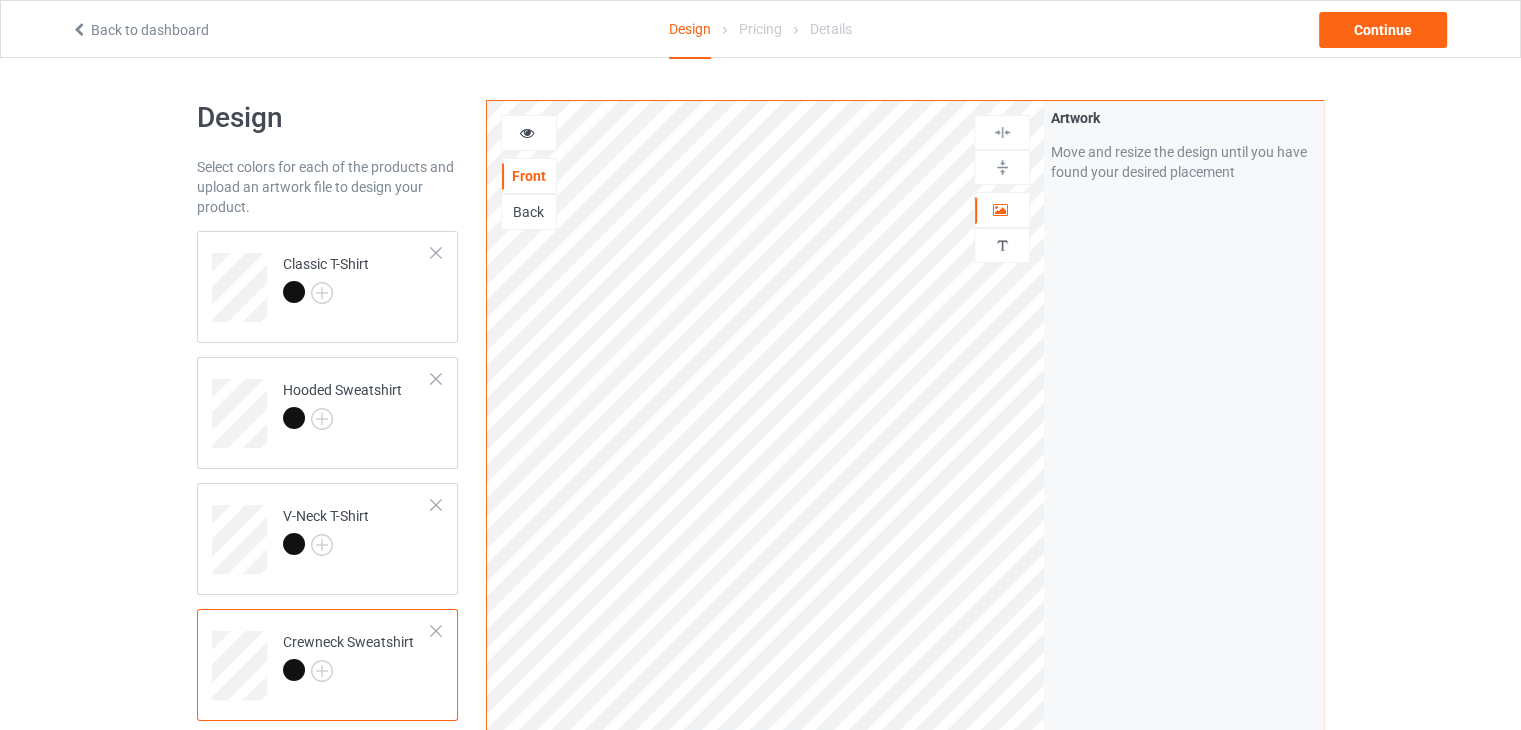 click on "Back" at bounding box center [529, 212] 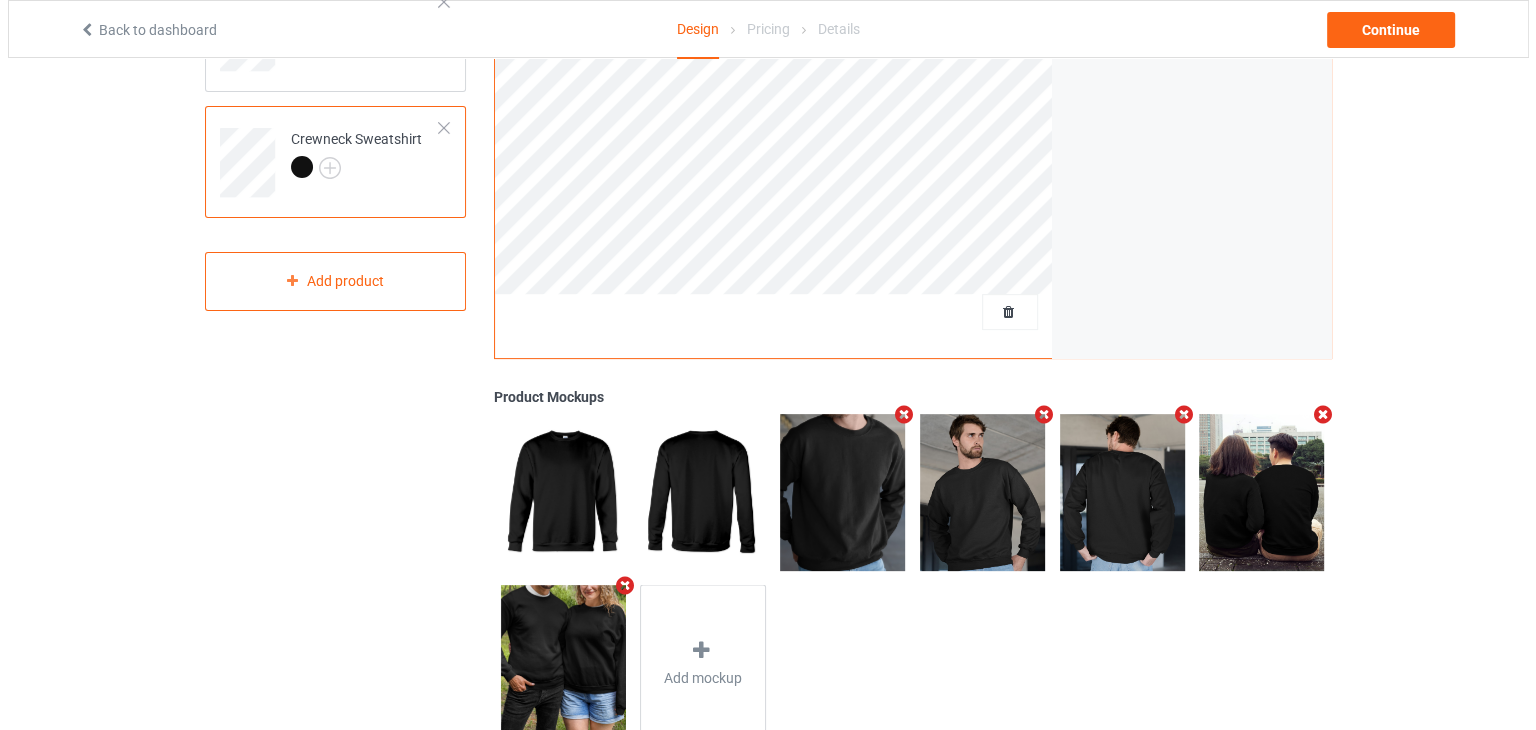 scroll, scrollTop: 526, scrollLeft: 0, axis: vertical 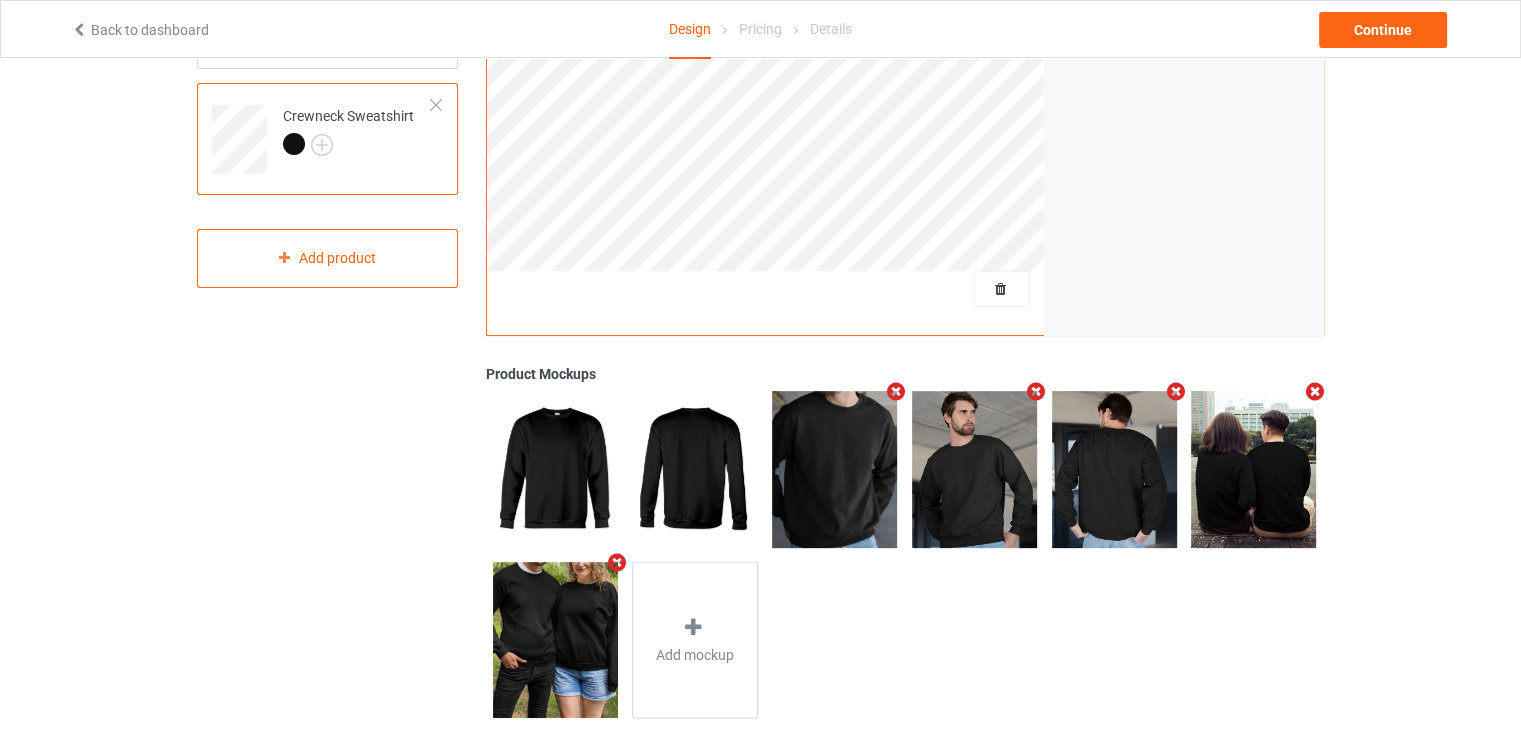 click at bounding box center [896, 391] 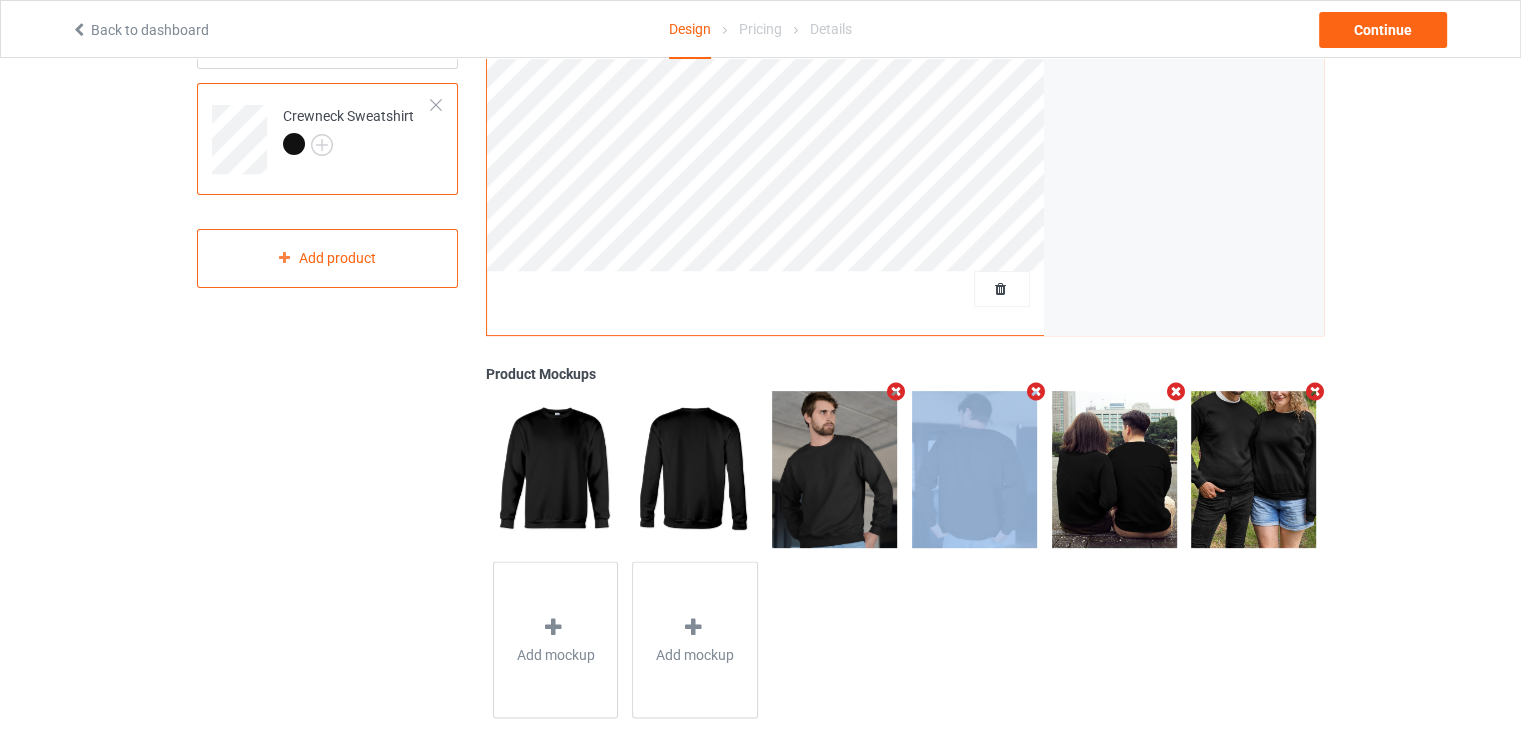 click at bounding box center [896, 391] 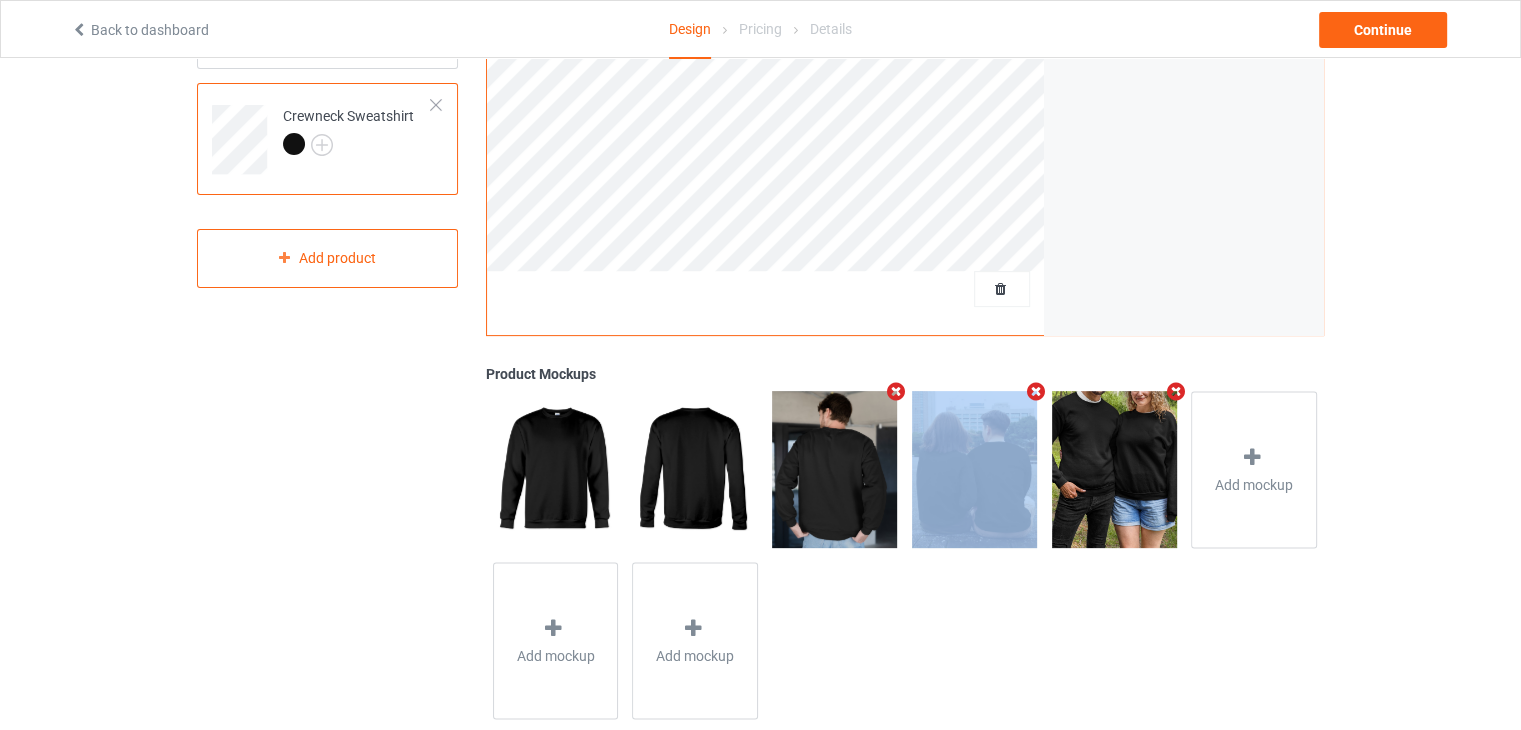 click at bounding box center (896, 391) 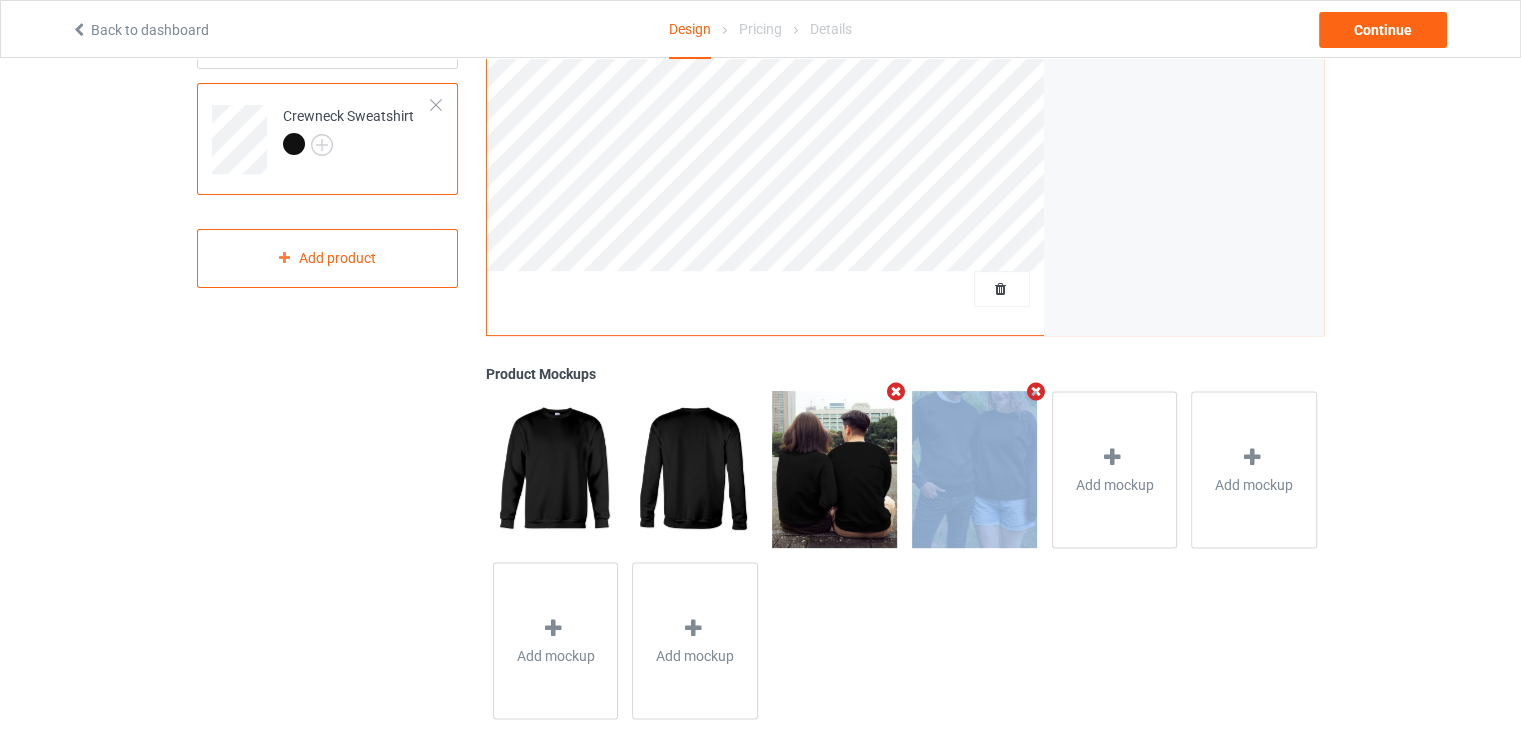 click at bounding box center (896, 391) 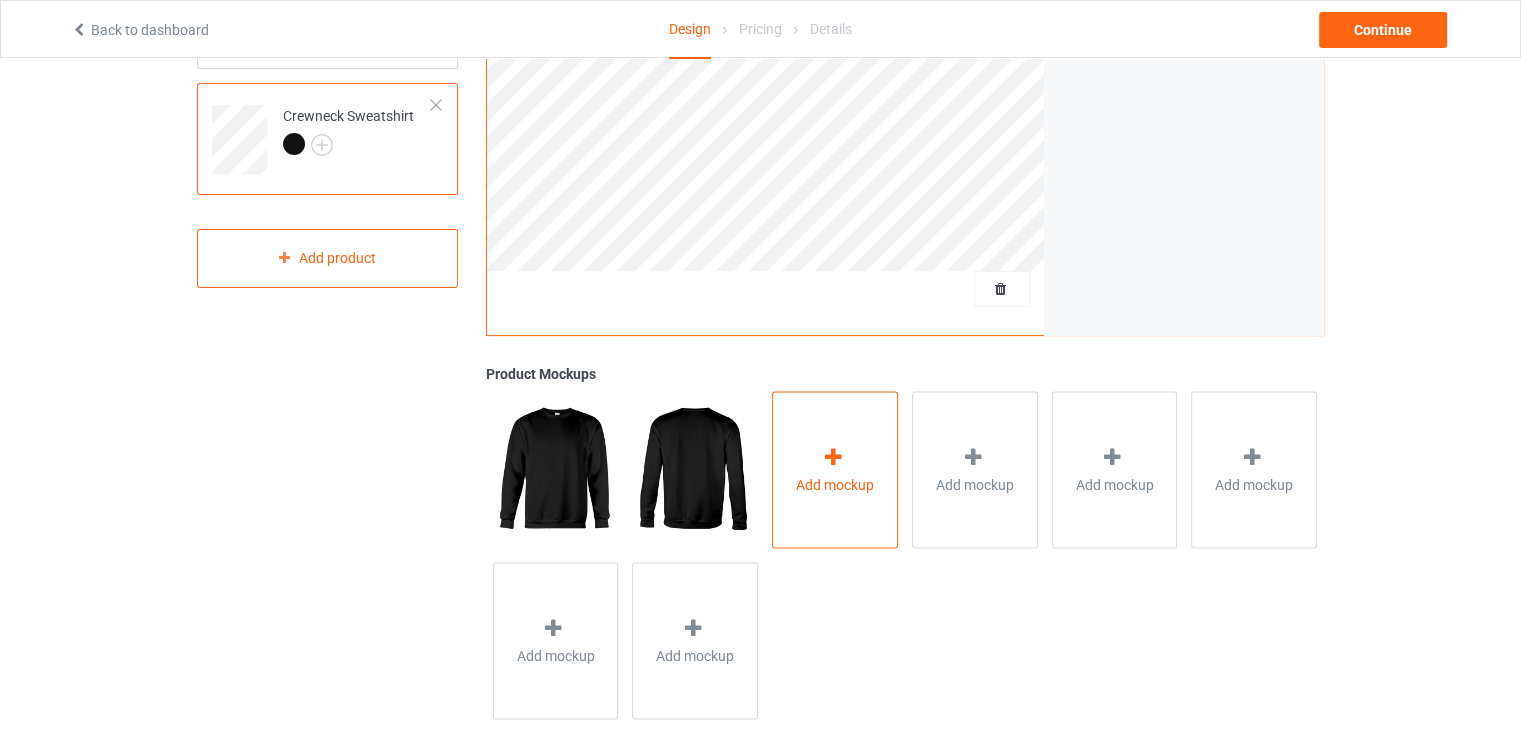 click on "Add mockup" at bounding box center (835, 469) 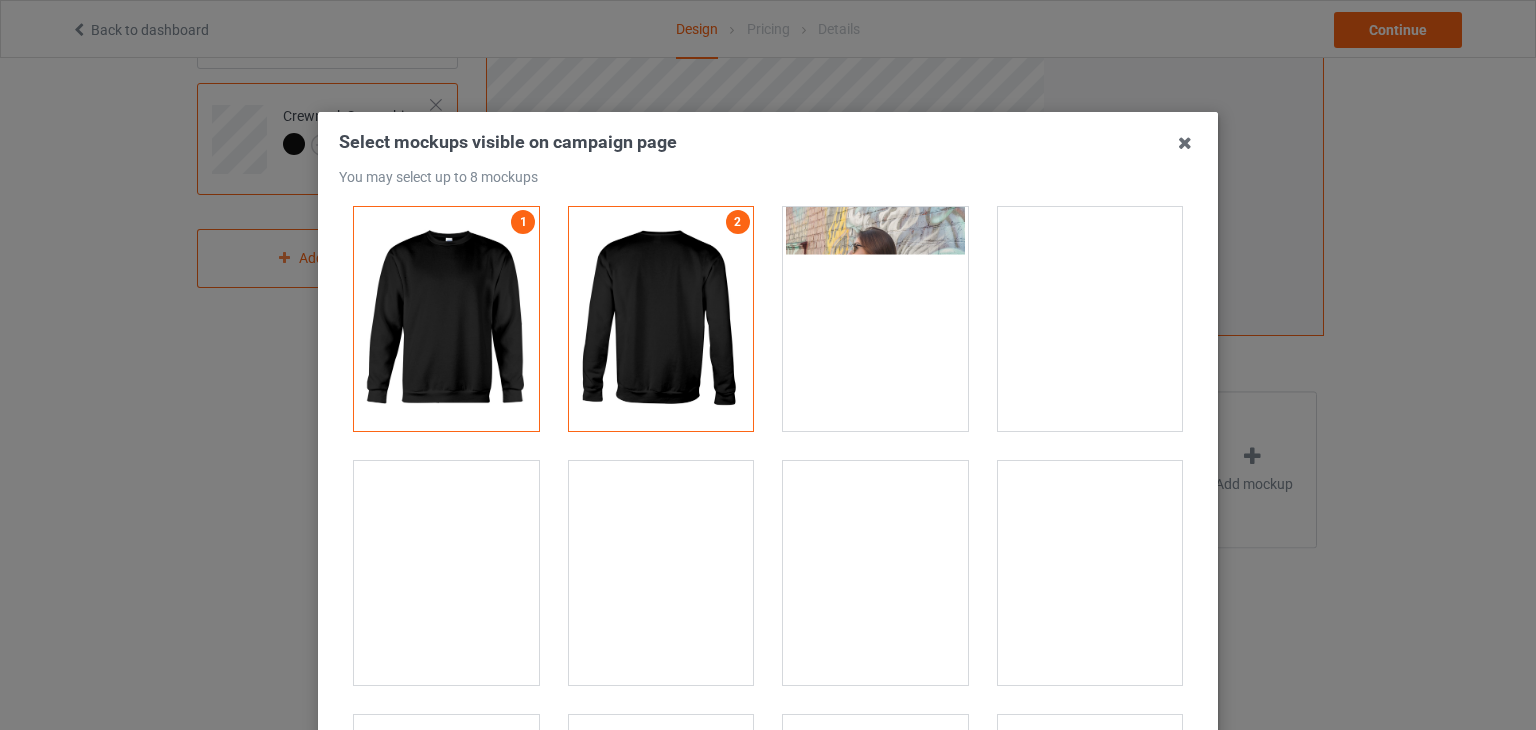 scroll, scrollTop: 0, scrollLeft: 0, axis: both 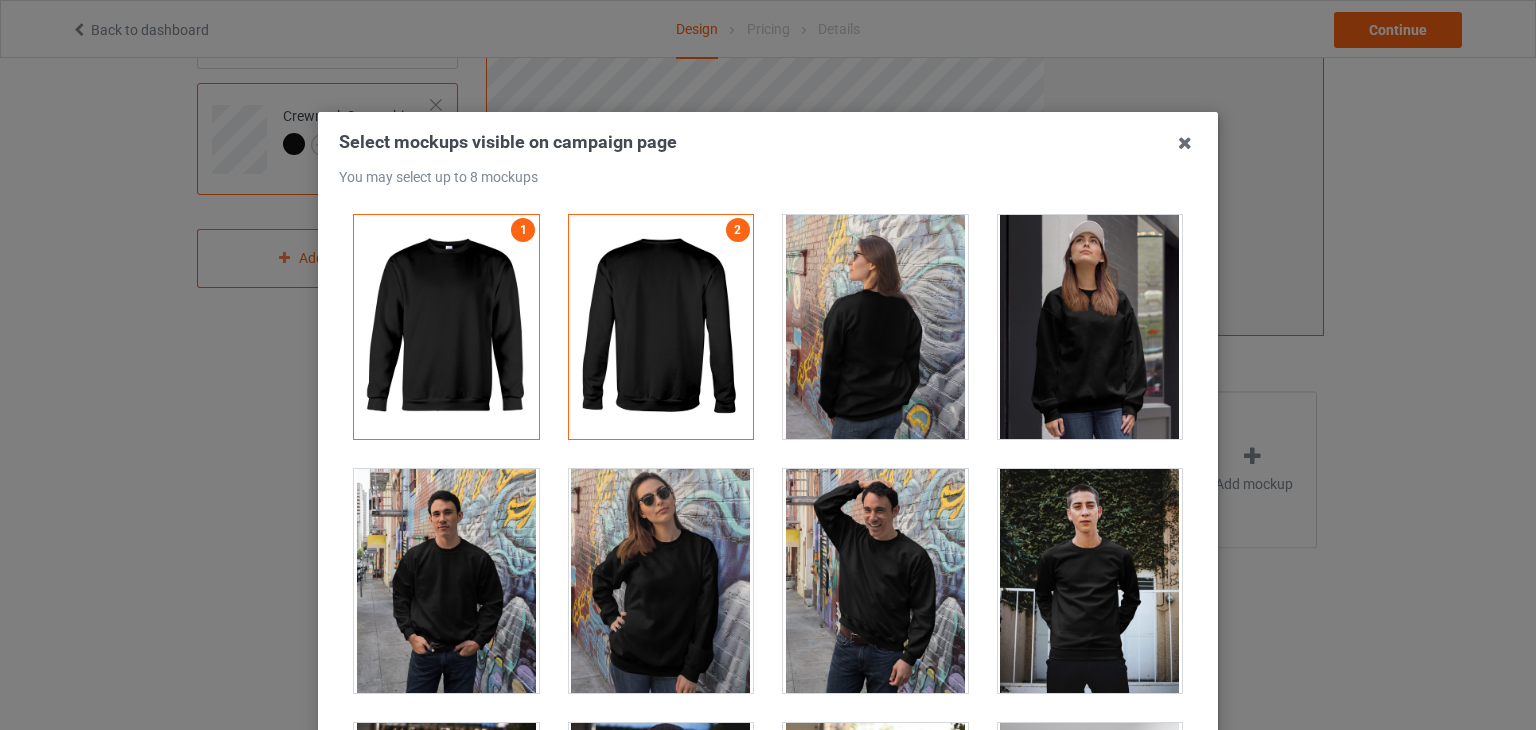 click at bounding box center [875, 327] 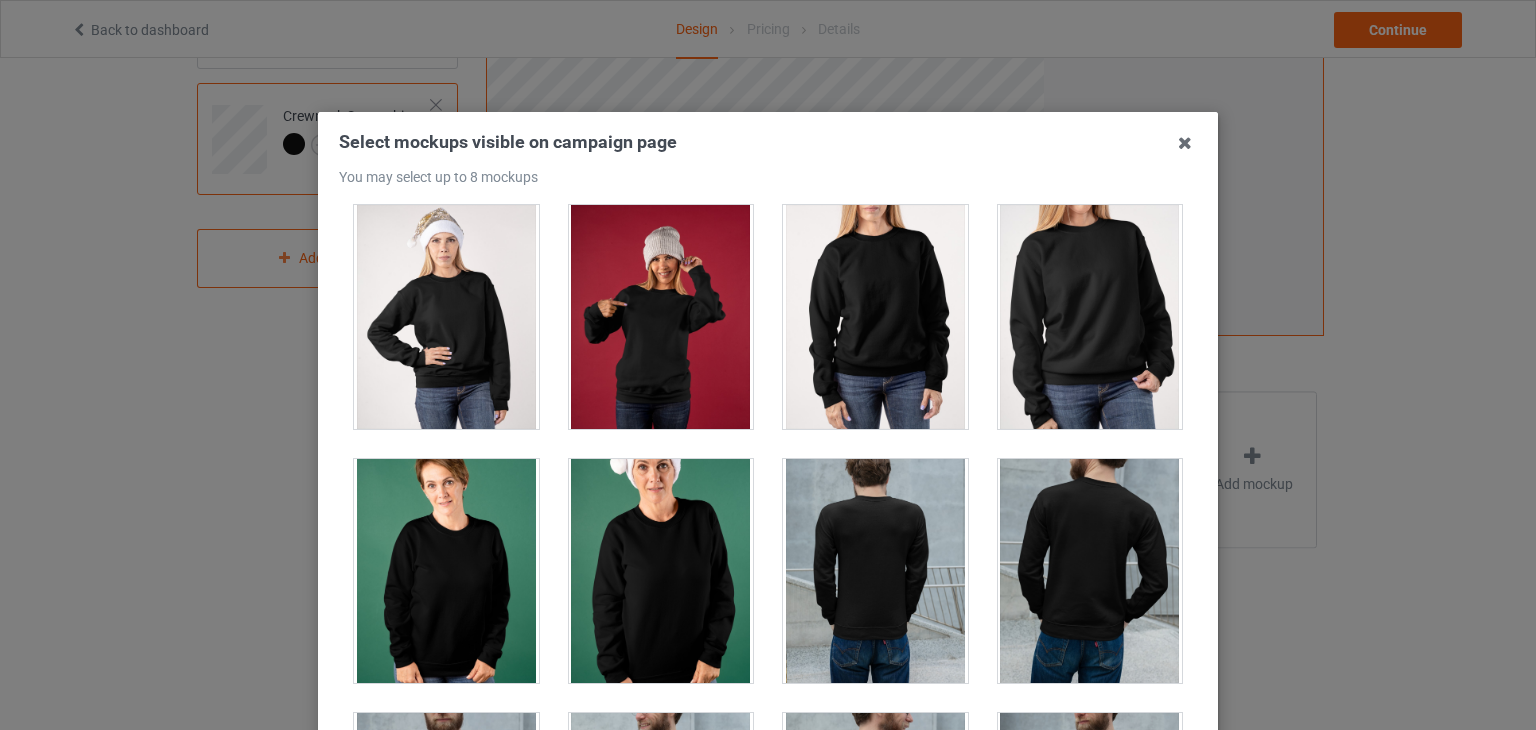 scroll, scrollTop: 2900, scrollLeft: 0, axis: vertical 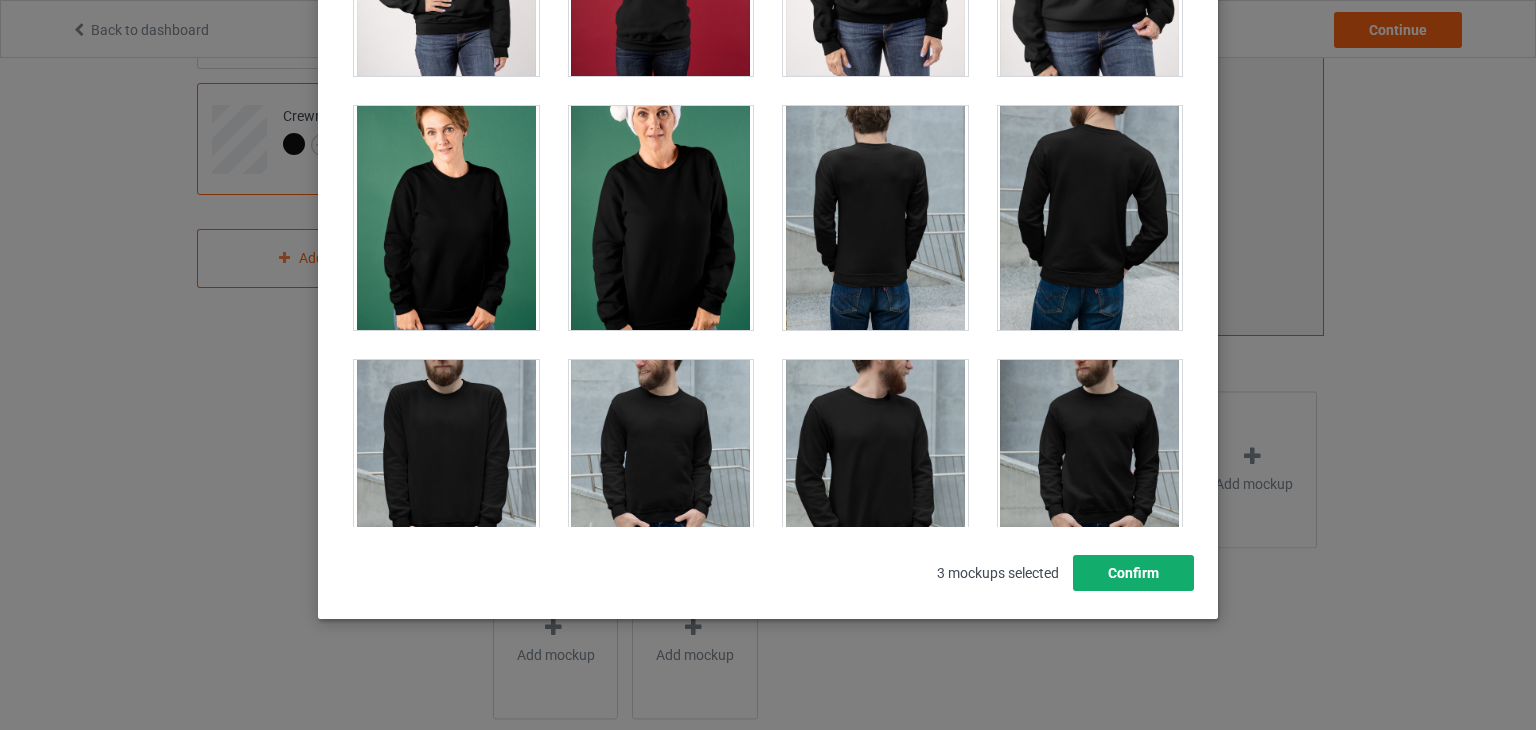 click on "Confirm" at bounding box center (1133, 573) 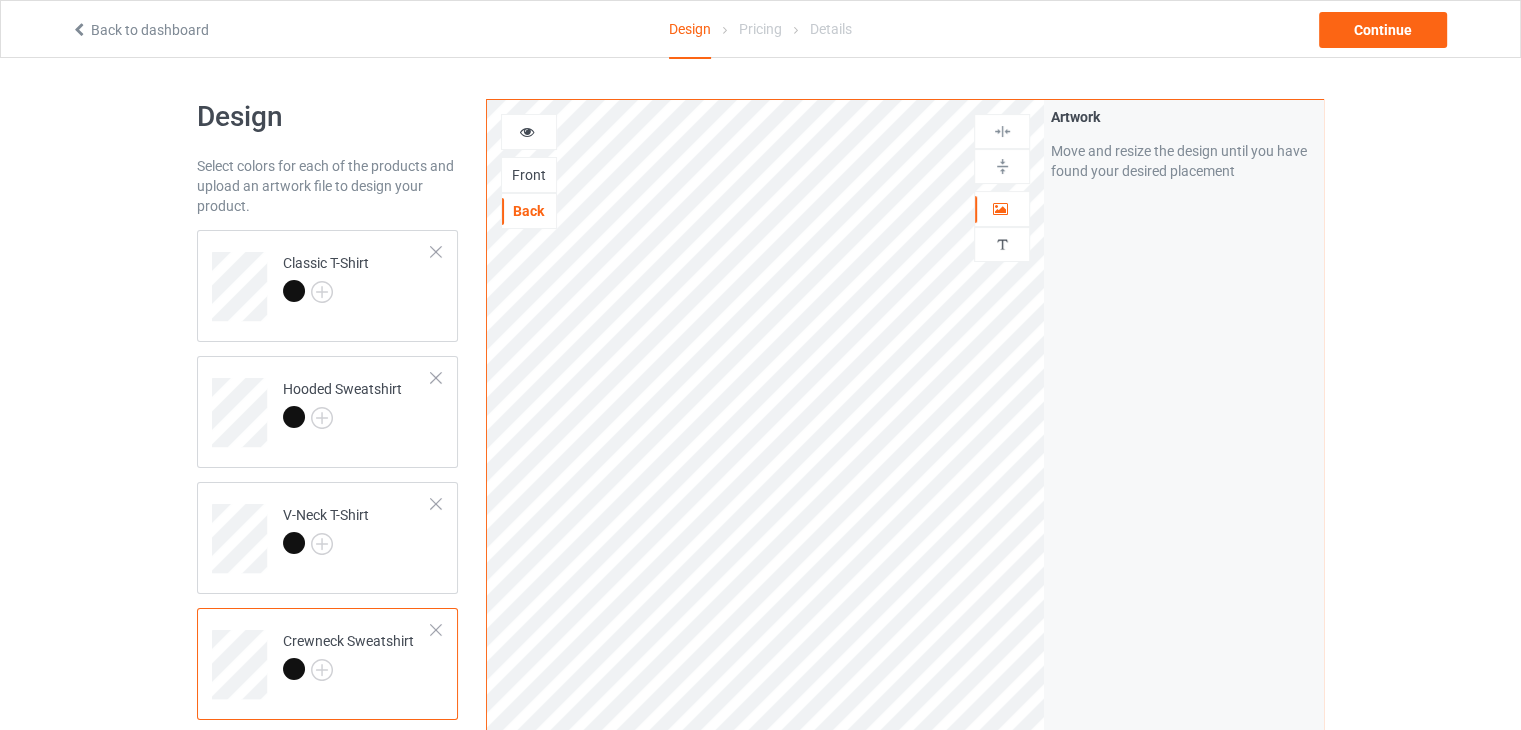 scroll, scrollTop: 0, scrollLeft: 0, axis: both 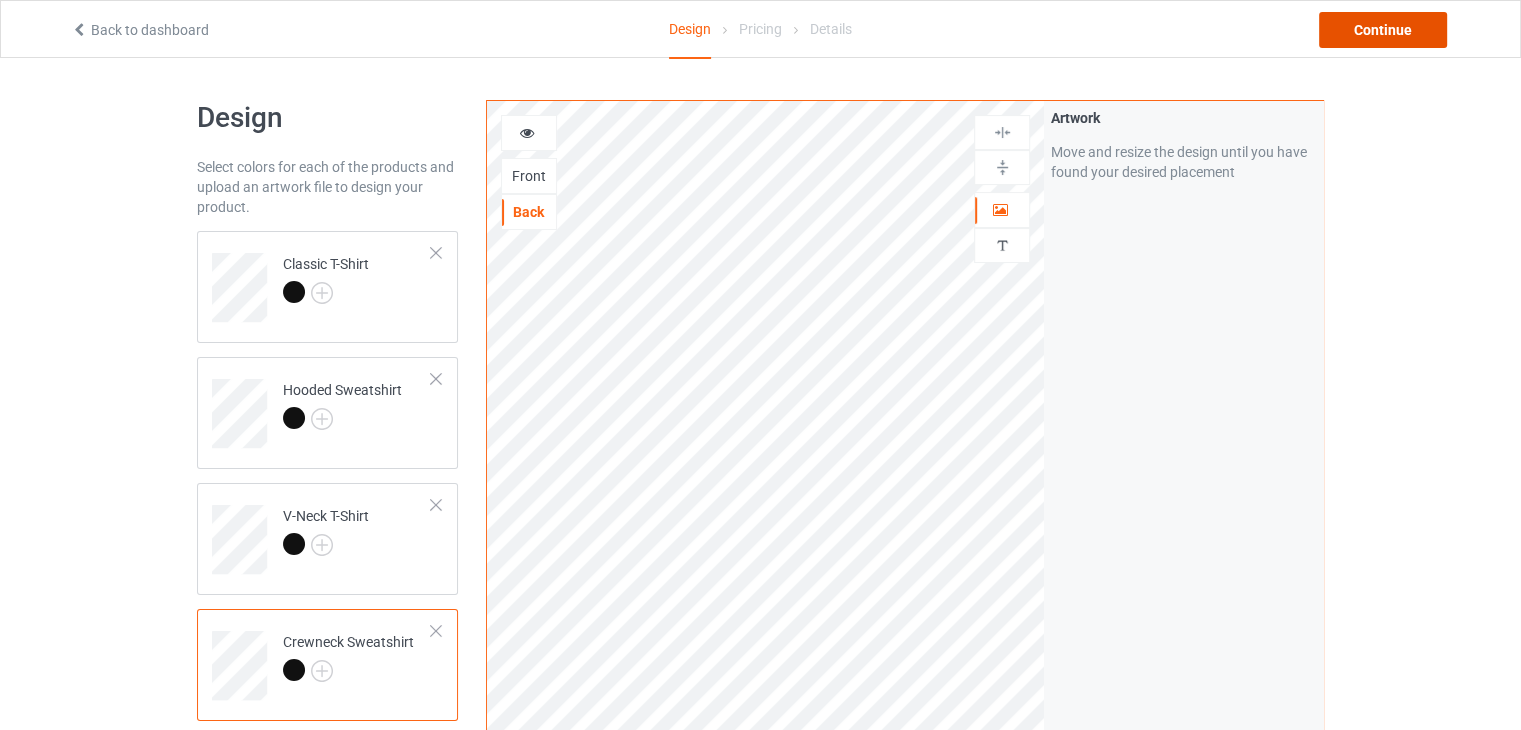 click on "Continue" at bounding box center (1383, 30) 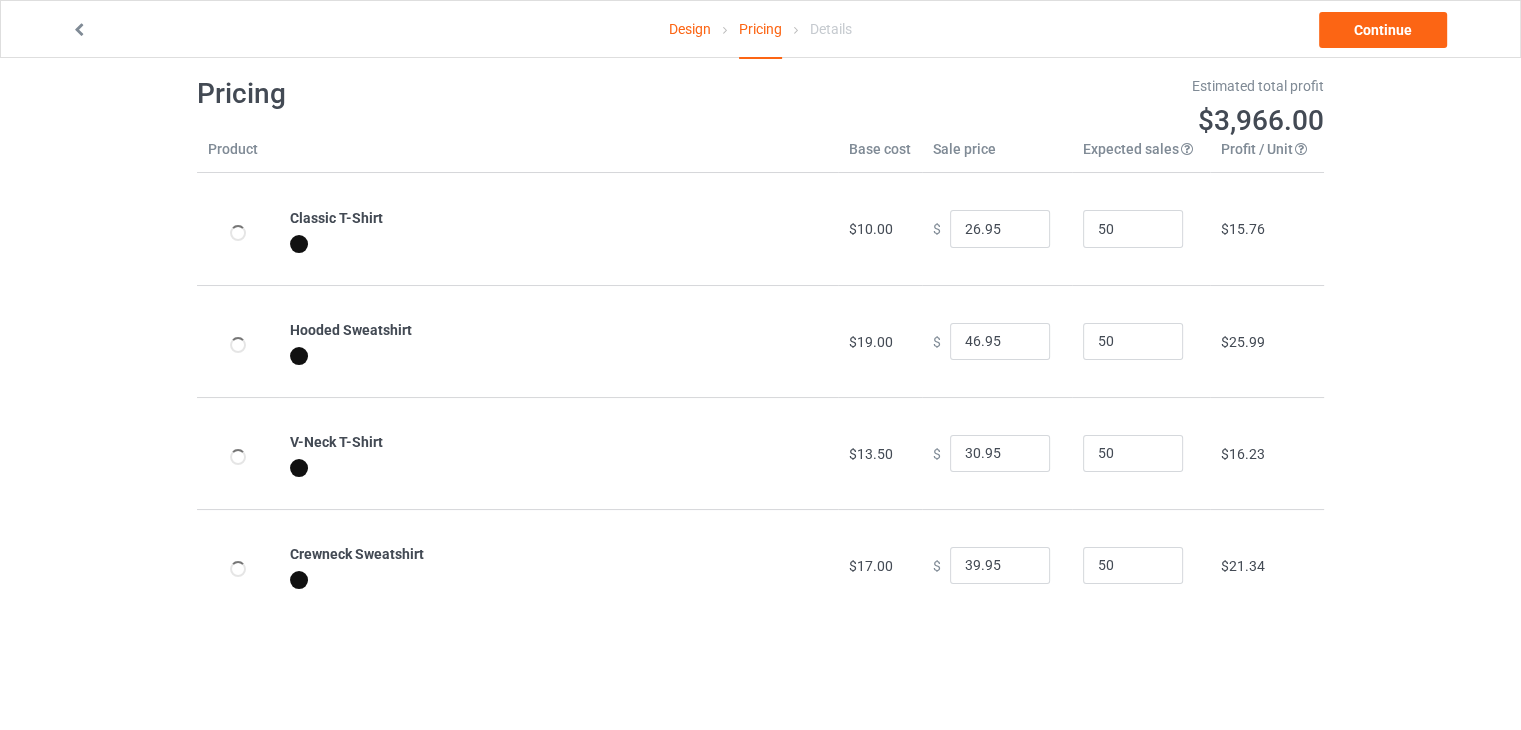 scroll, scrollTop: 58, scrollLeft: 0, axis: vertical 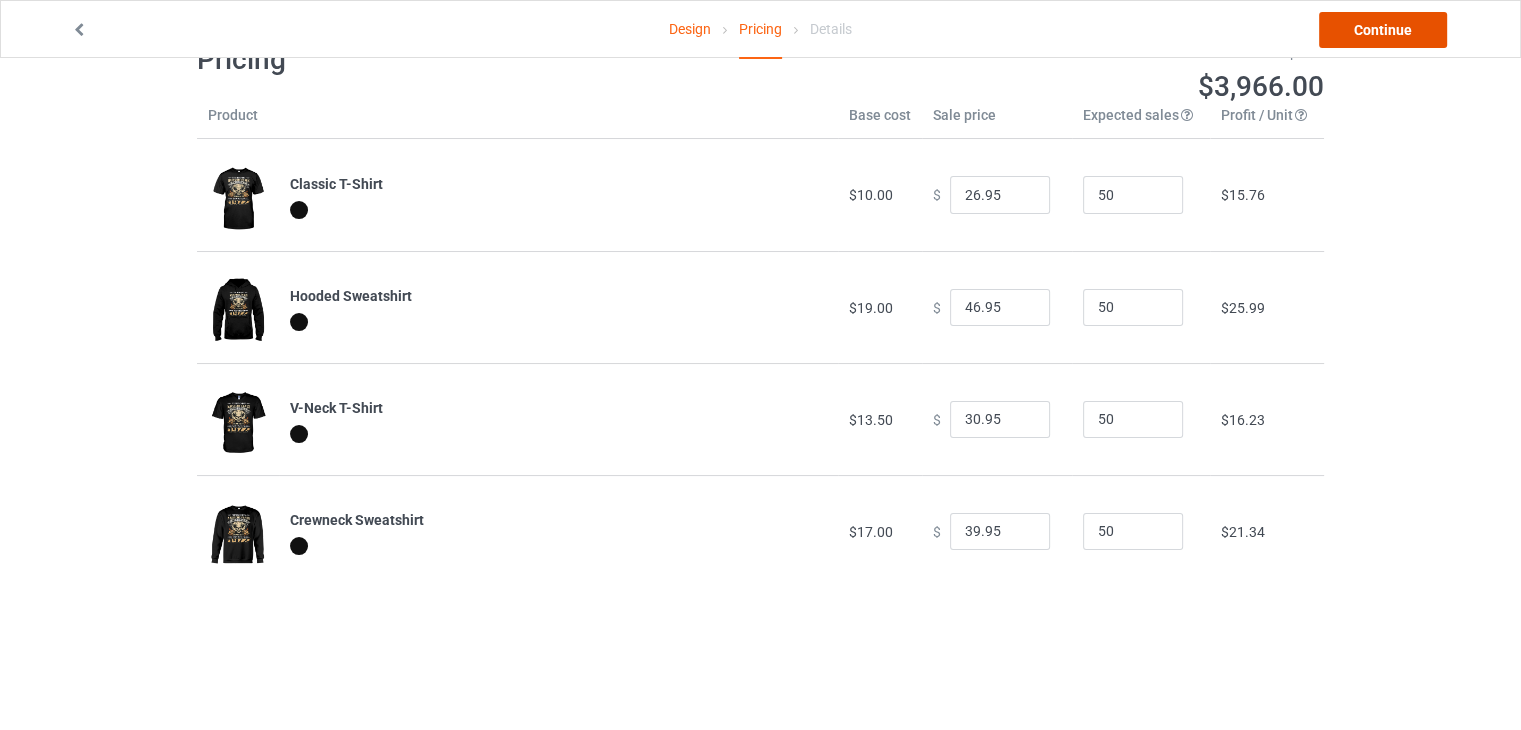 click on "Continue" at bounding box center (1383, 30) 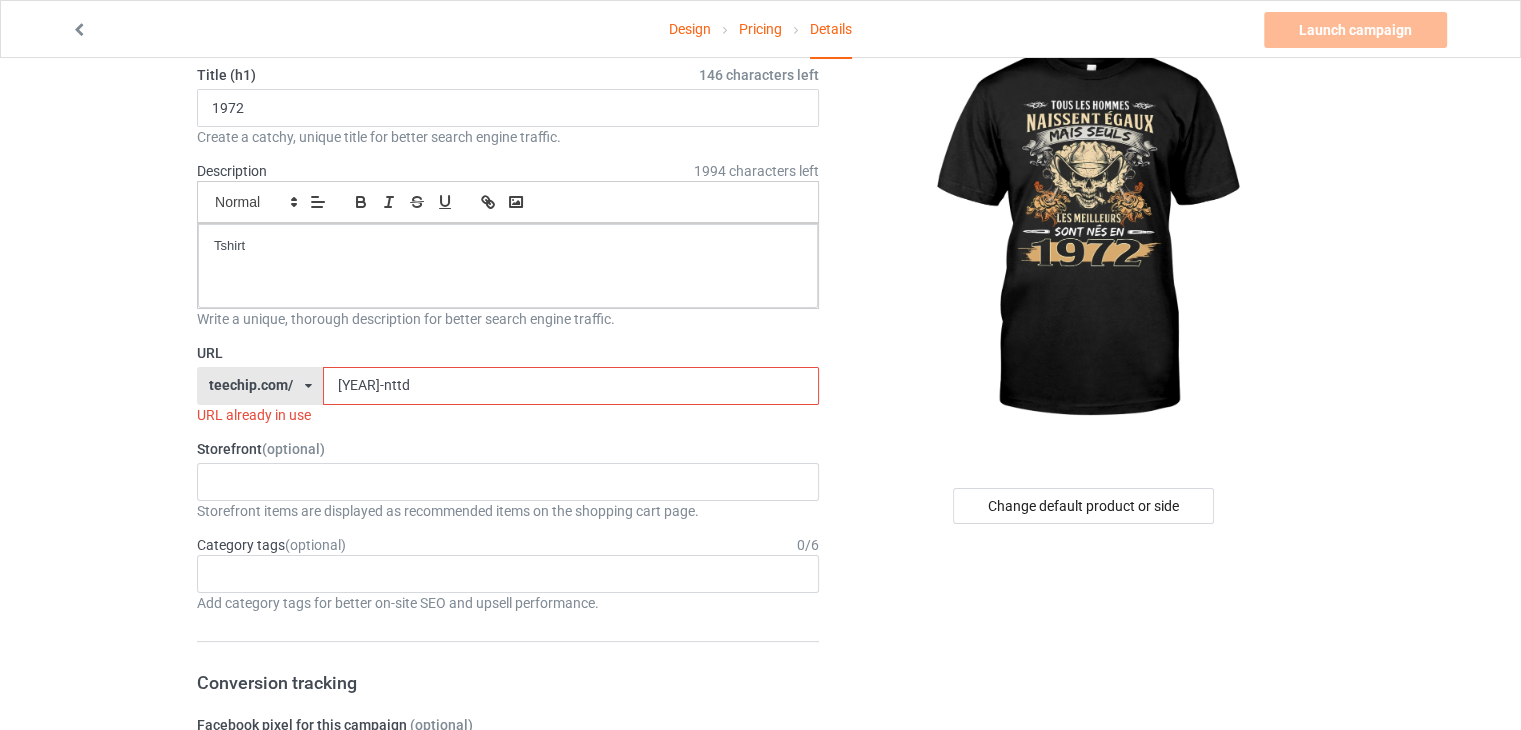 scroll, scrollTop: 100, scrollLeft: 0, axis: vertical 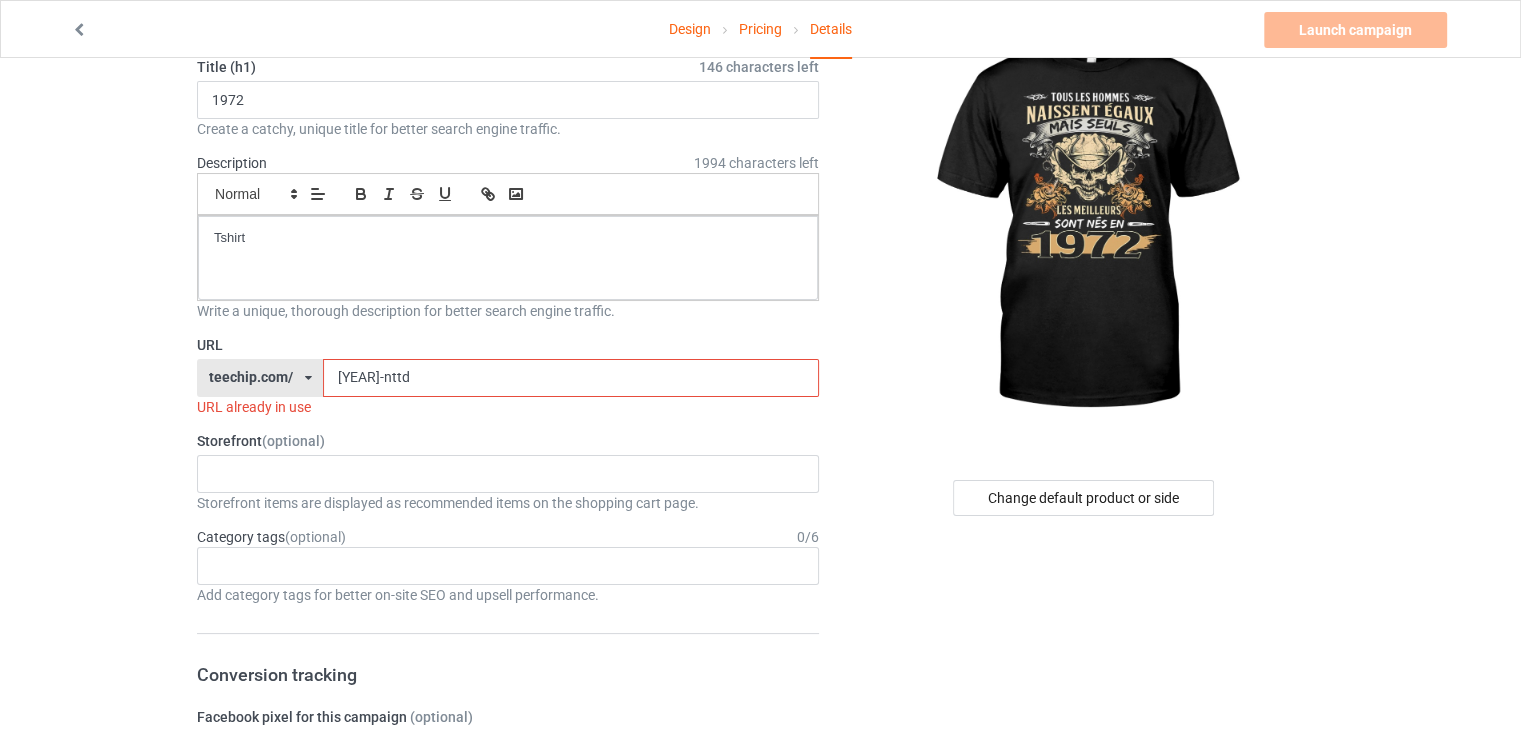 drag, startPoint x: 421, startPoint y: 379, endPoint x: 320, endPoint y: 376, distance: 101.04455 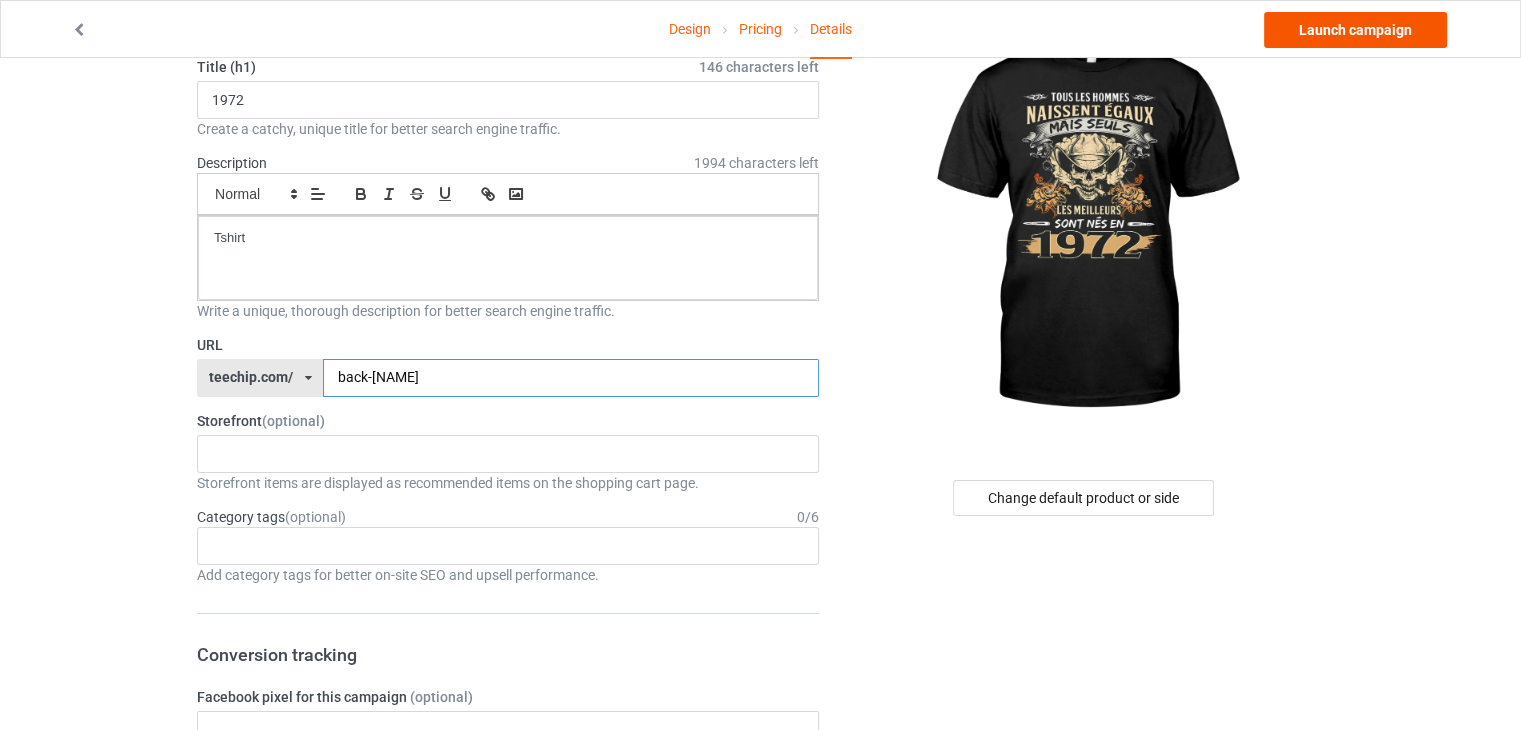 type on "back-nu" 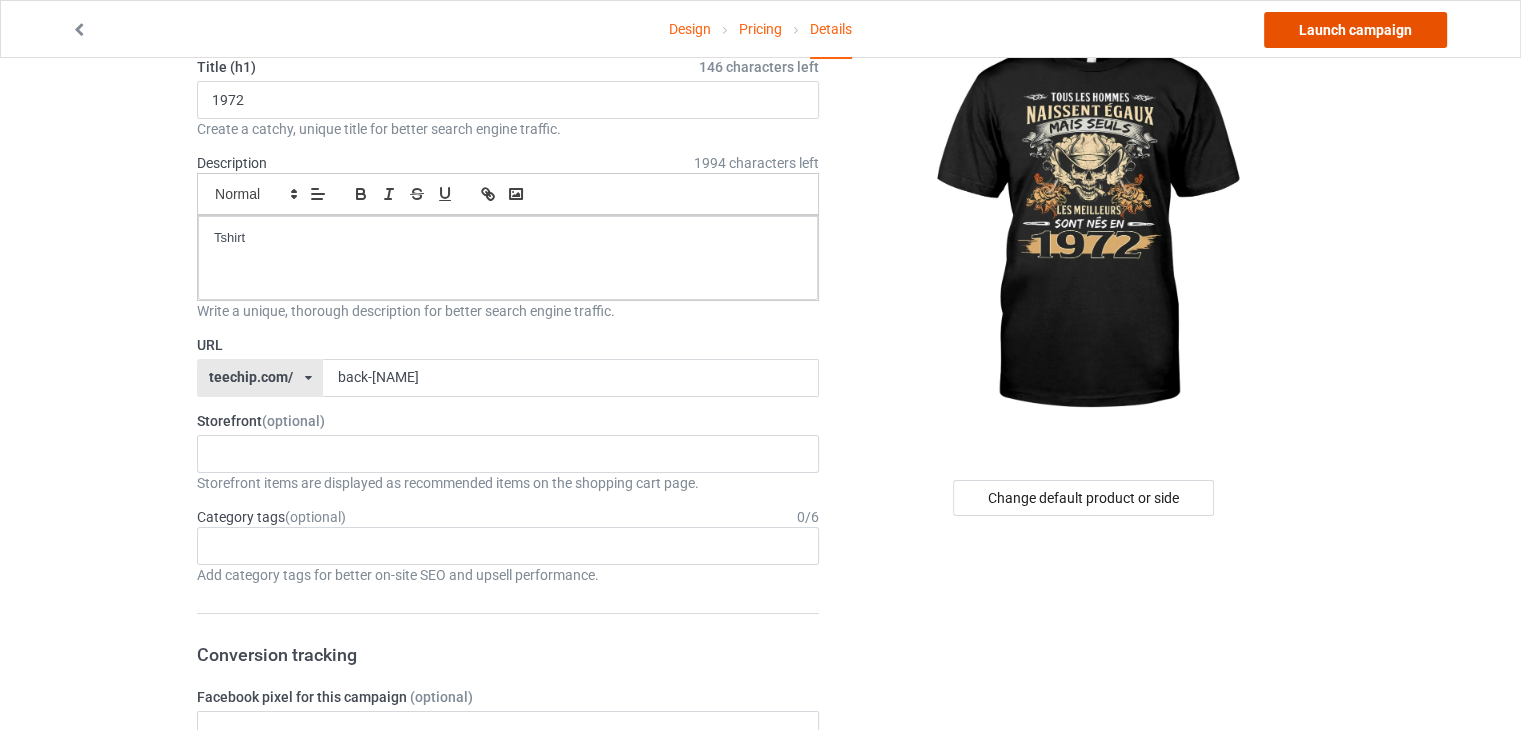 click on "Launch campaign" at bounding box center [1355, 30] 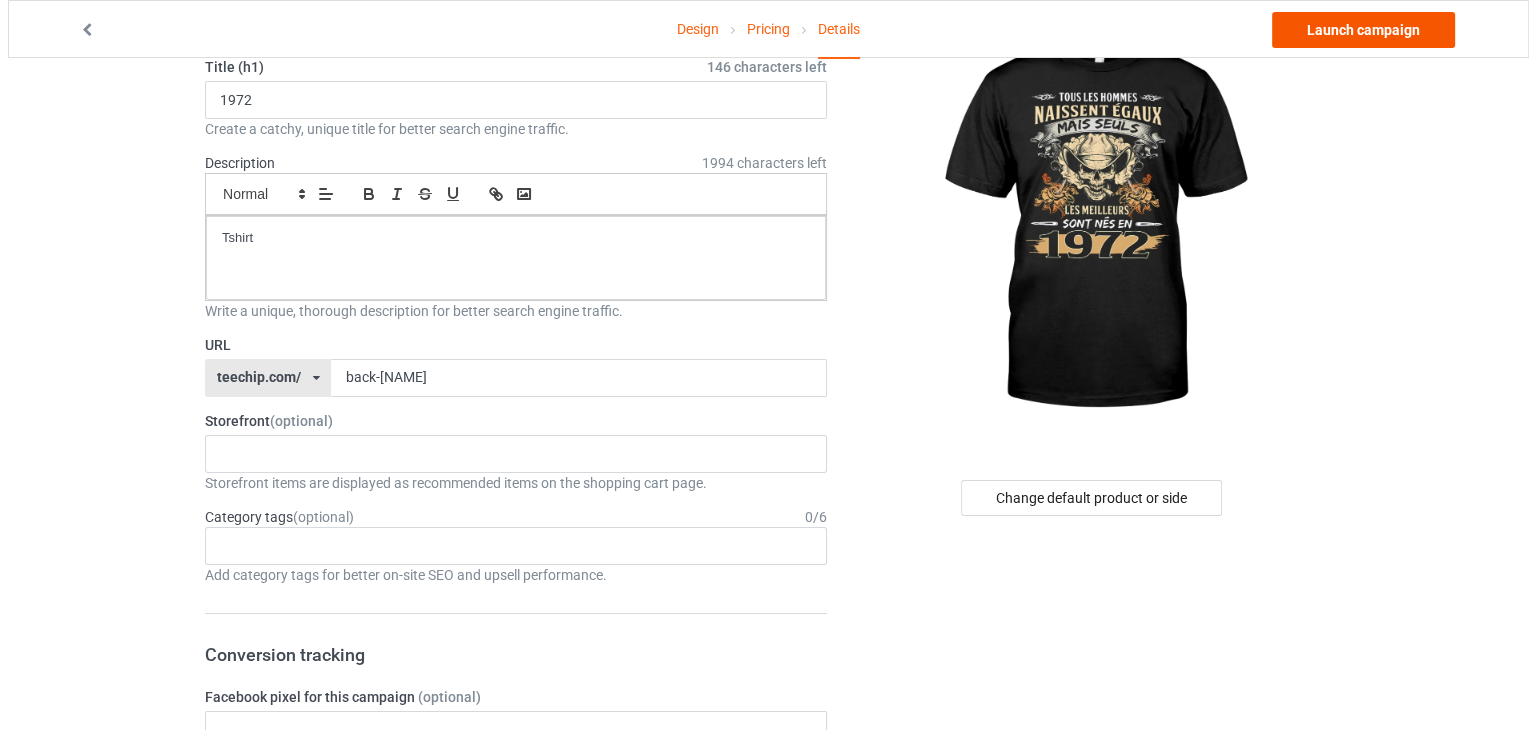 scroll, scrollTop: 0, scrollLeft: 0, axis: both 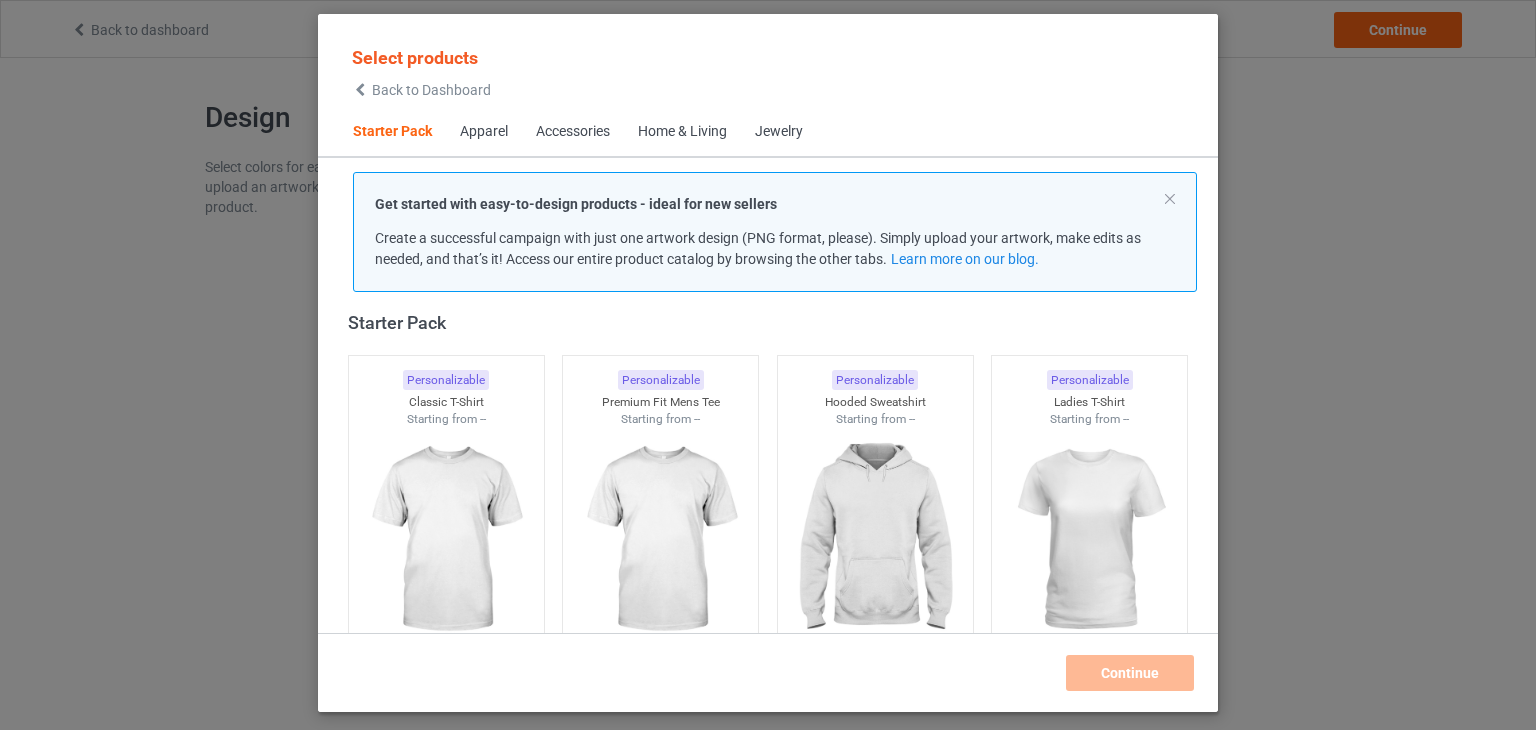 click on "Back to Dashboard" at bounding box center [431, 90] 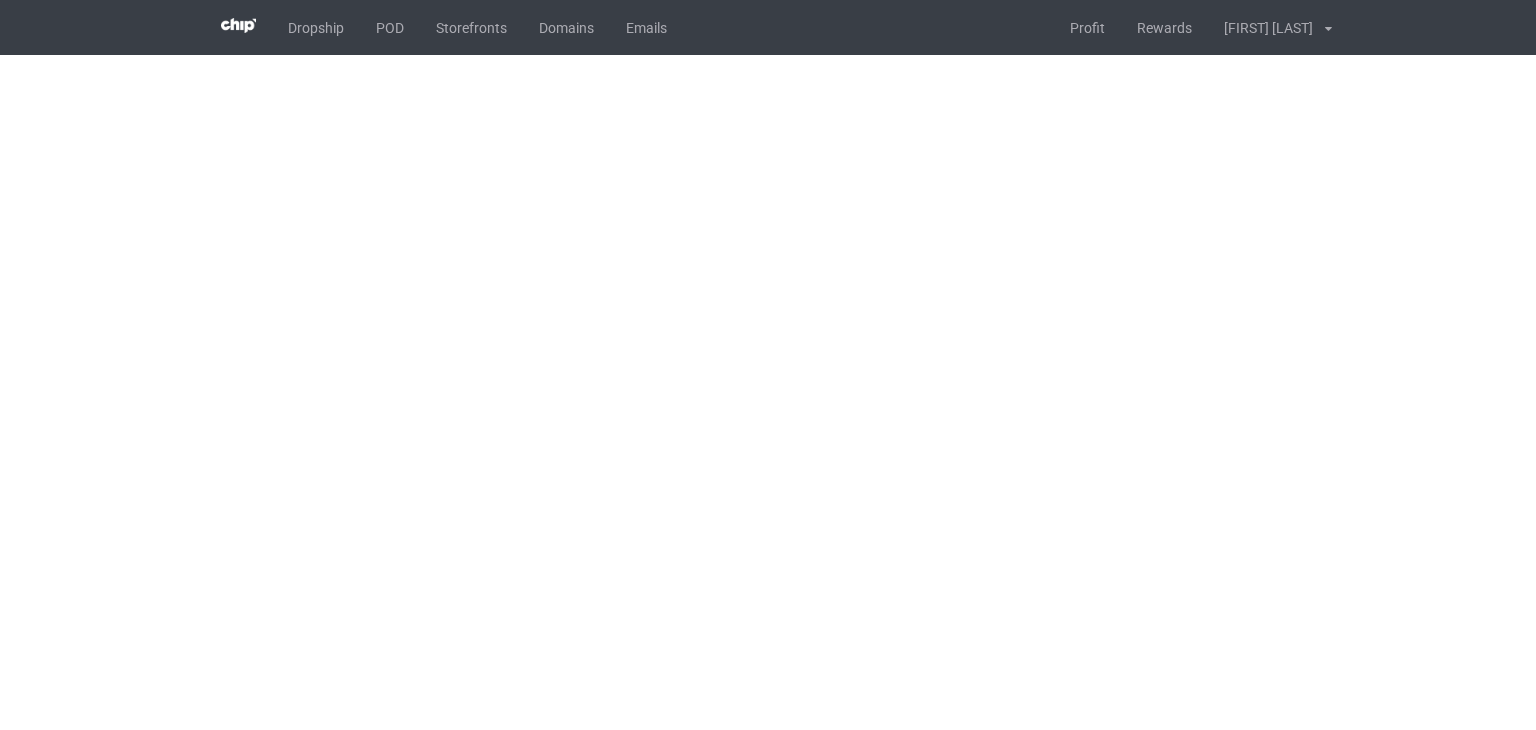 scroll, scrollTop: 0, scrollLeft: 0, axis: both 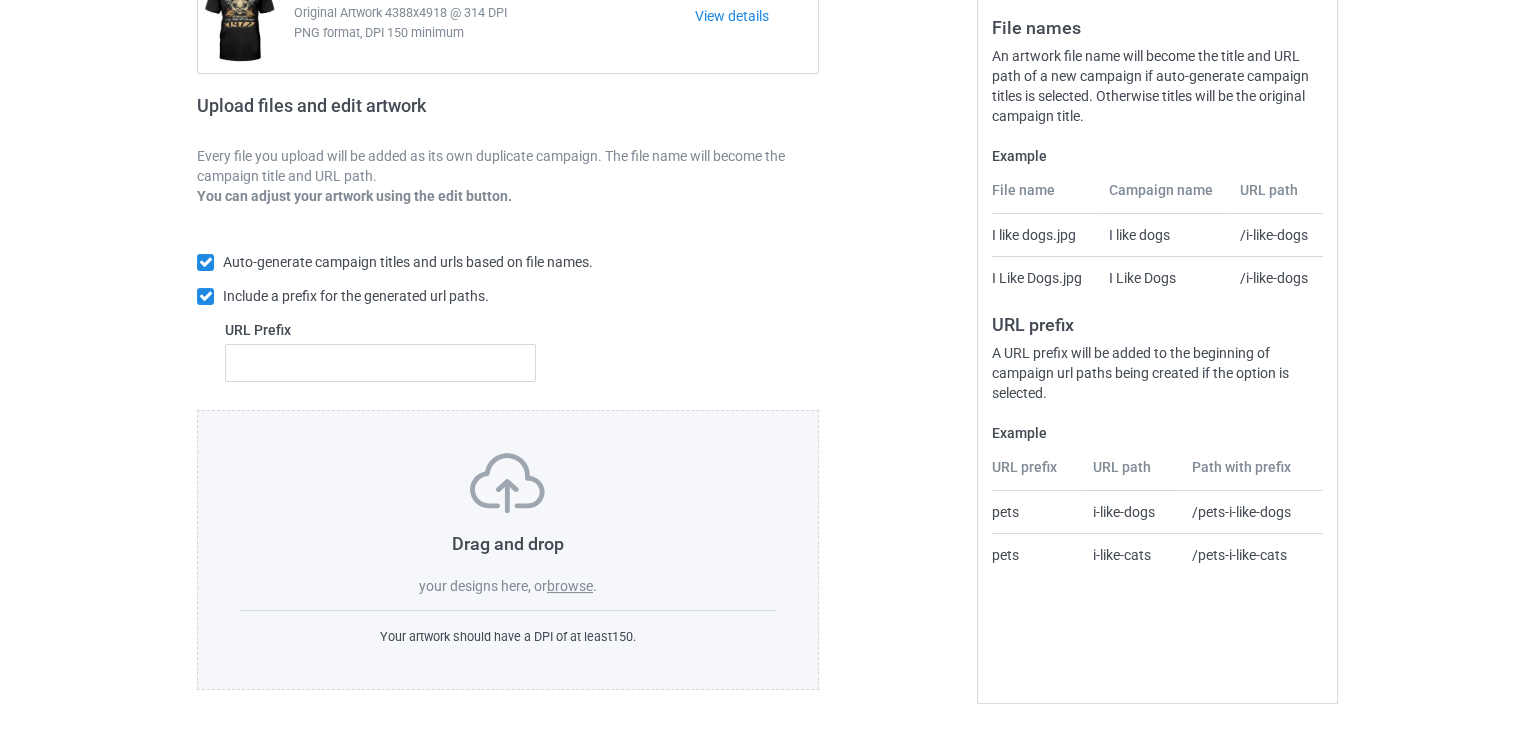 click on "Drag and drop your designs here, or  browse . Your artwork should have a DPI of at least 150 ." at bounding box center (508, 550) 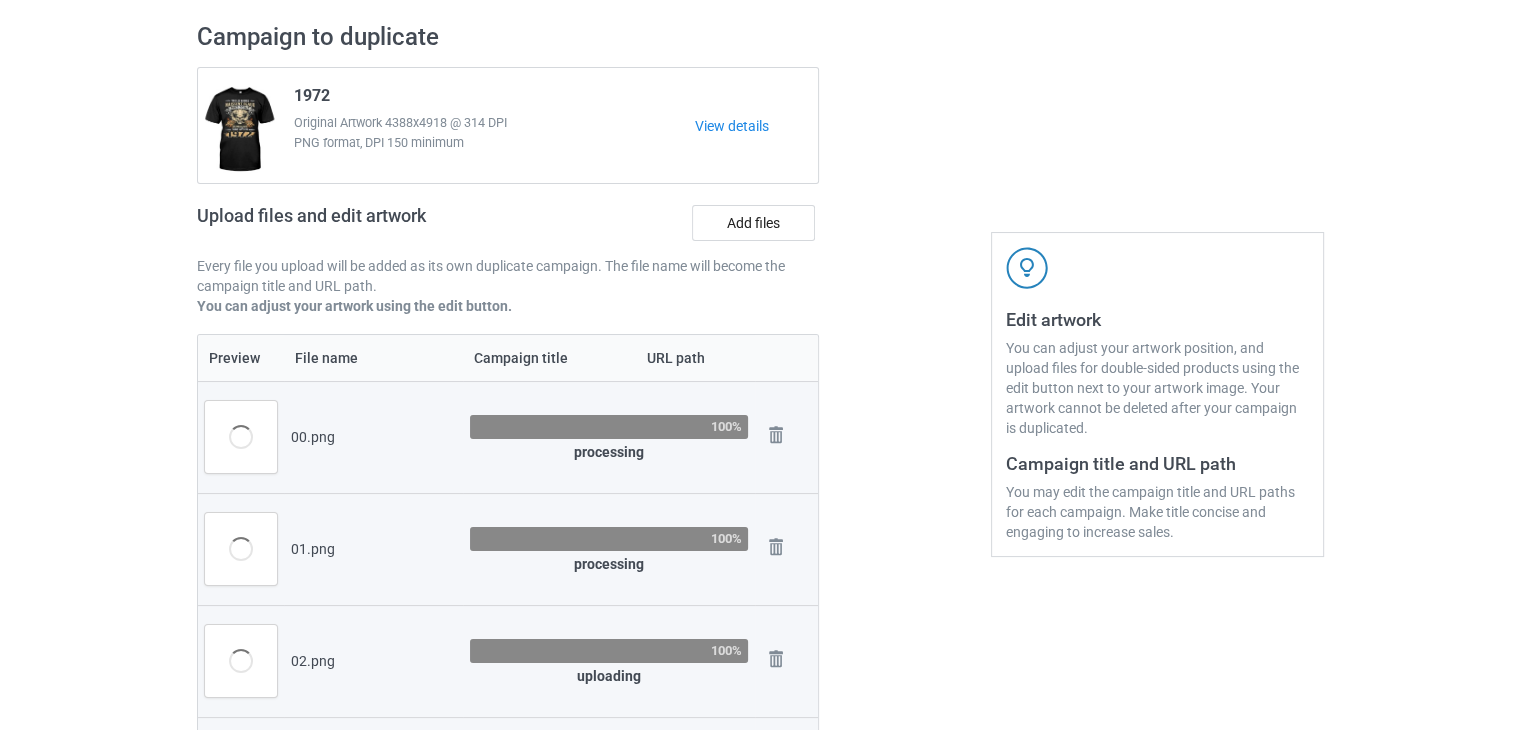 scroll, scrollTop: 142, scrollLeft: 0, axis: vertical 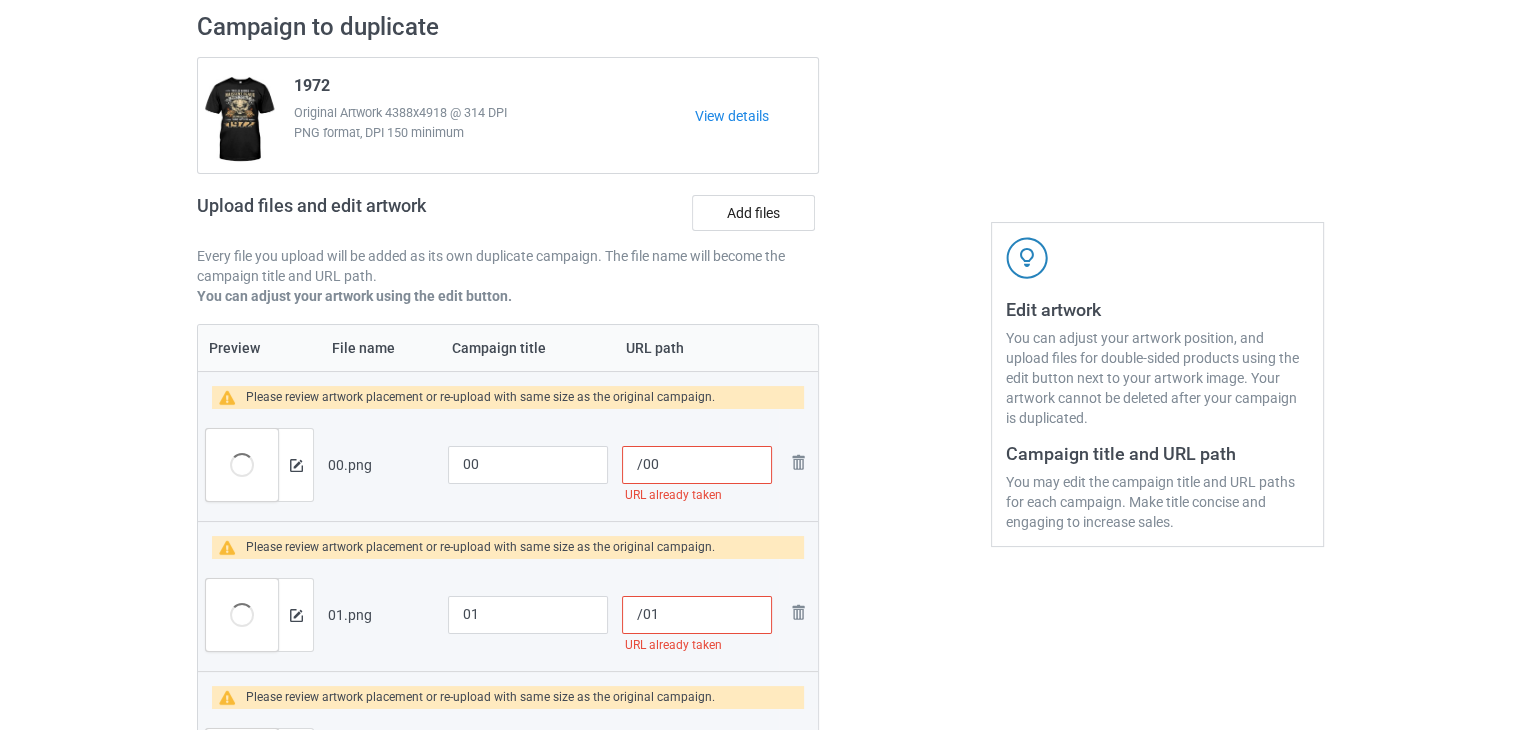 click on "/00" at bounding box center [697, 465] 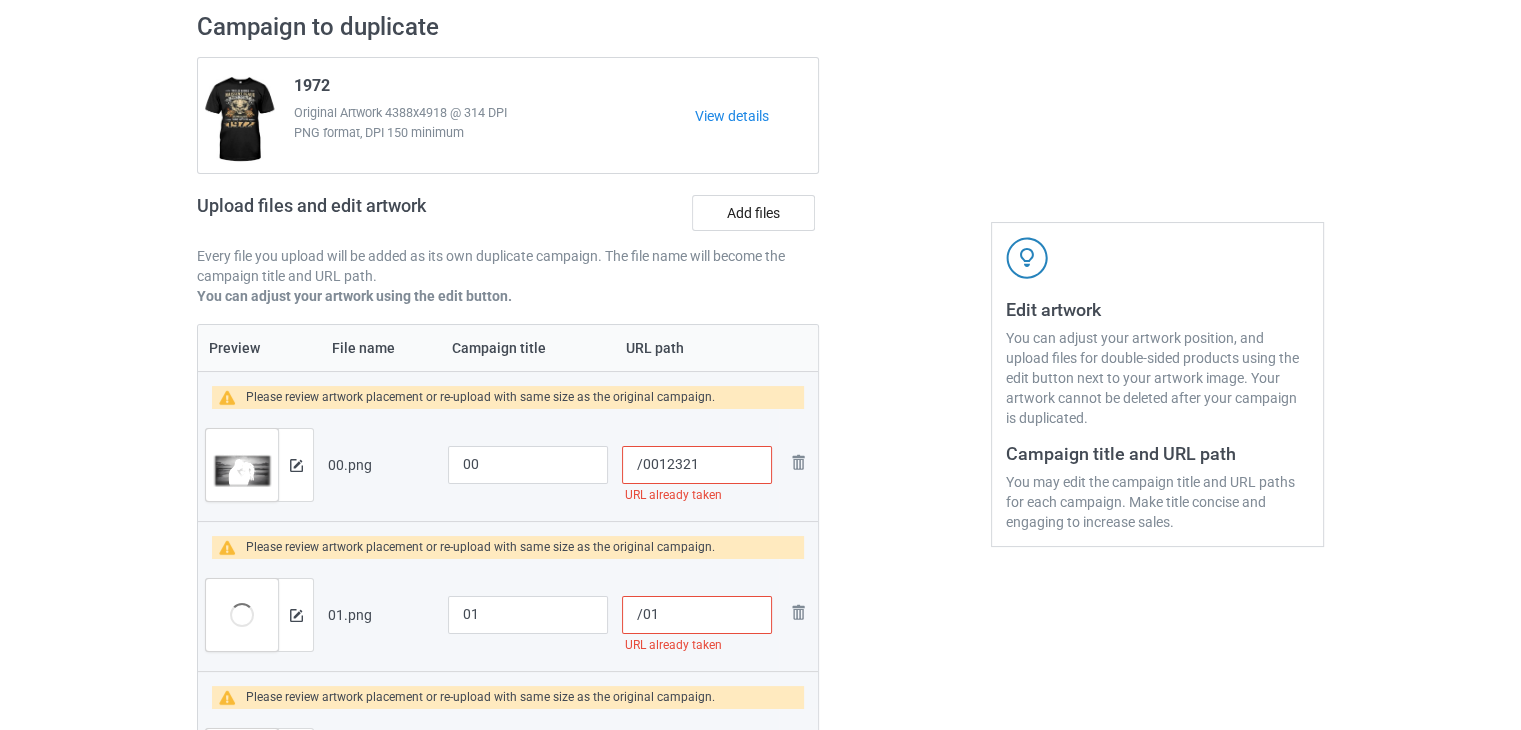 type on "/00" 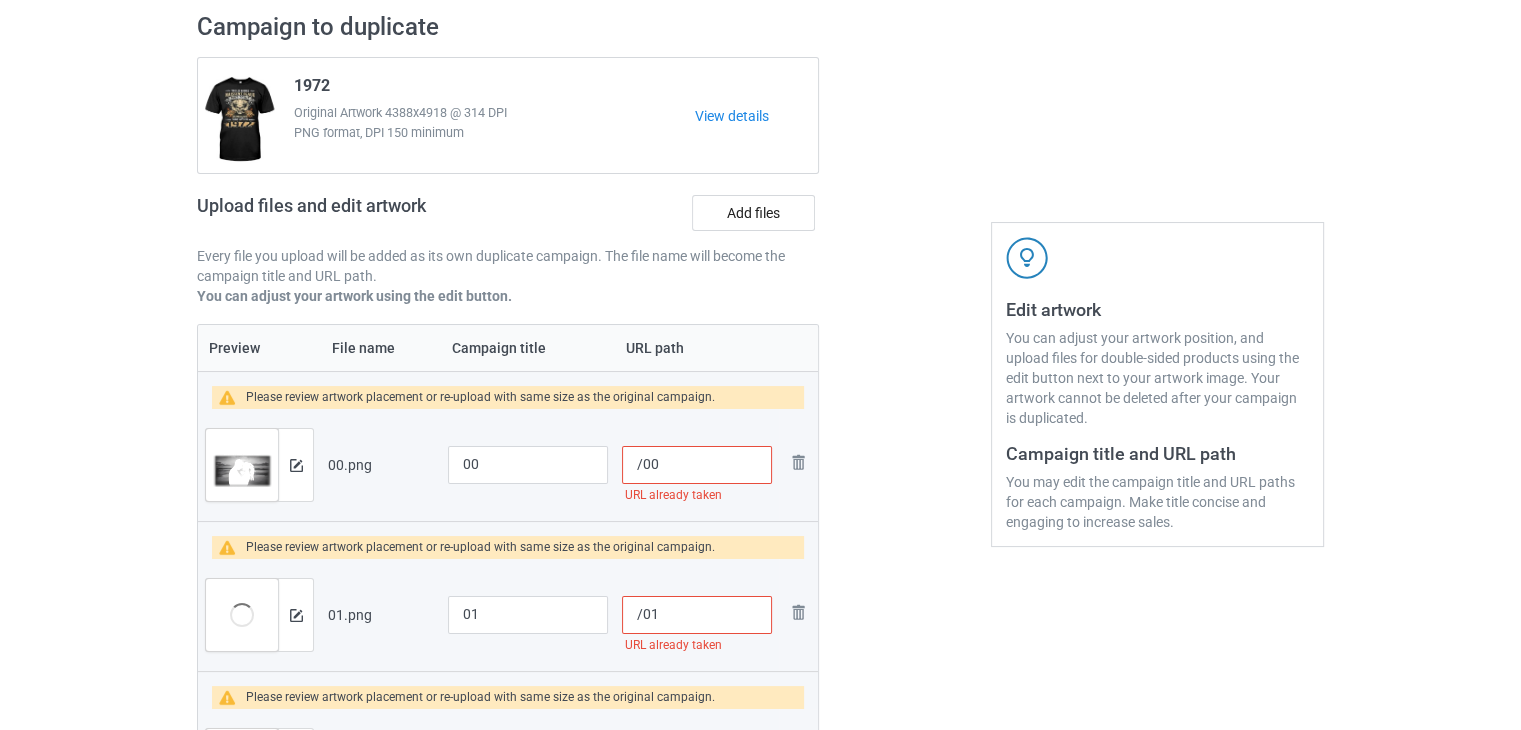 click on "/01" at bounding box center [697, 615] 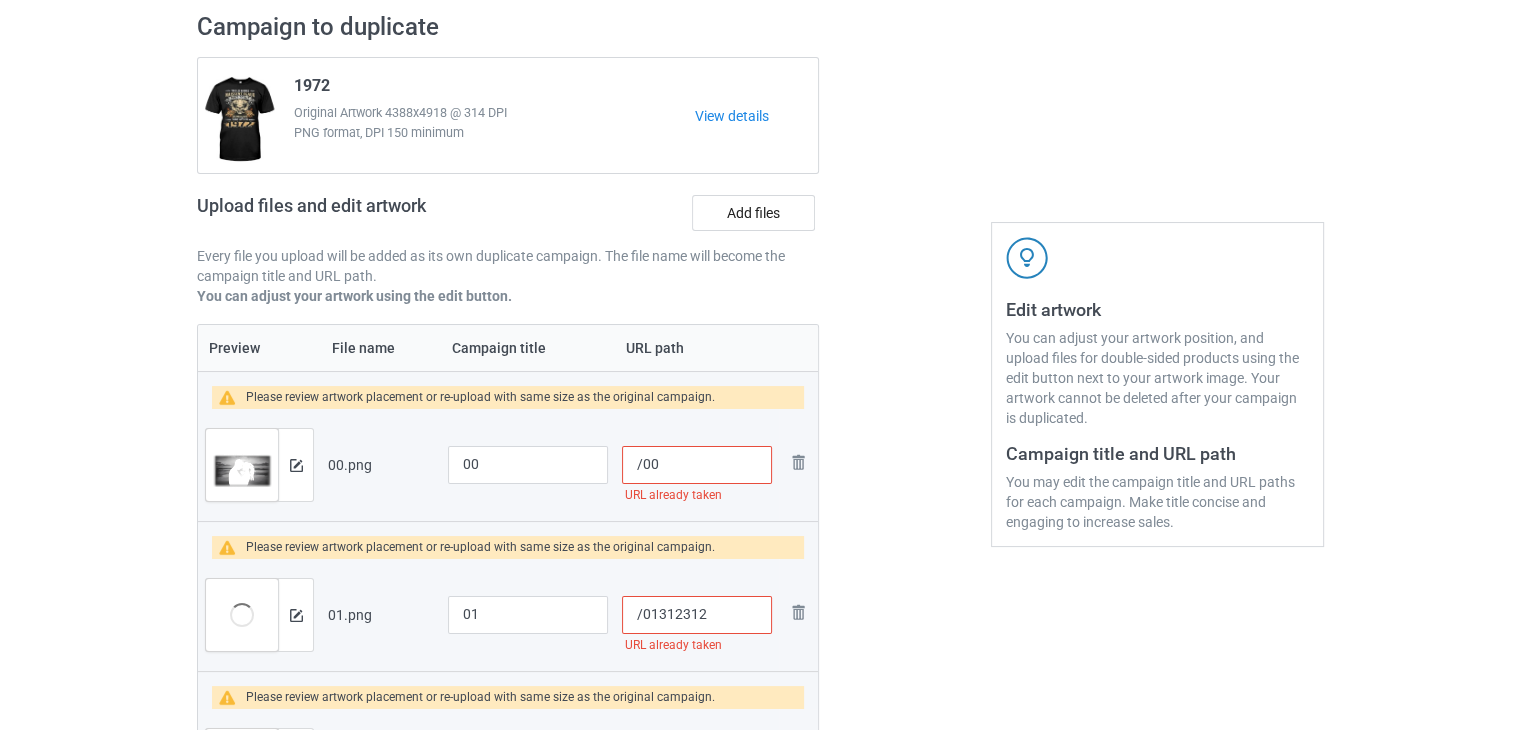 type on "/01" 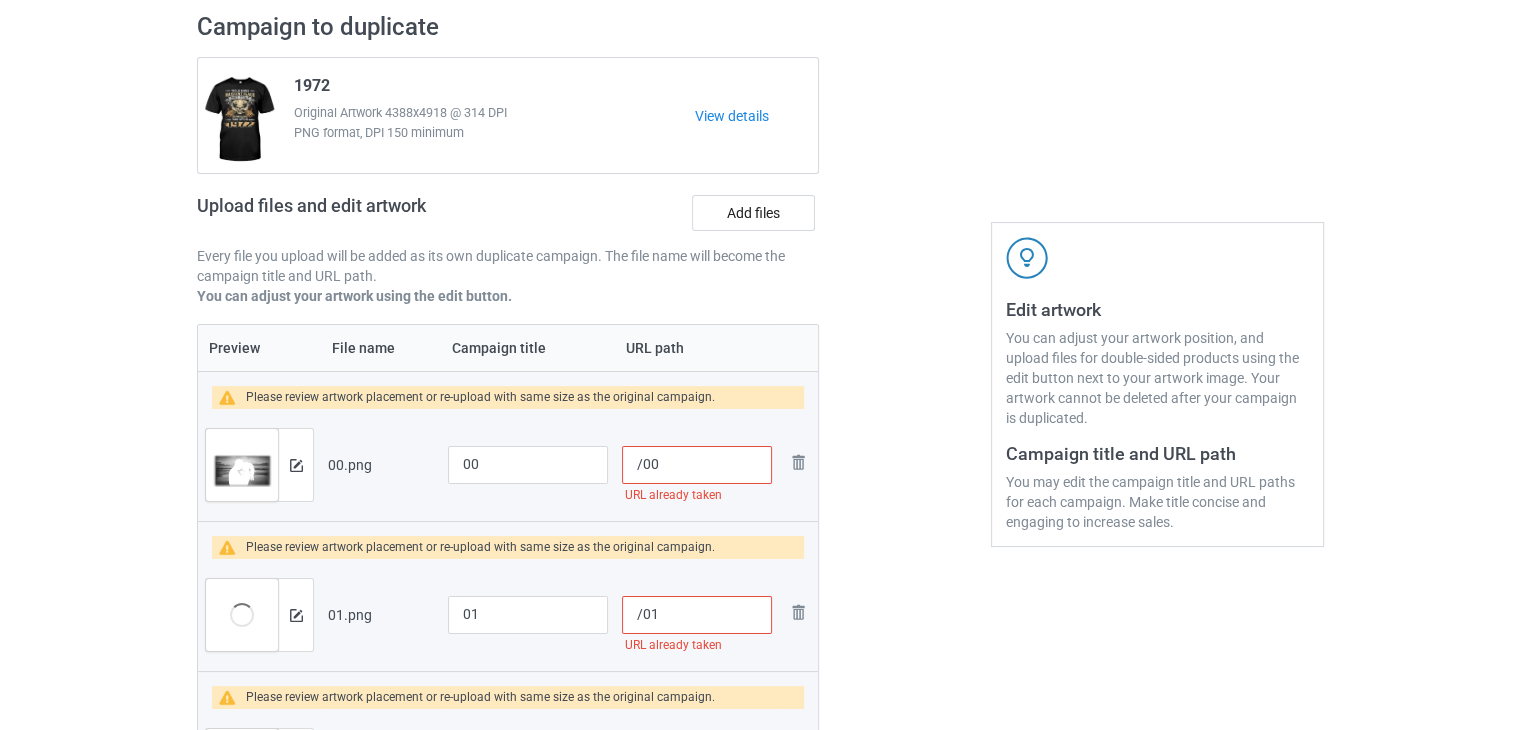 click on "/00" at bounding box center (697, 465) 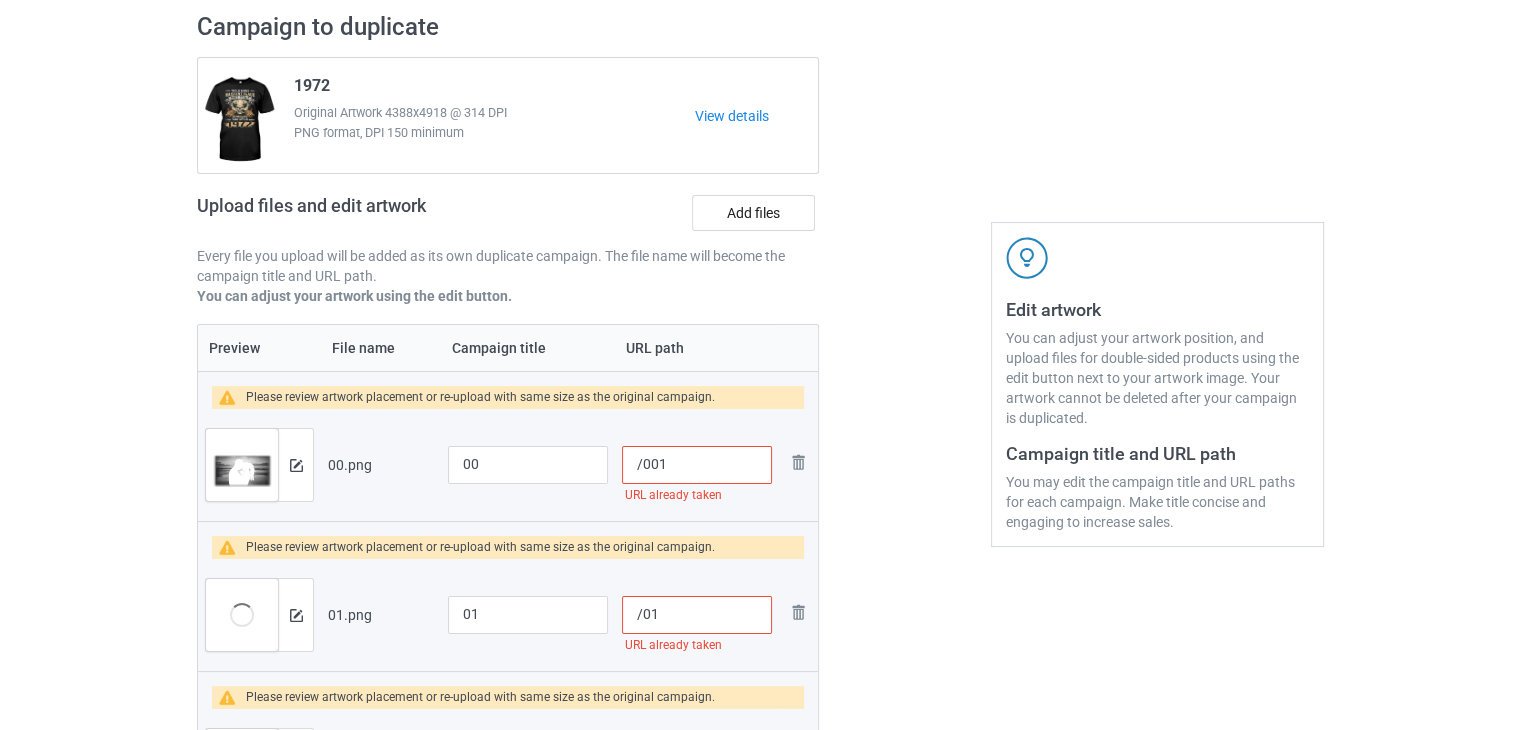 type on "/00" 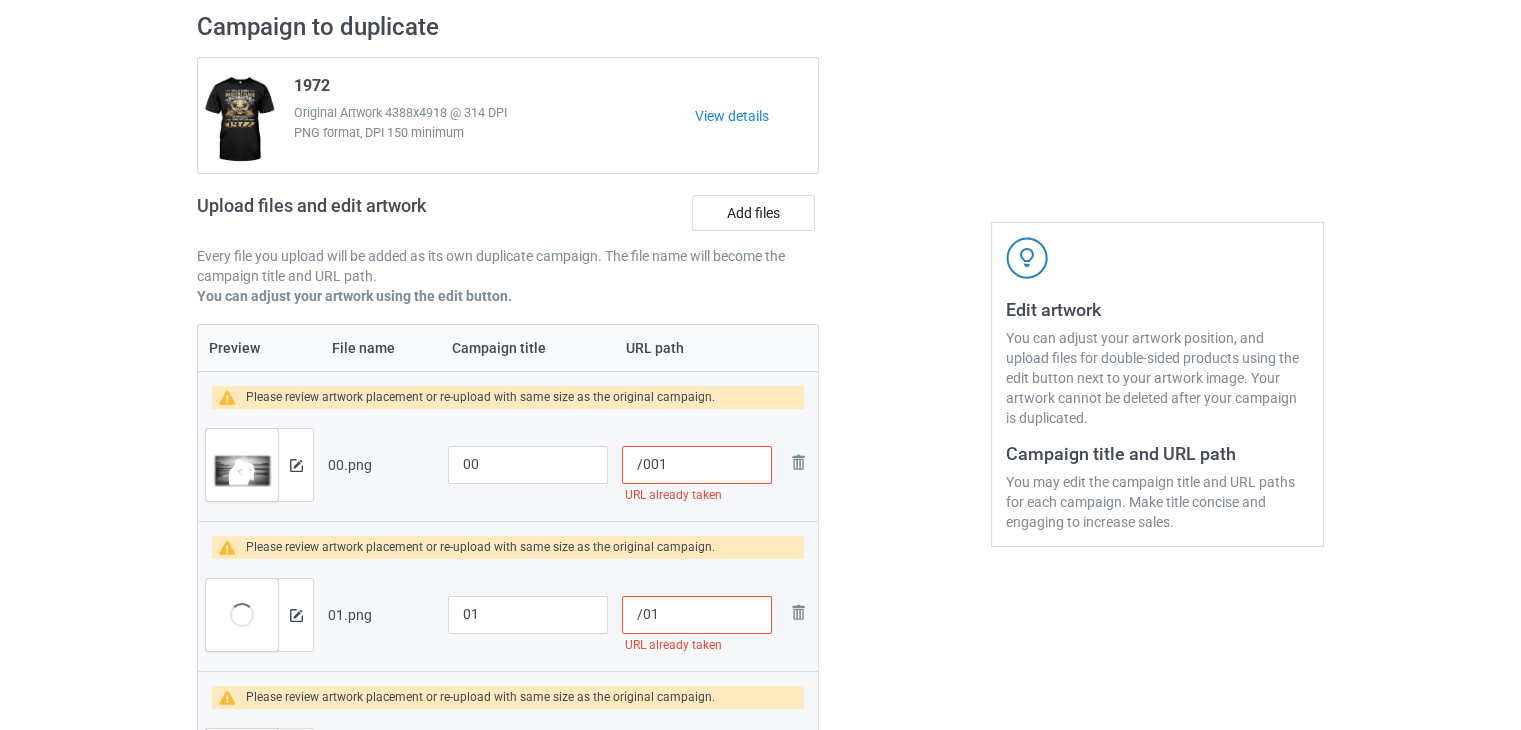 type on "/01312312" 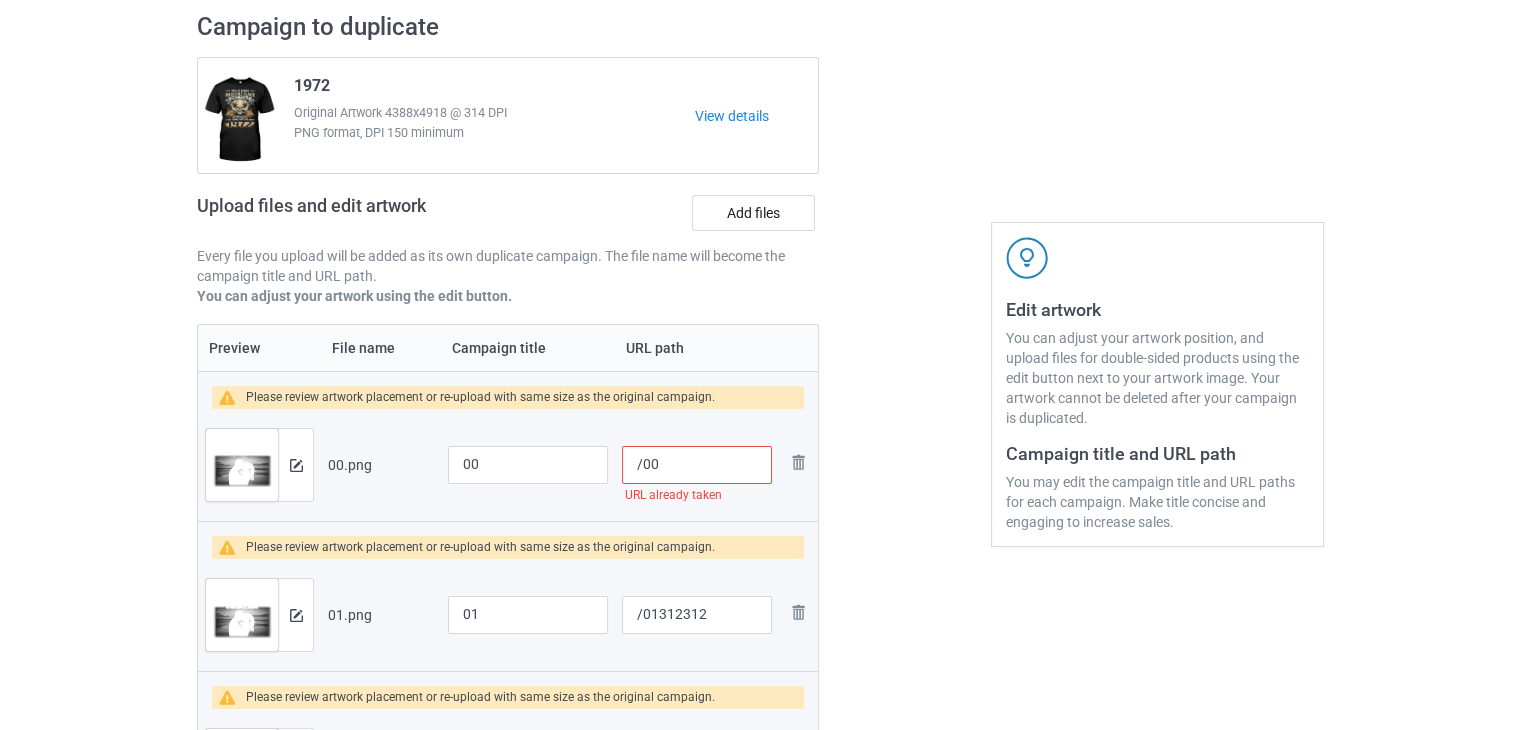 type on "/001" 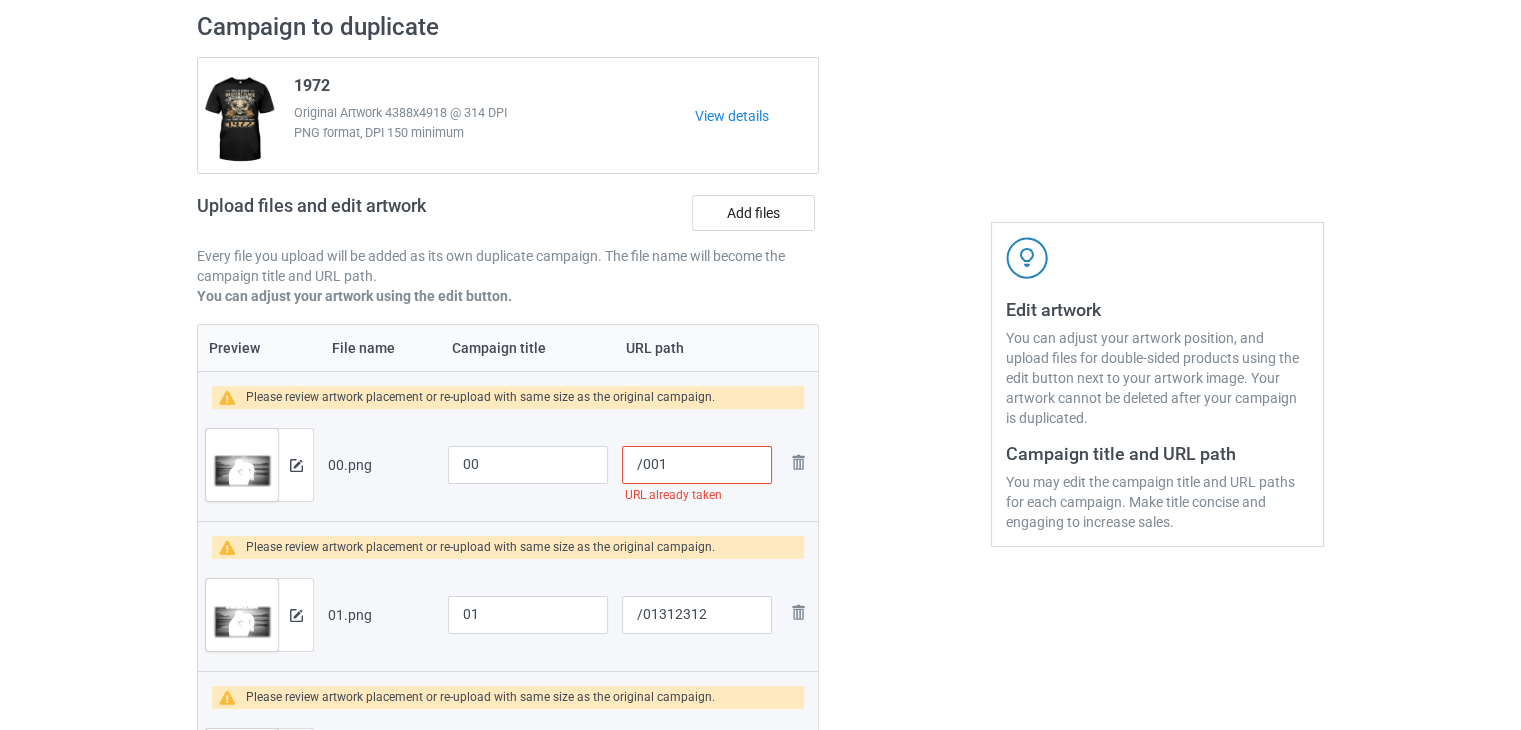 type on "/01" 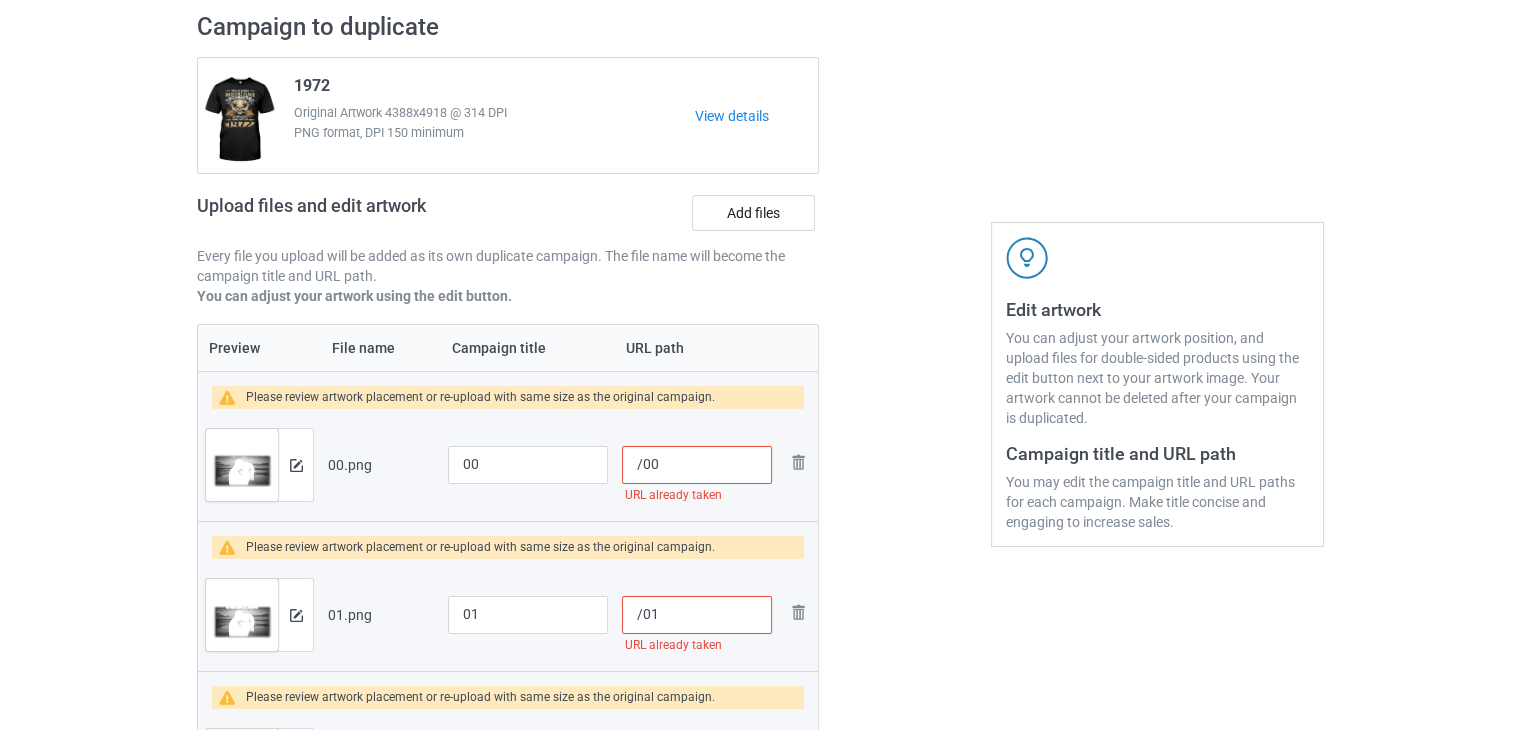 click on "/00" at bounding box center [697, 465] 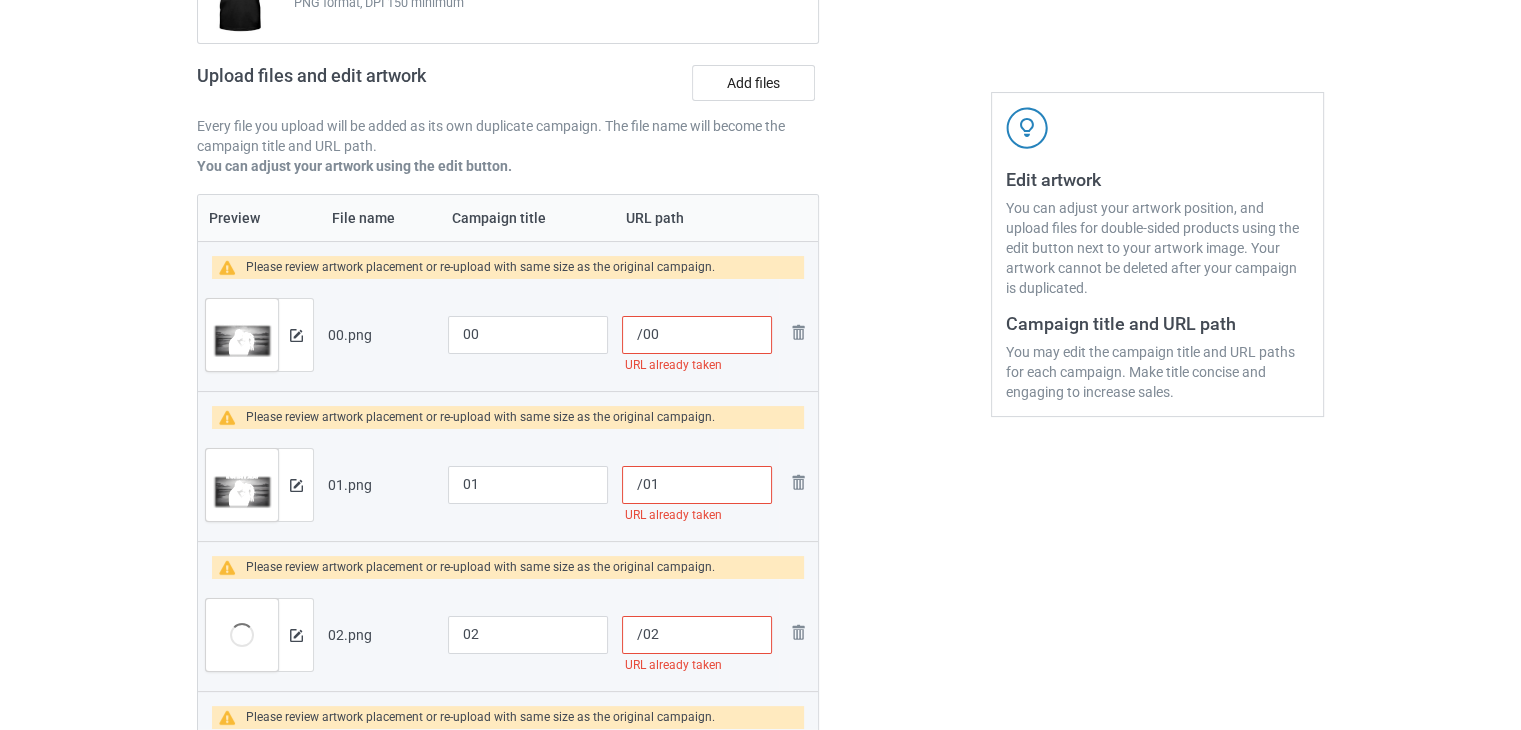 scroll, scrollTop: 242, scrollLeft: 0, axis: vertical 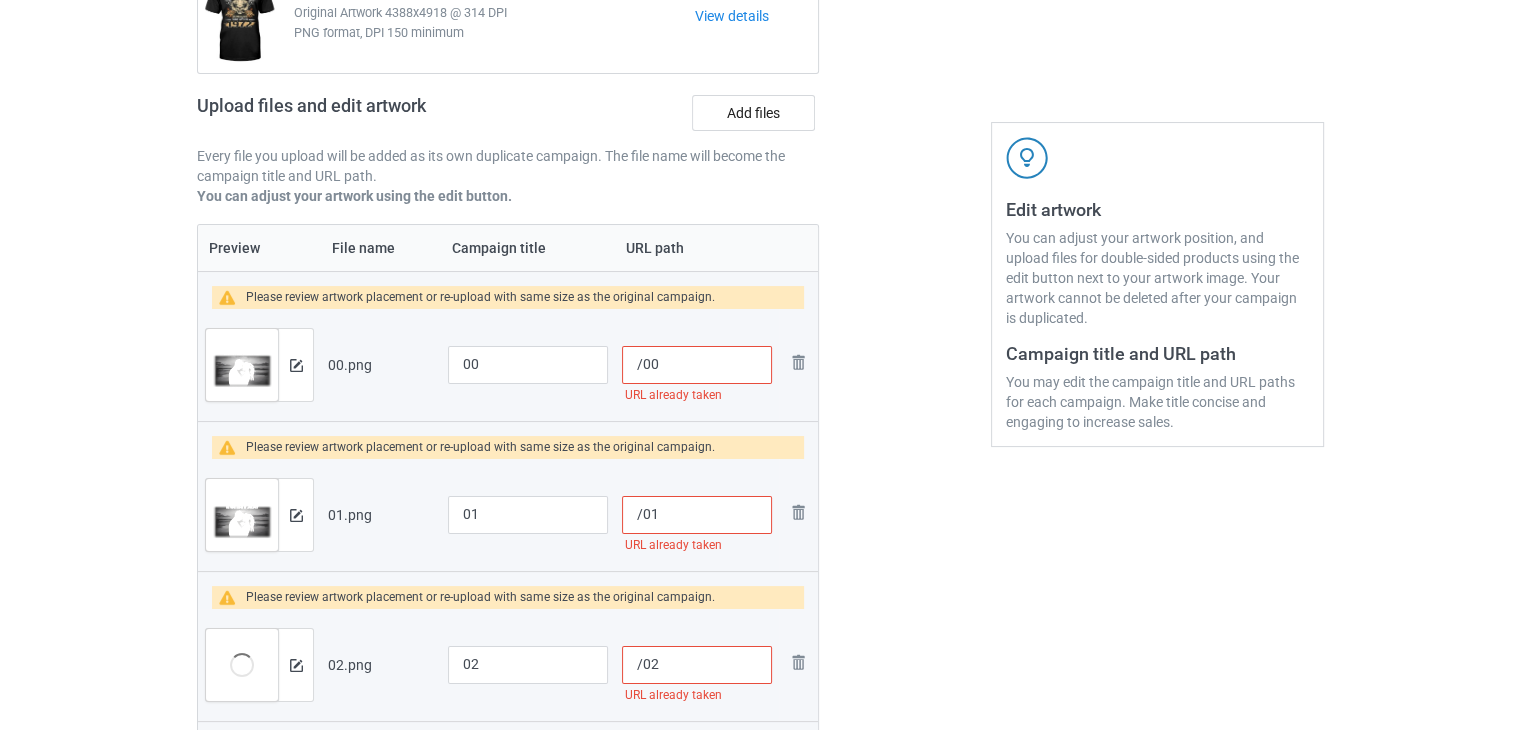 click on "/00" at bounding box center (697, 365) 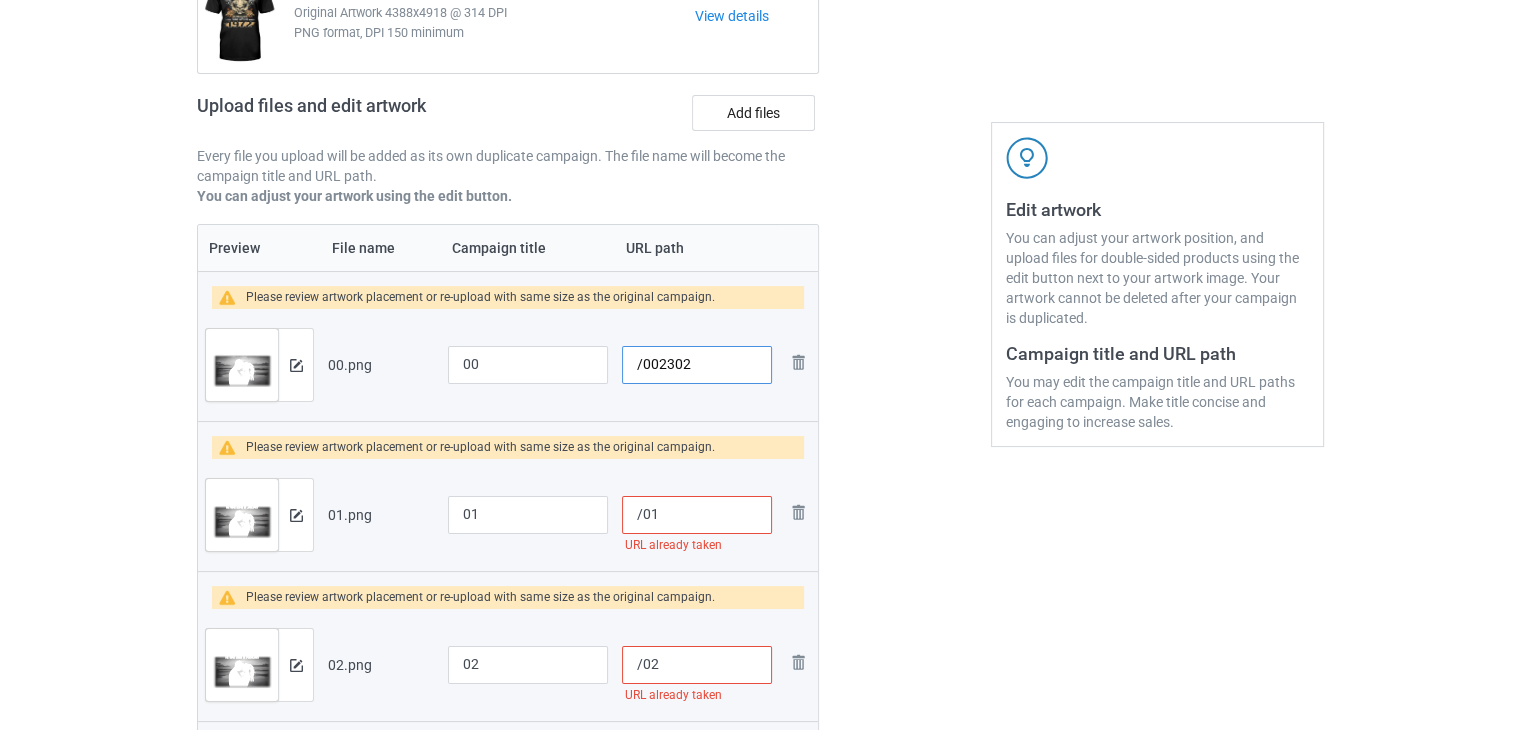 drag, startPoint x: 700, startPoint y: 363, endPoint x: 656, endPoint y: 365, distance: 44.04543 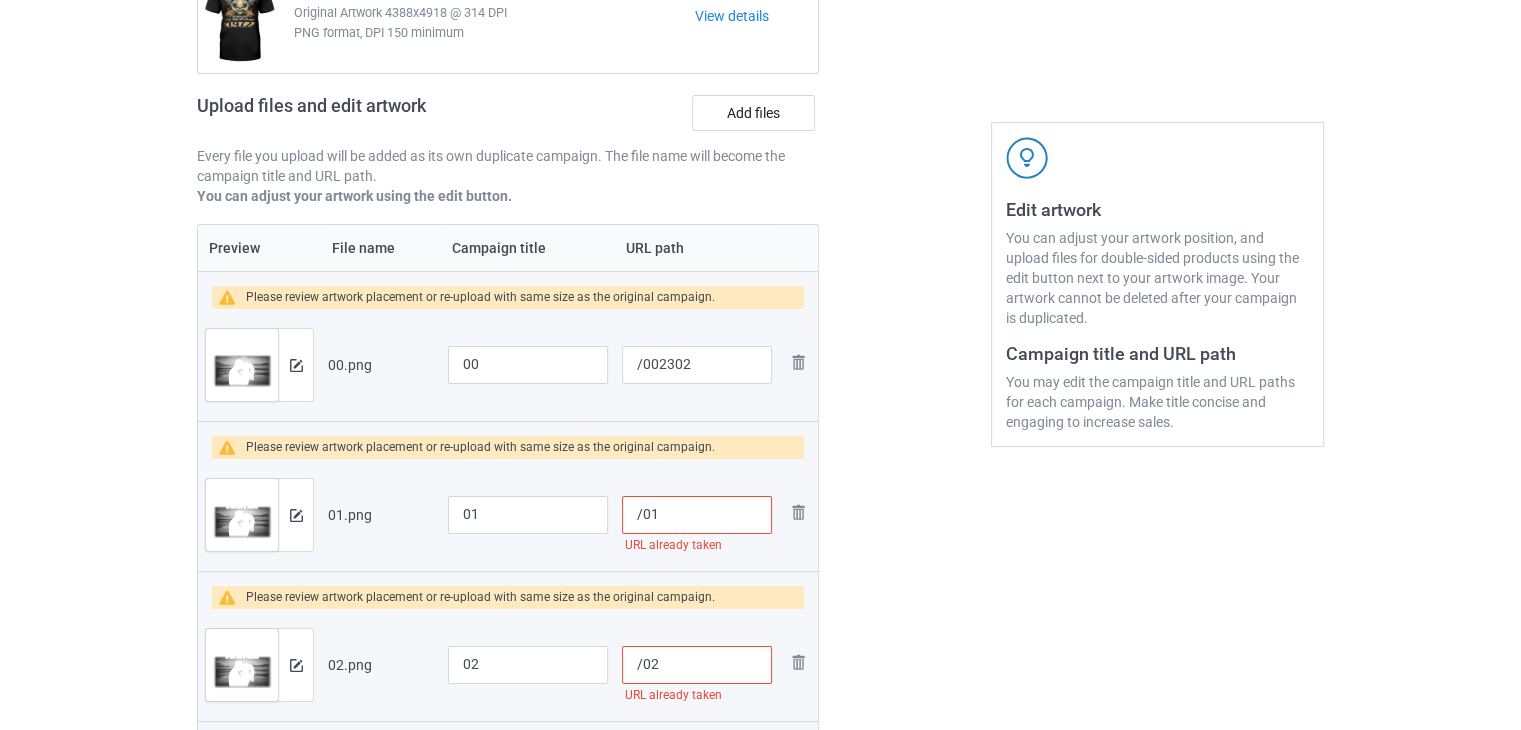 click on "/01" at bounding box center [697, 515] 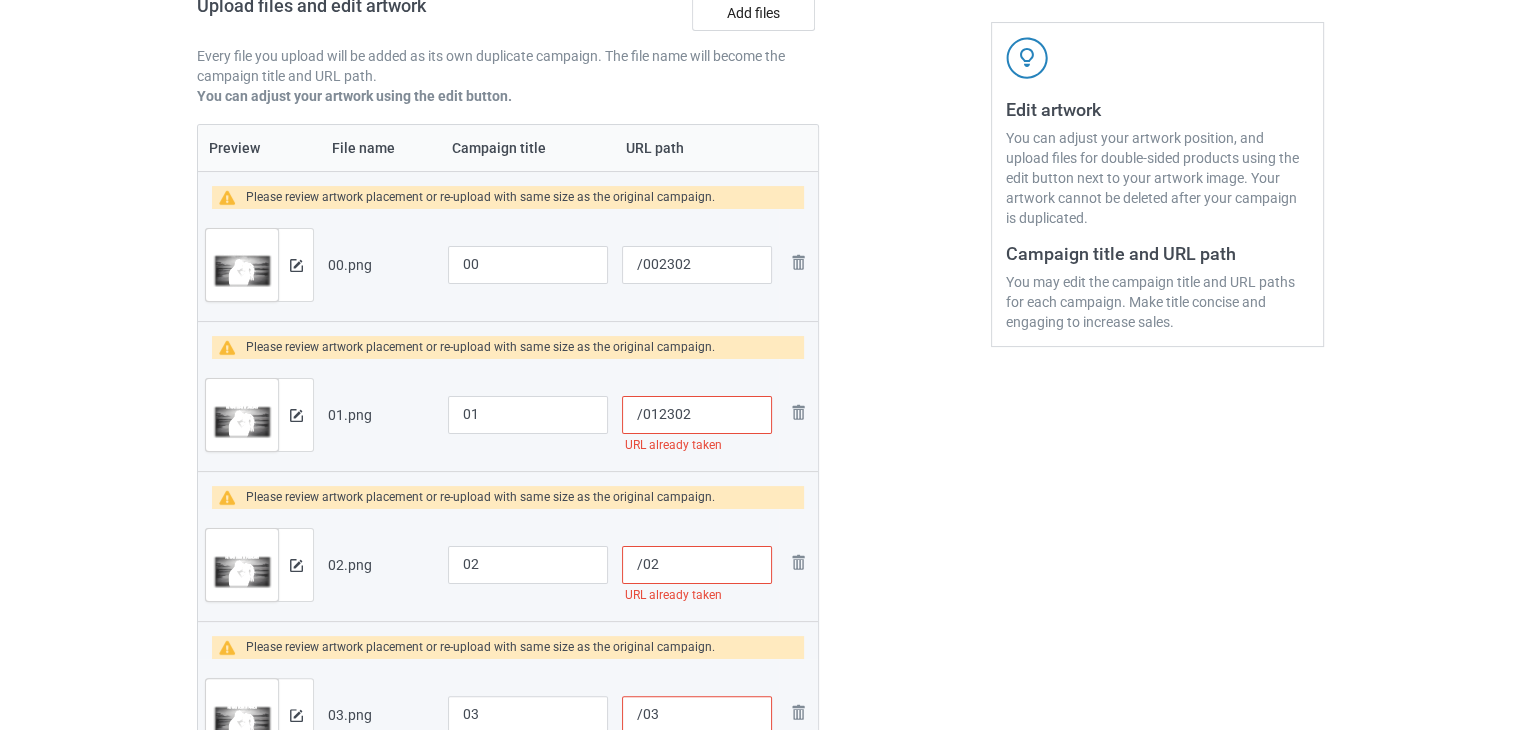 type on "/012302" 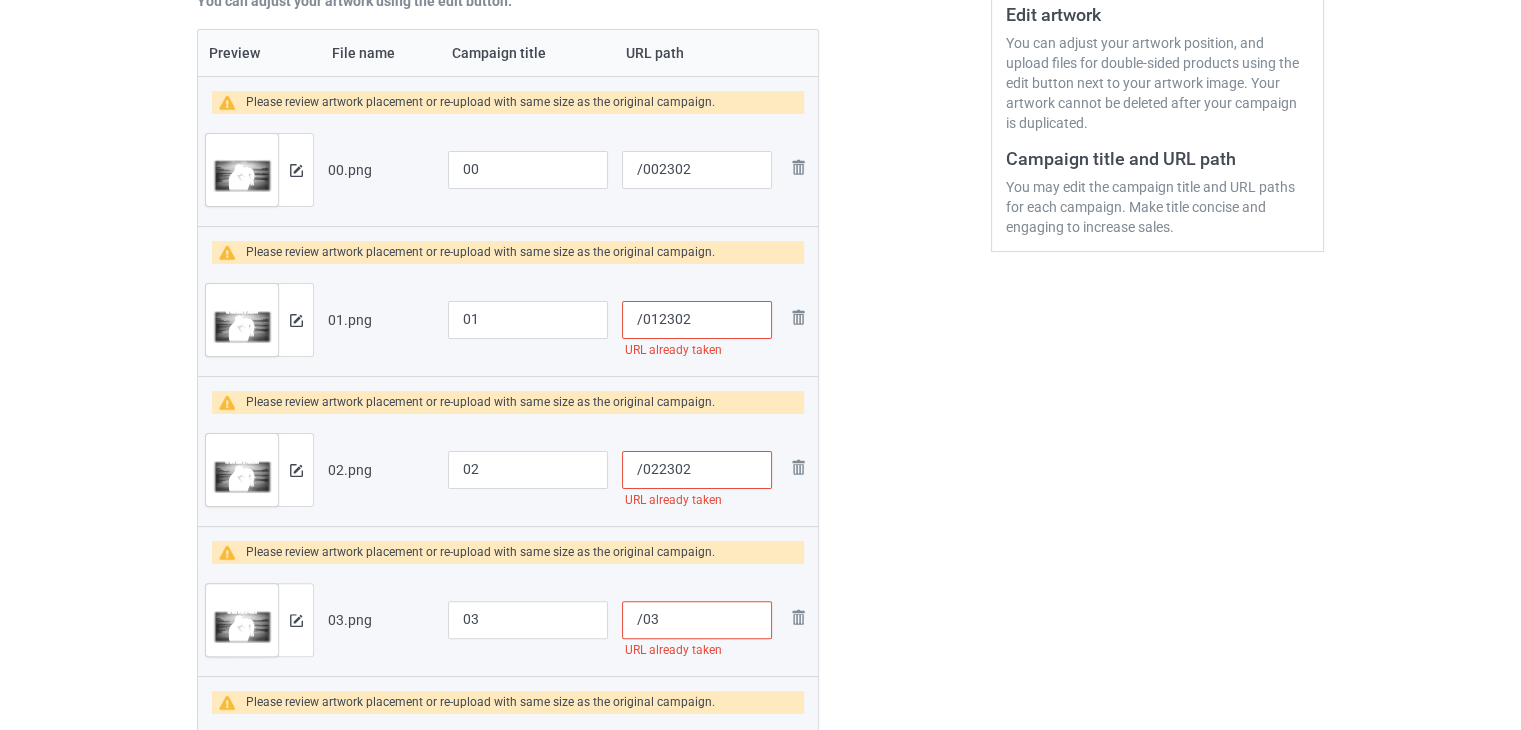 scroll, scrollTop: 442, scrollLeft: 0, axis: vertical 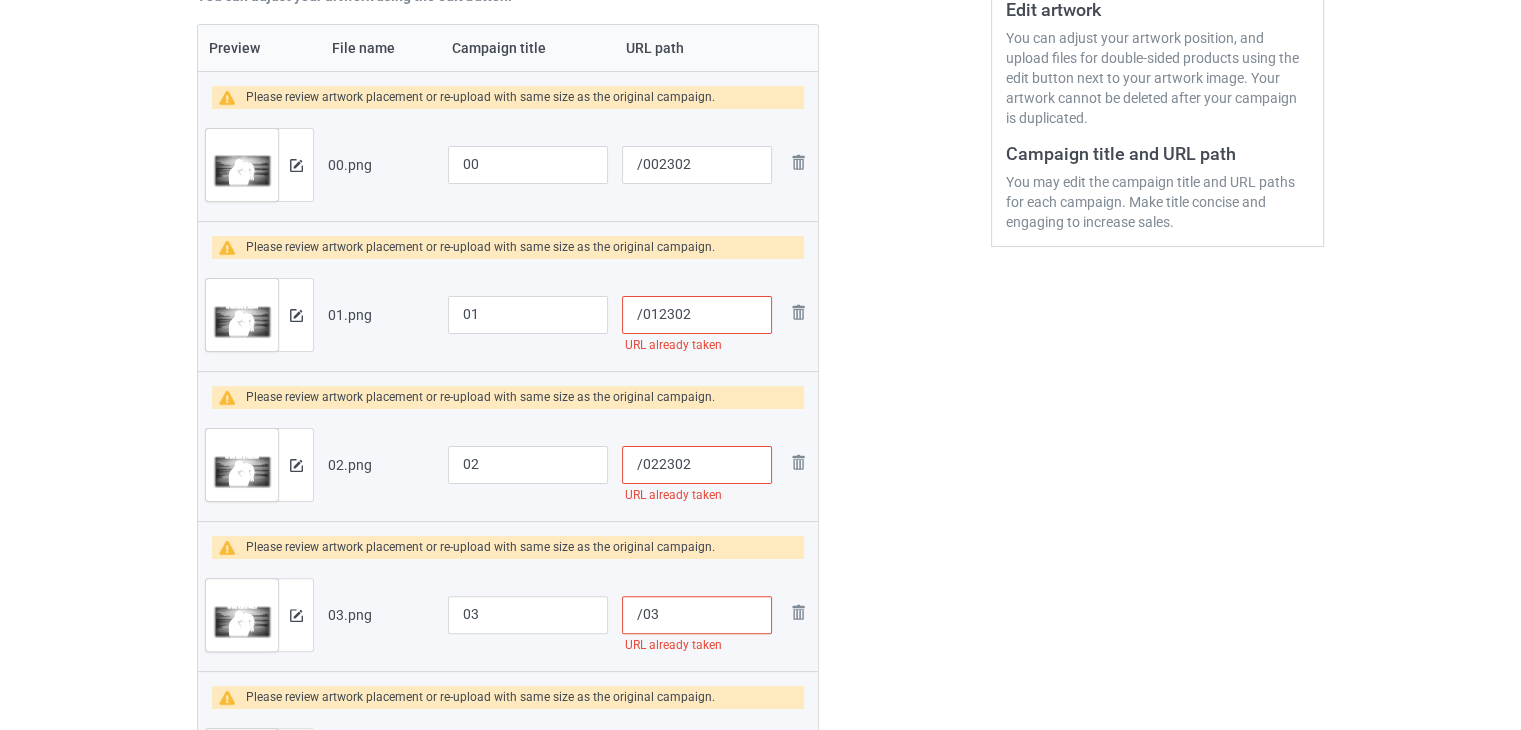 type on "/022302" 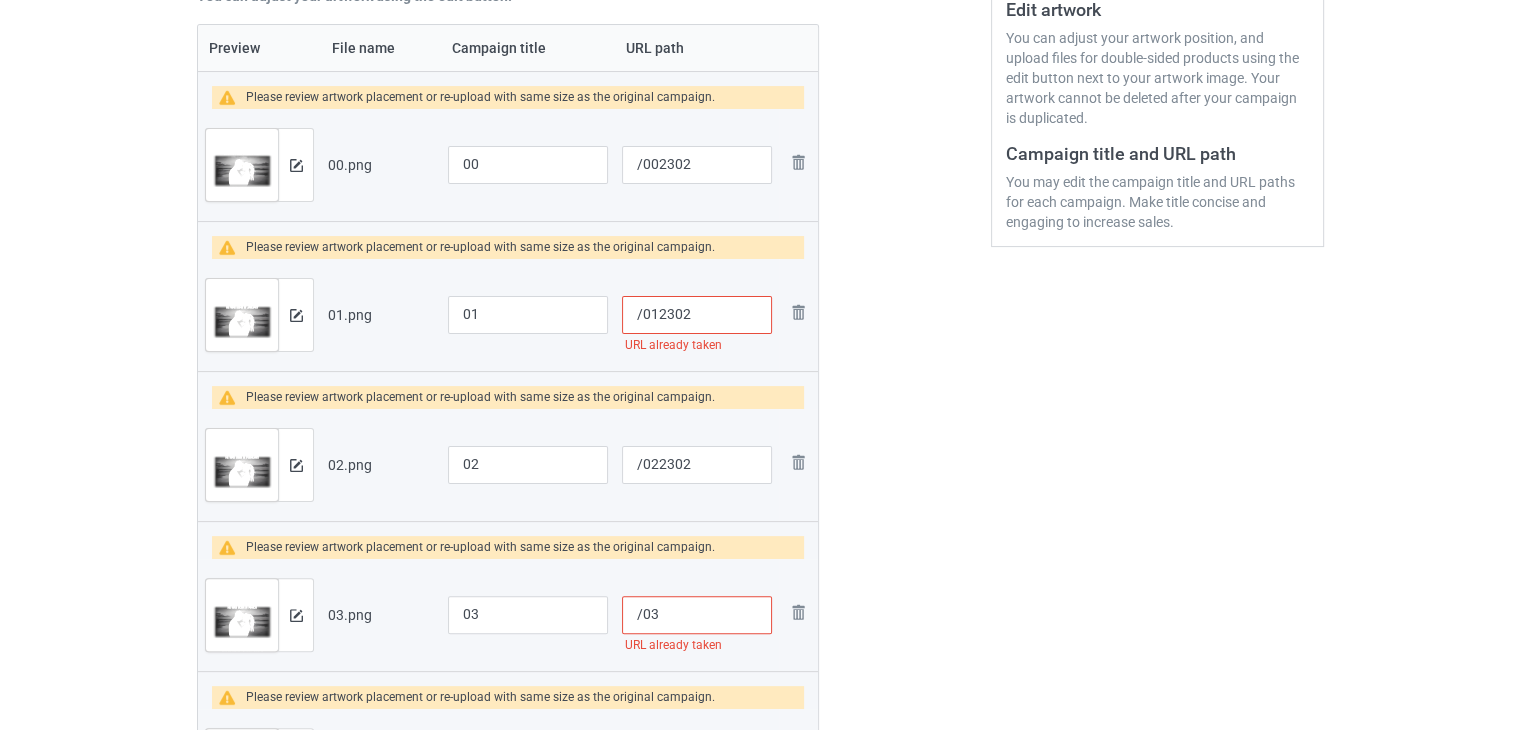 paste on "2302" 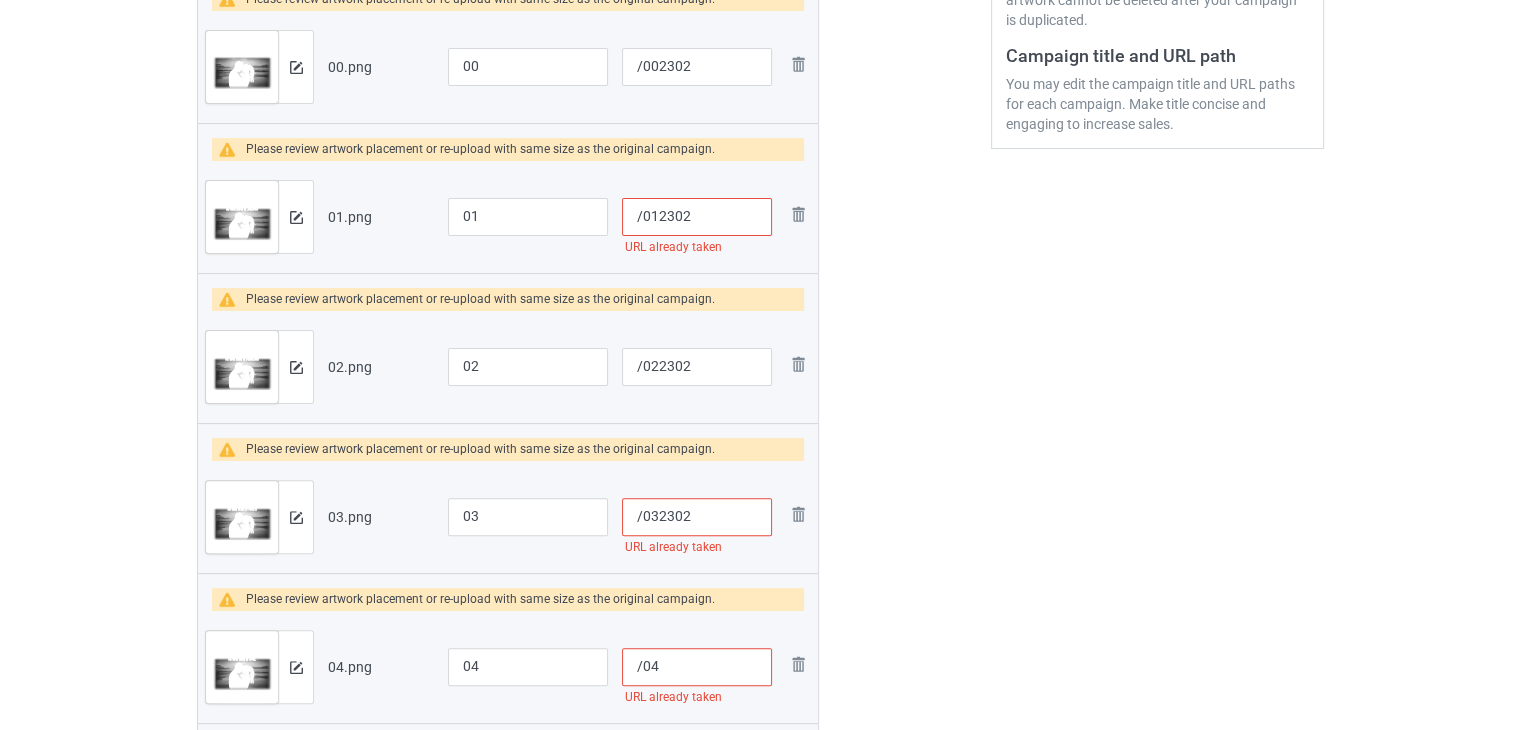 scroll, scrollTop: 542, scrollLeft: 0, axis: vertical 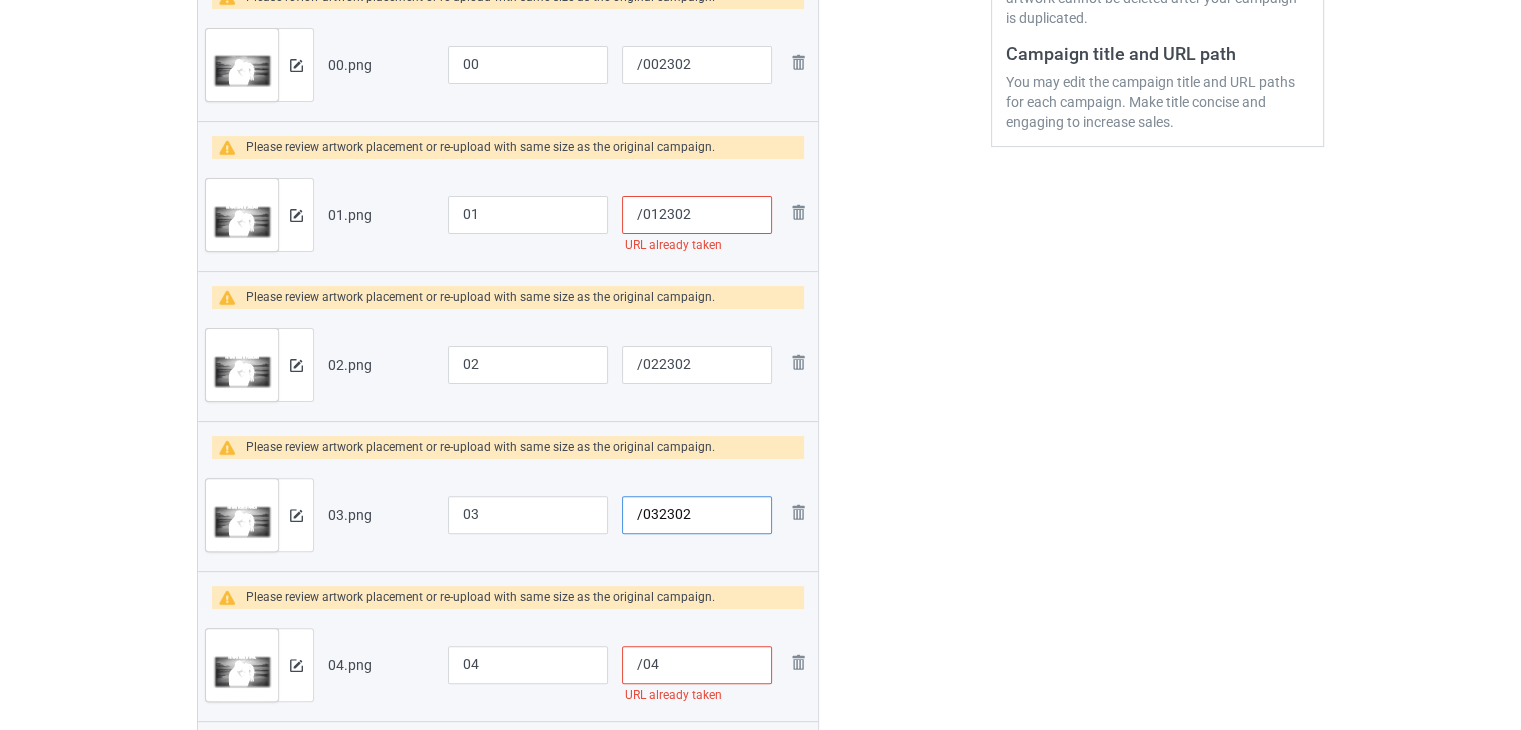 type on "/032302" 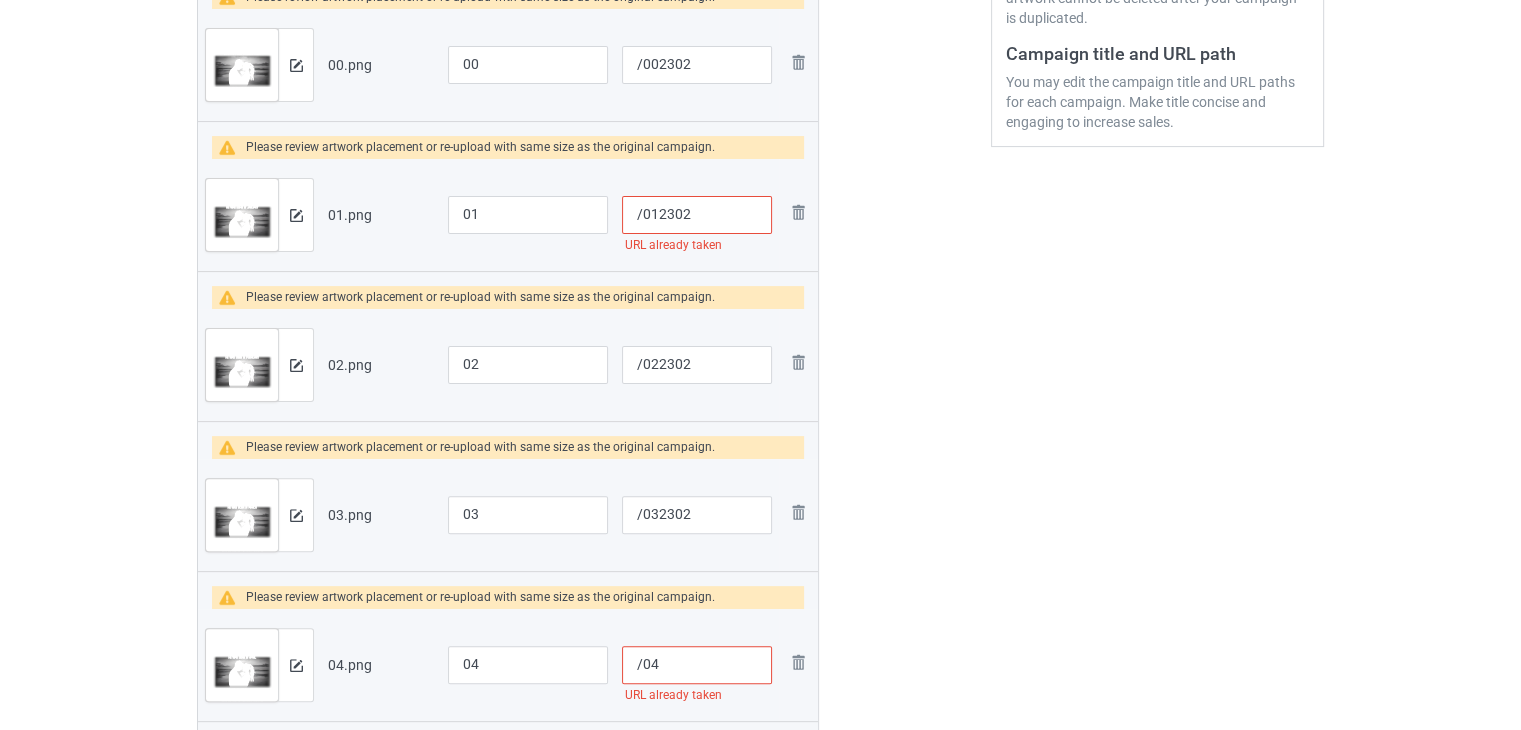 click on "/04" at bounding box center (697, 665) 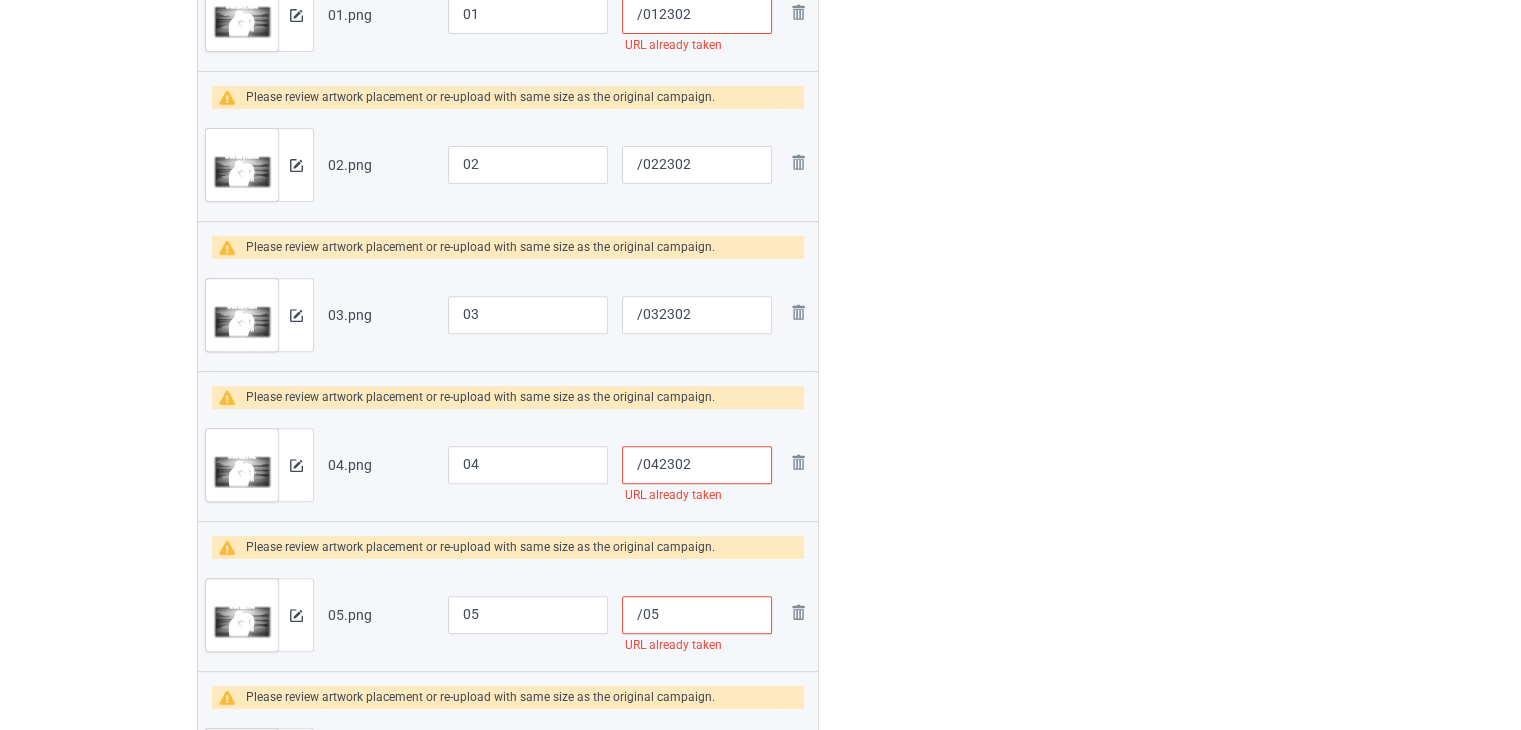 type on "/042302" 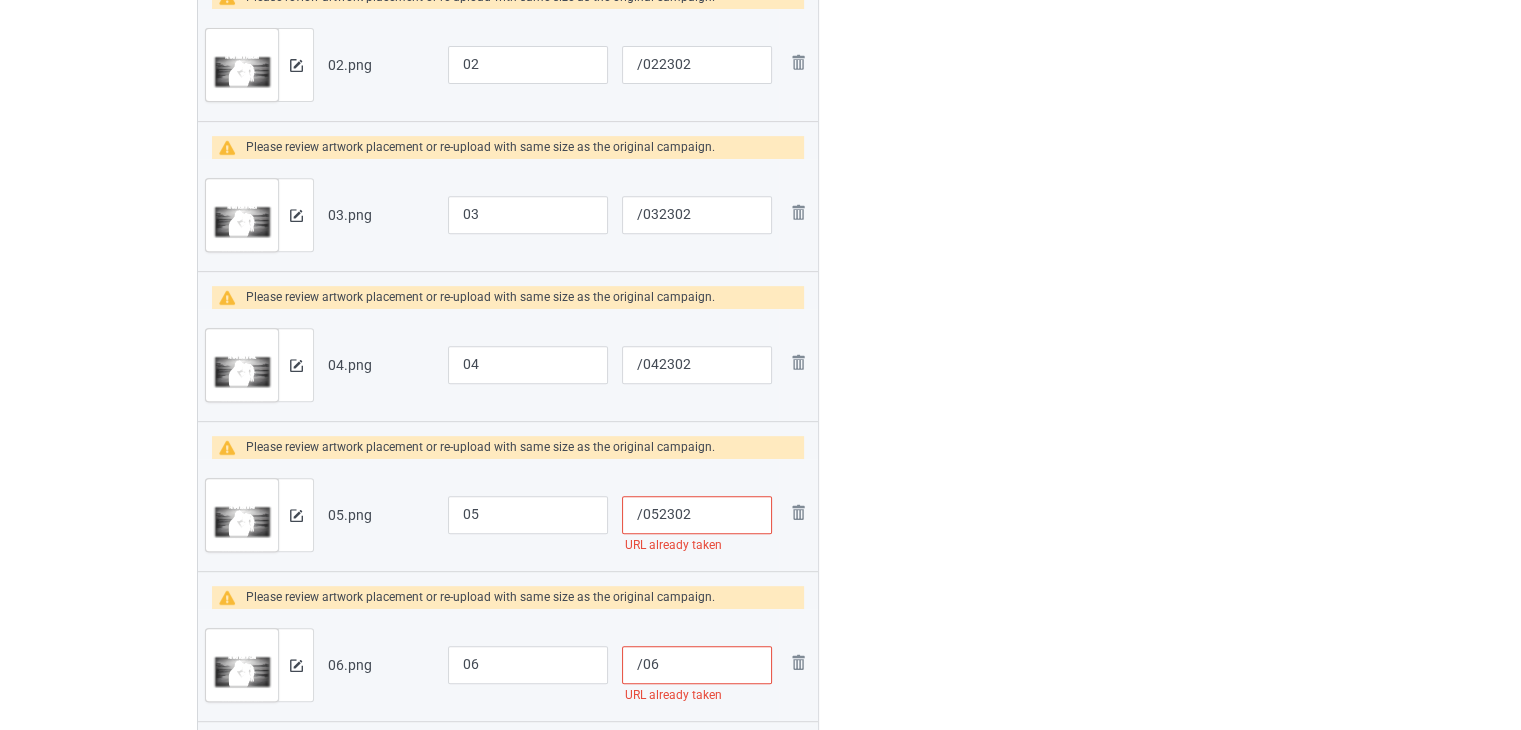 type on "/052302" 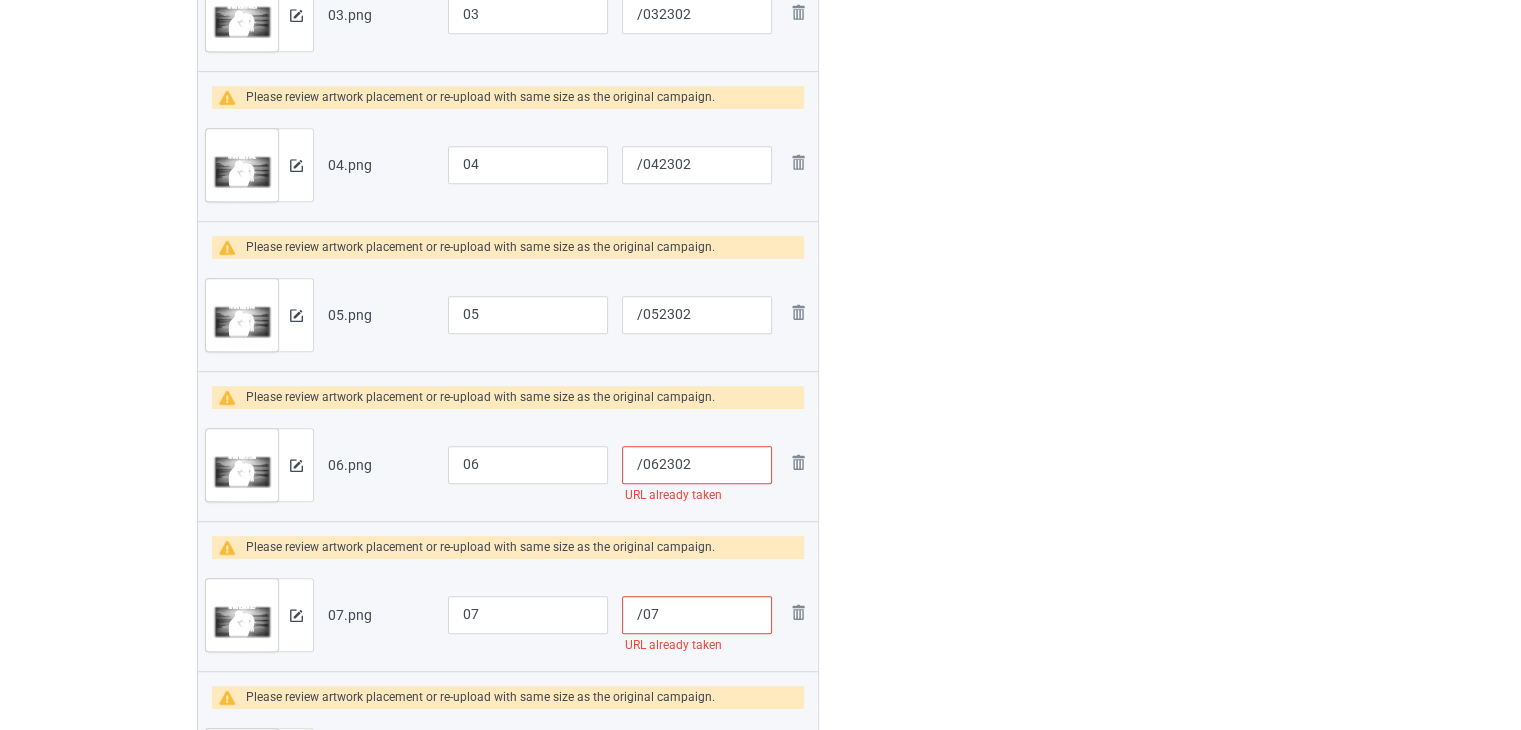 type on "/062302" 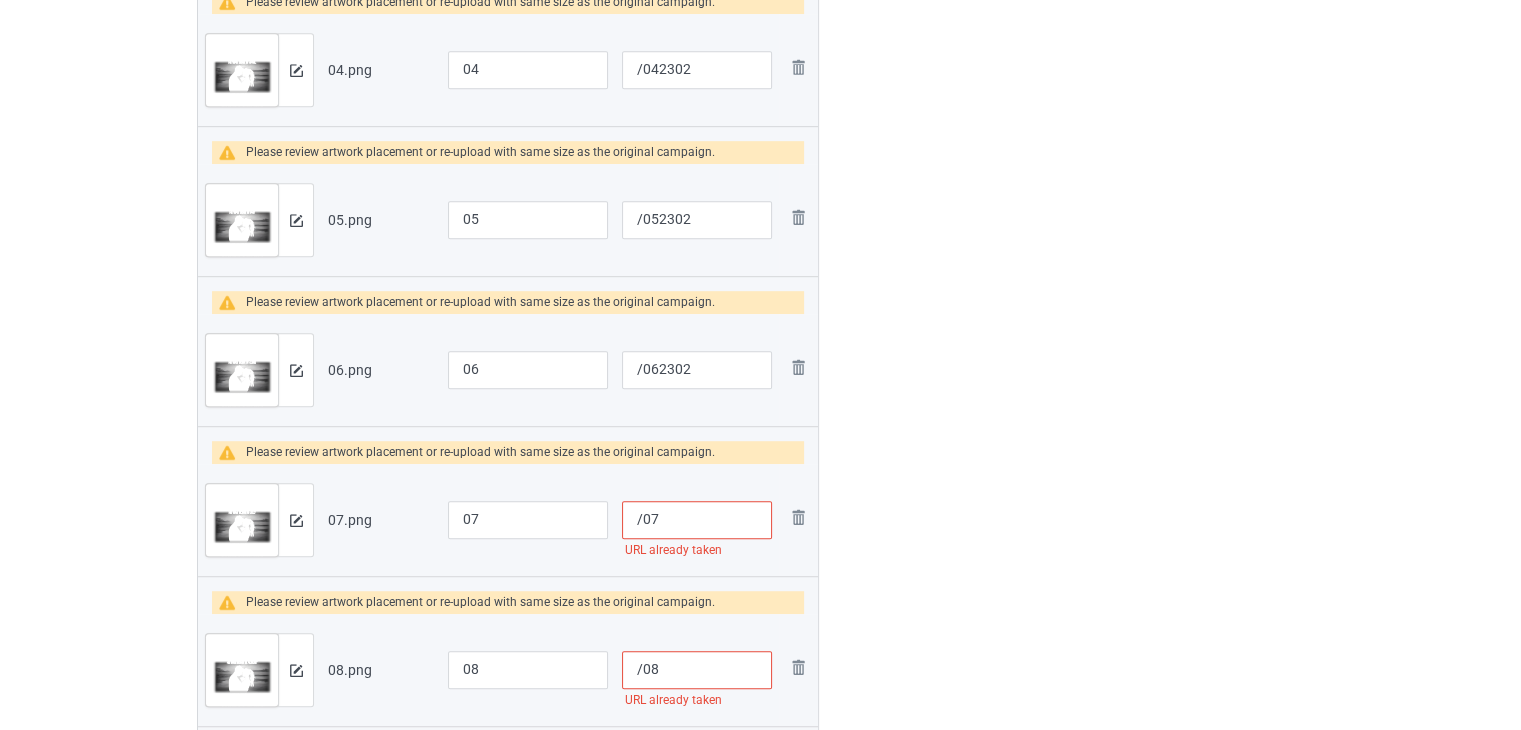 scroll, scrollTop: 1142, scrollLeft: 0, axis: vertical 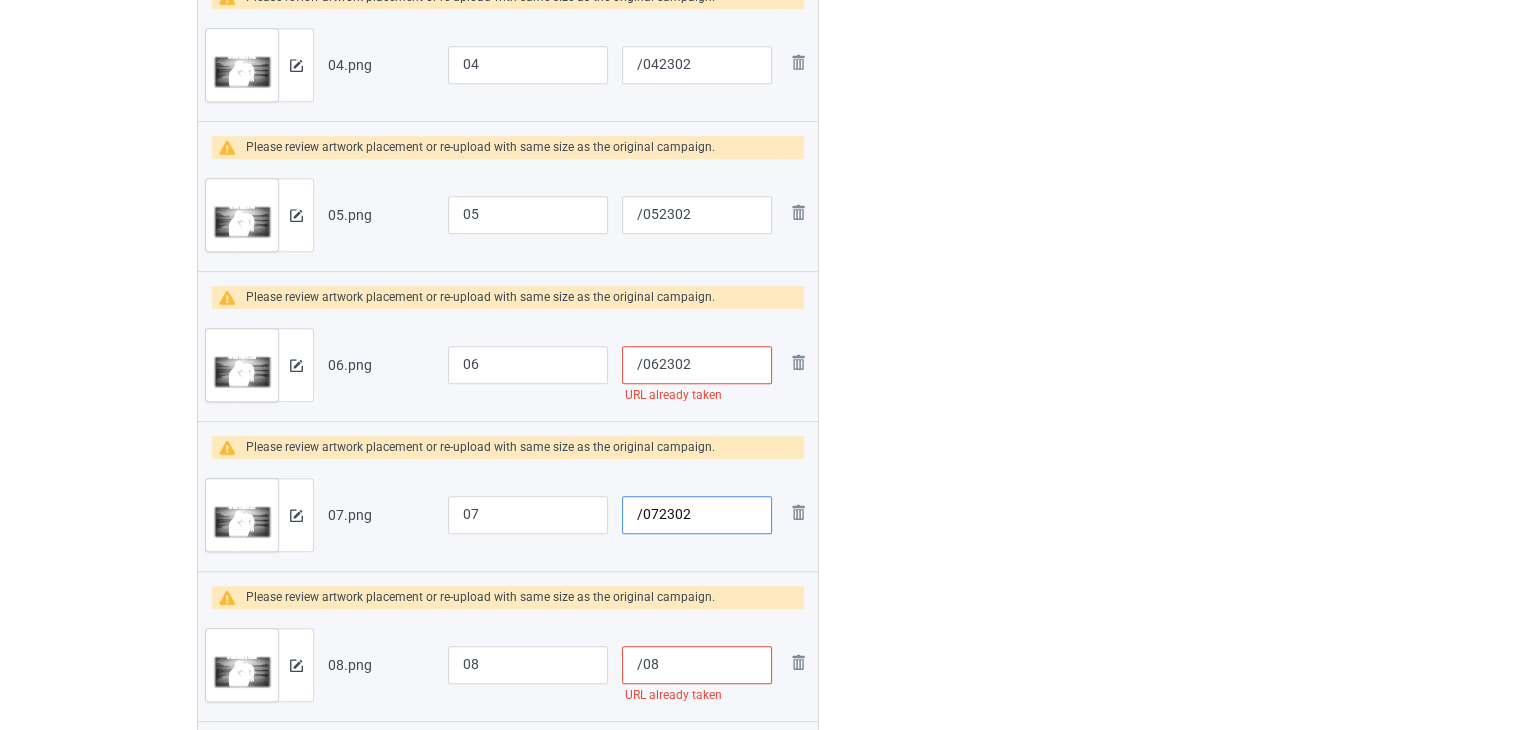 click on "/072302" at bounding box center [697, 515] 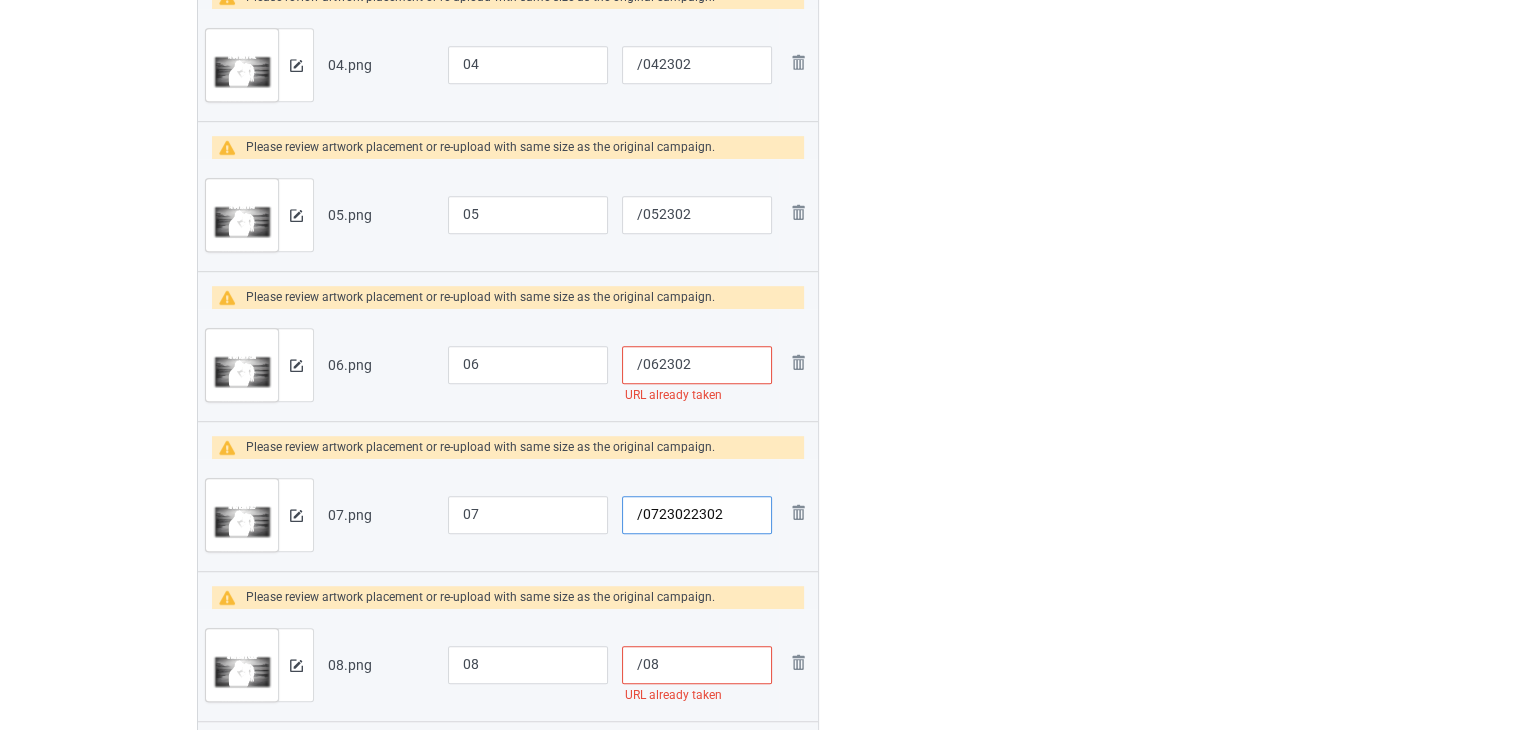 drag, startPoint x: 722, startPoint y: 520, endPoint x: 691, endPoint y: 517, distance: 31.144823 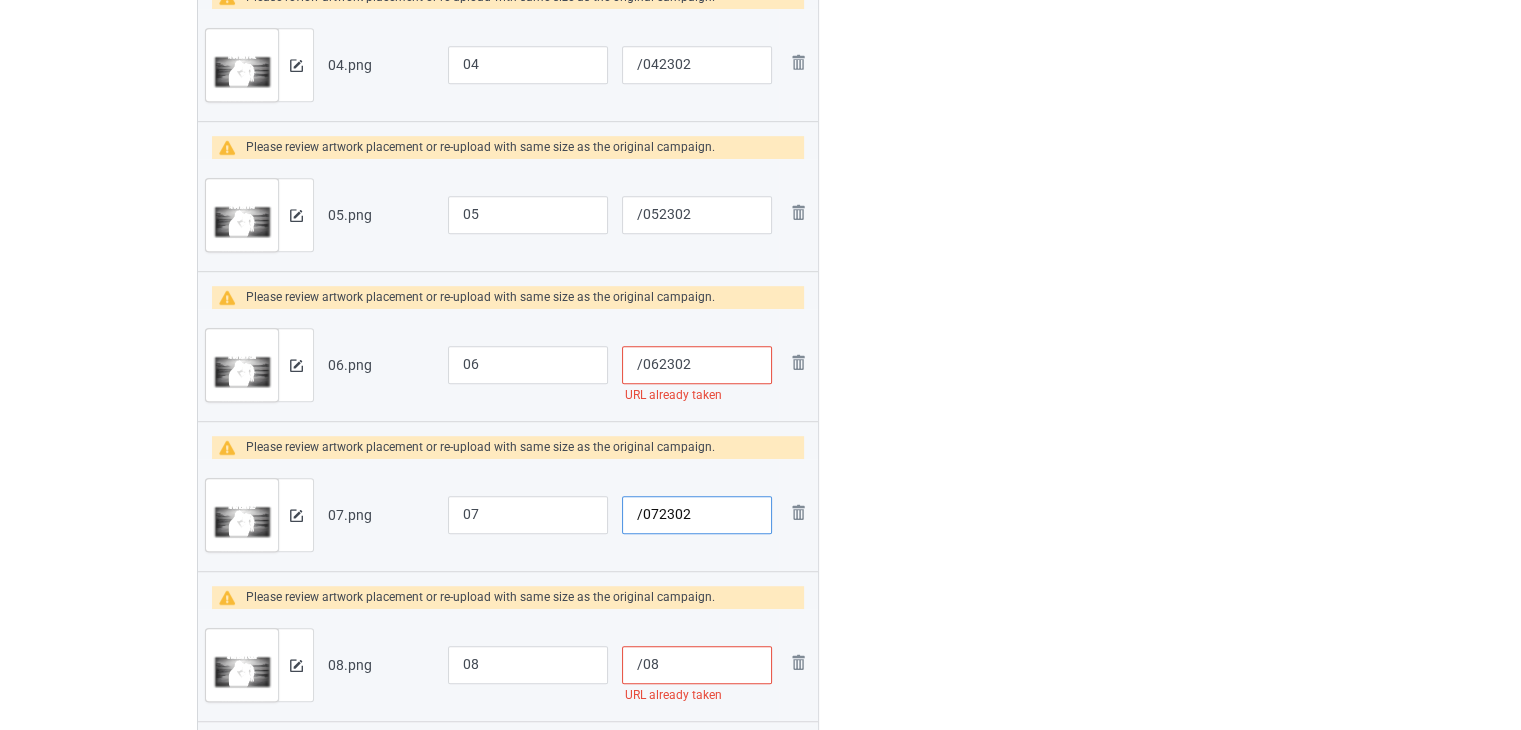 type on "/072302" 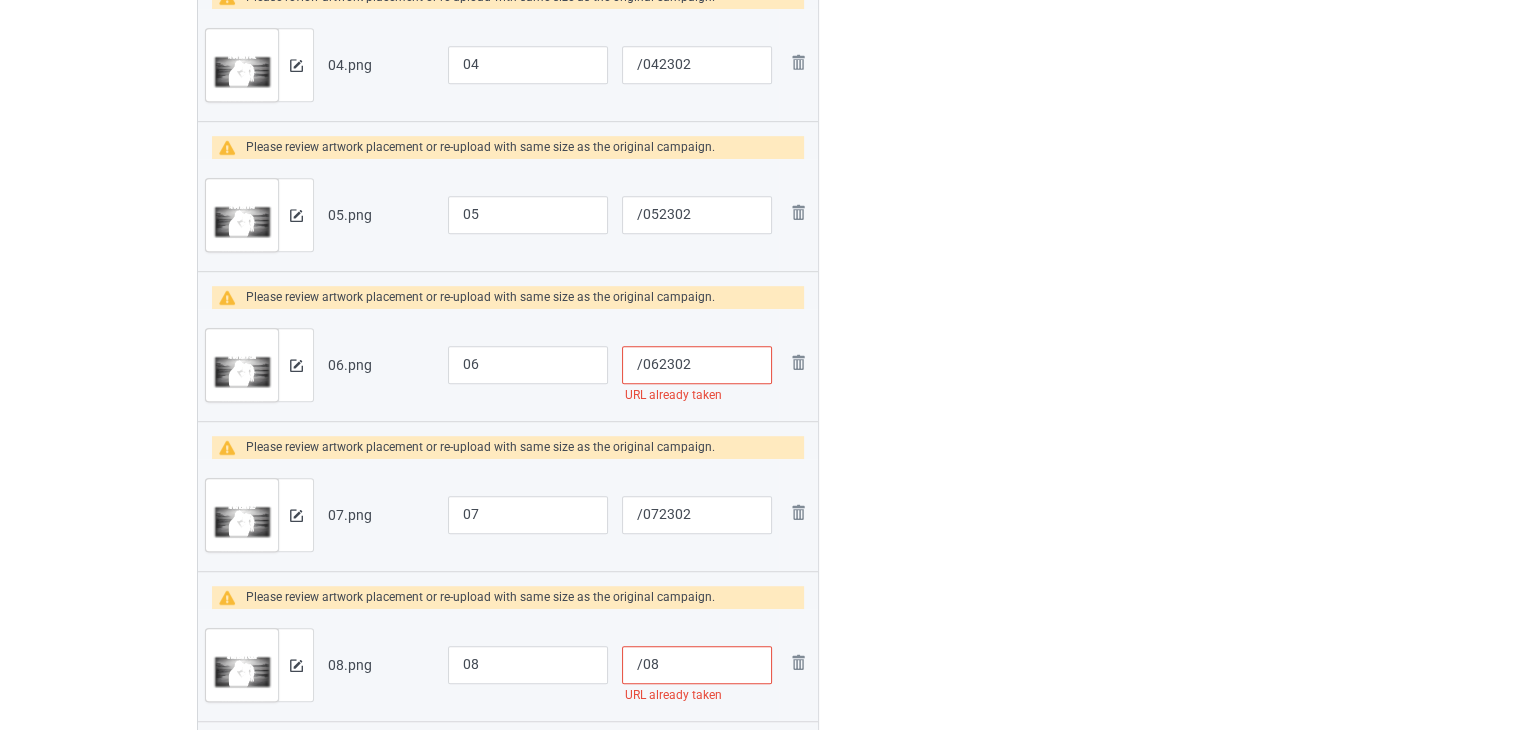 click on "/08" at bounding box center (697, 665) 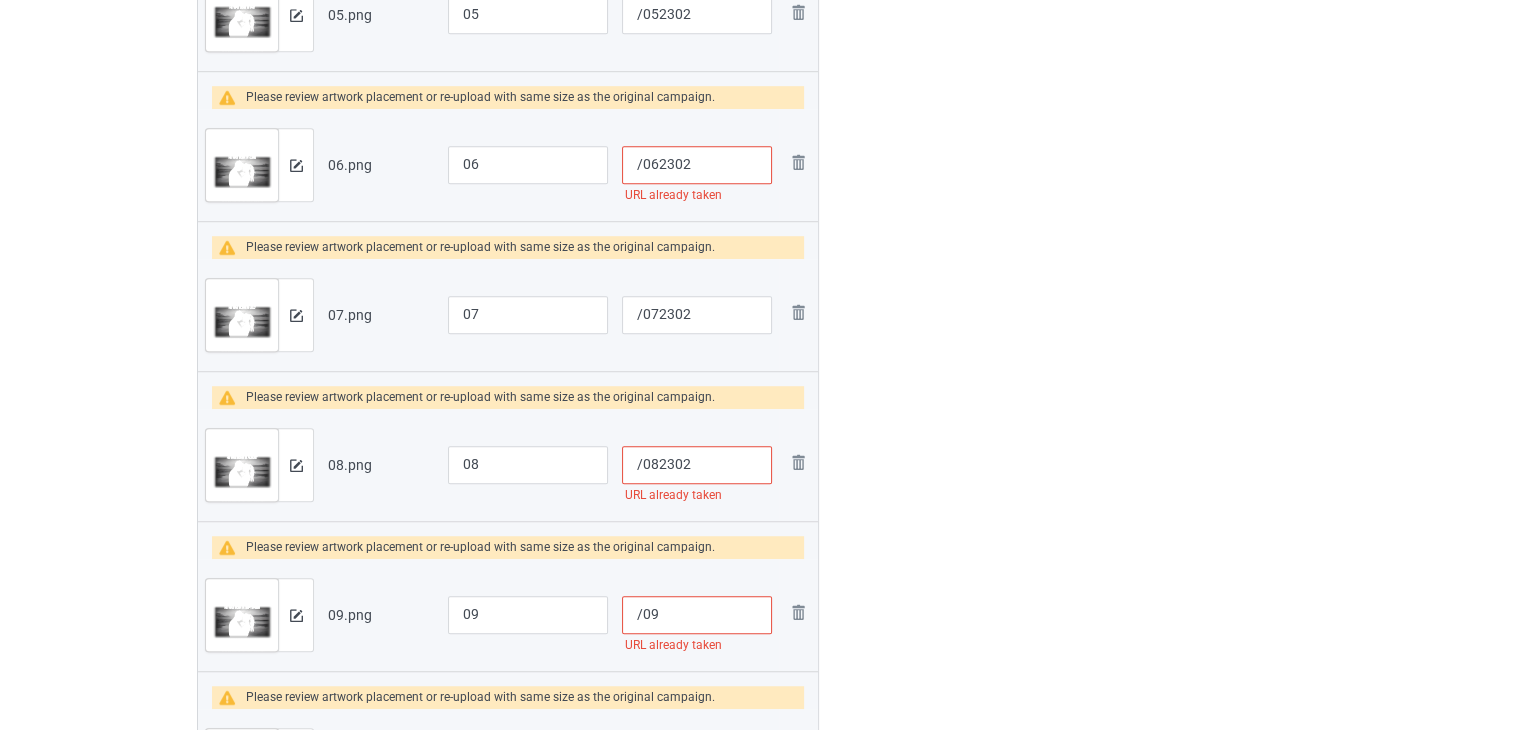 type on "/082302" 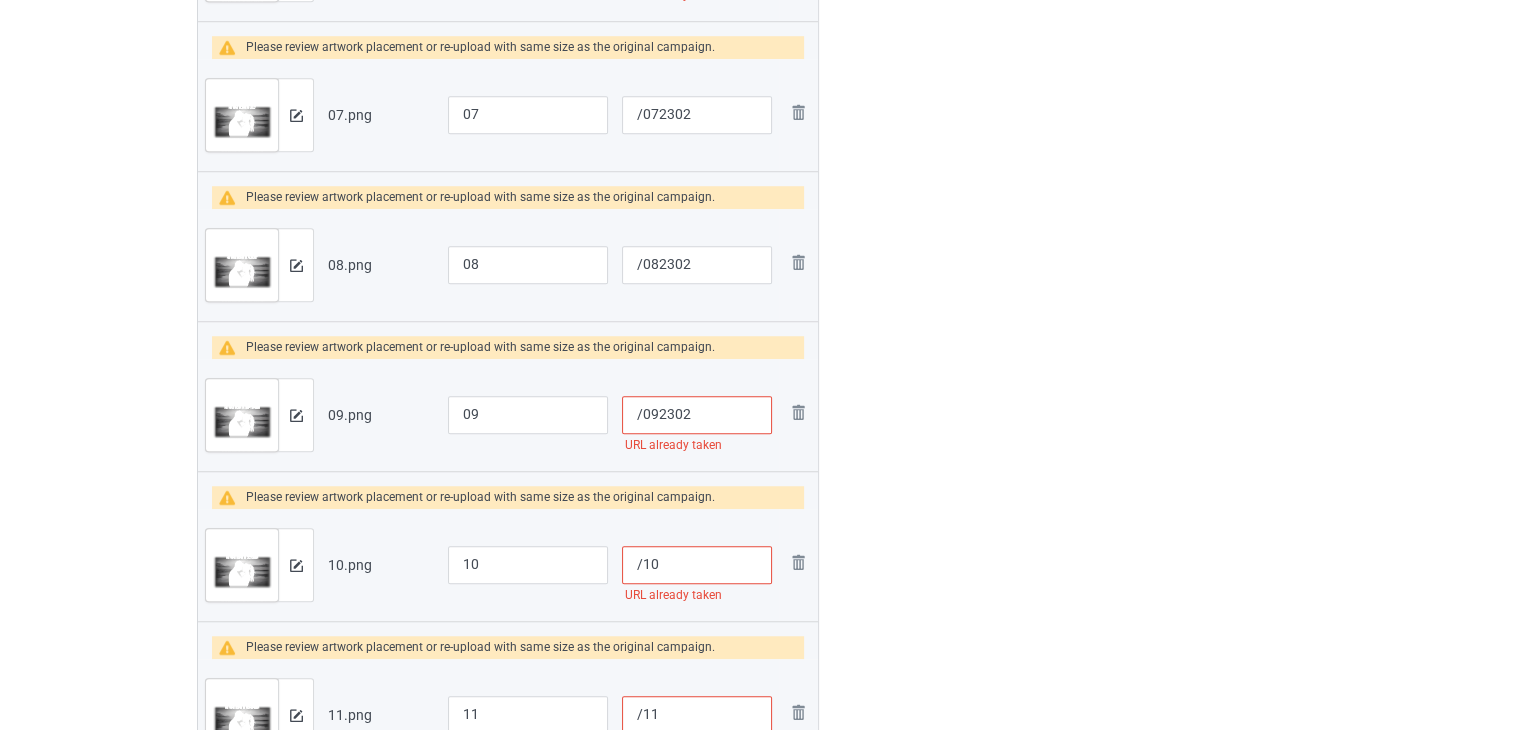type on "/092302" 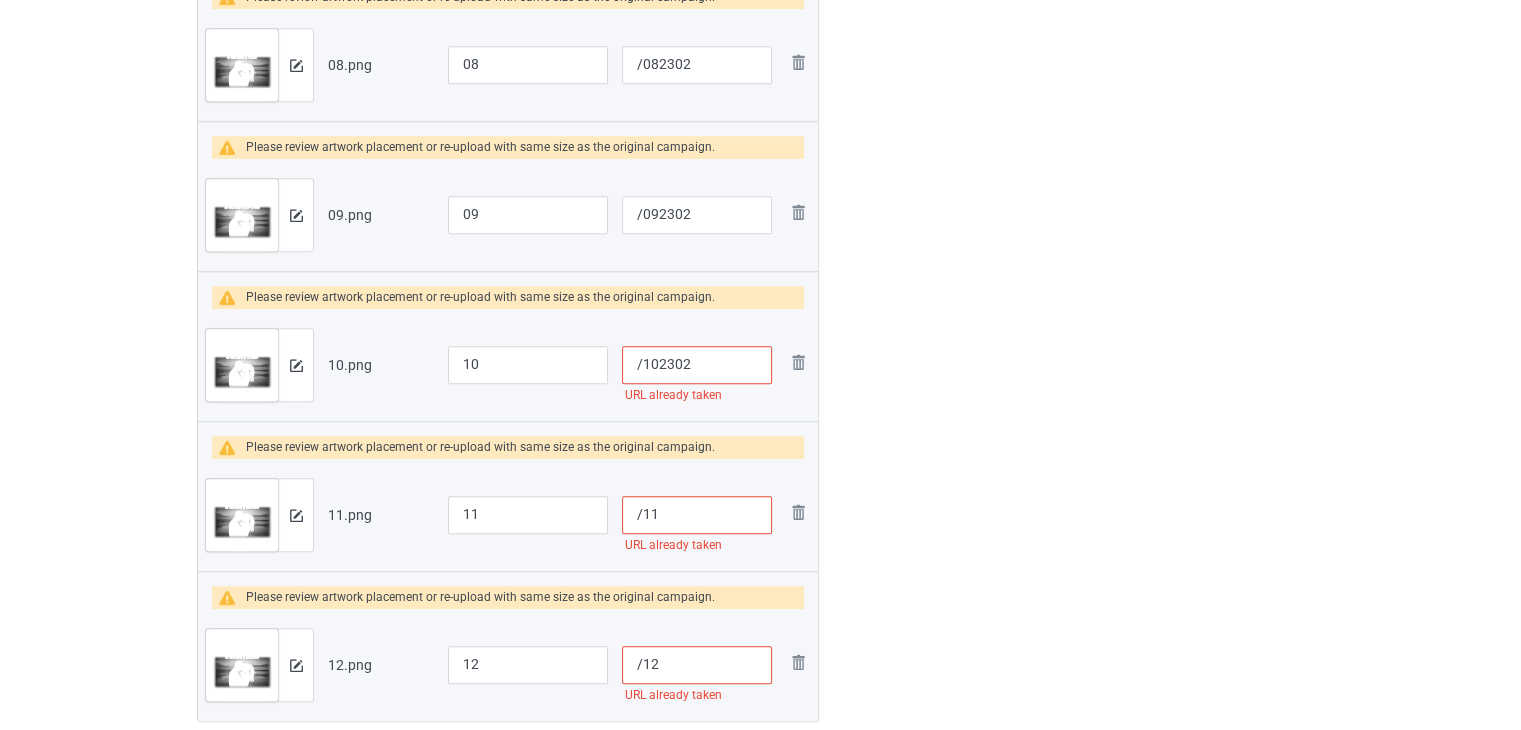 type on "/102302" 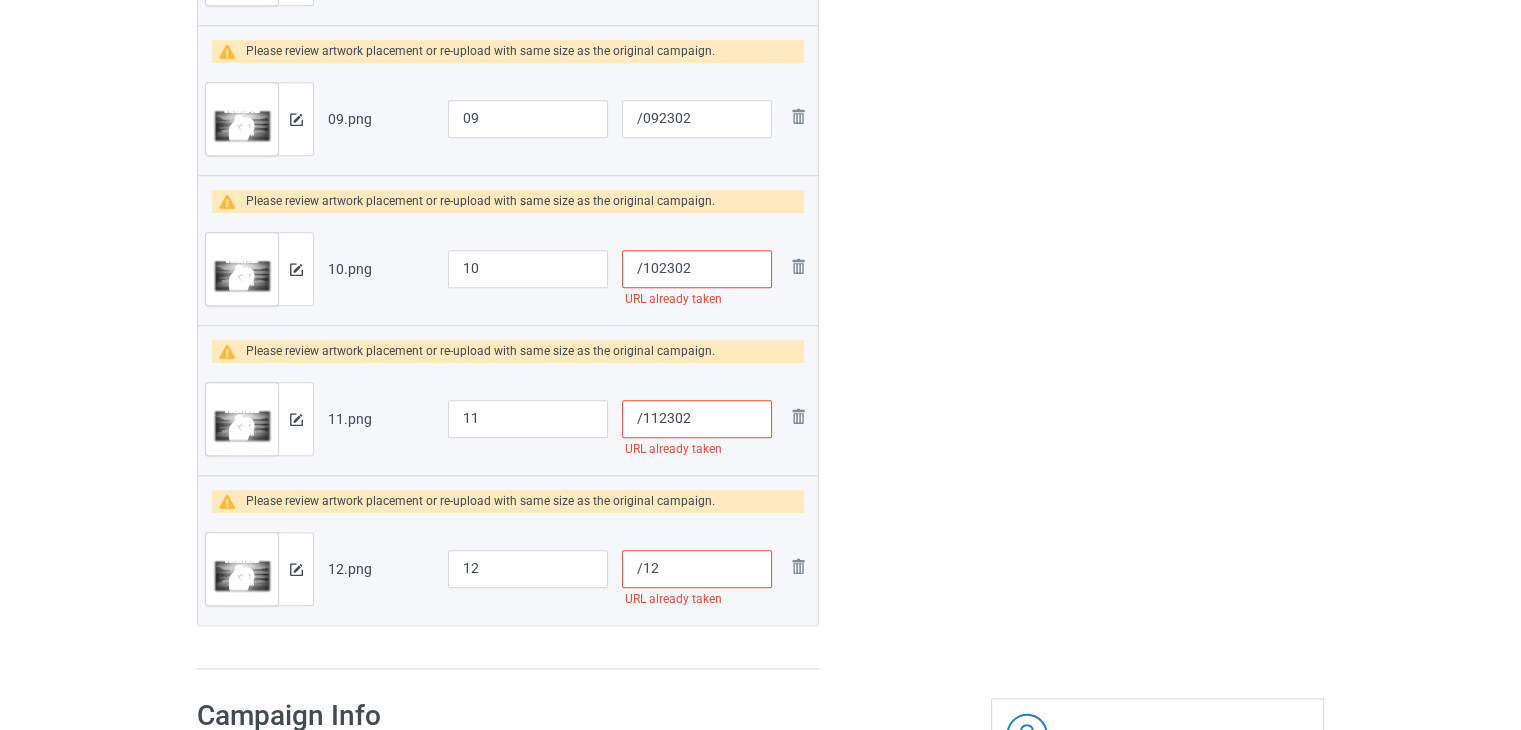 scroll, scrollTop: 1842, scrollLeft: 0, axis: vertical 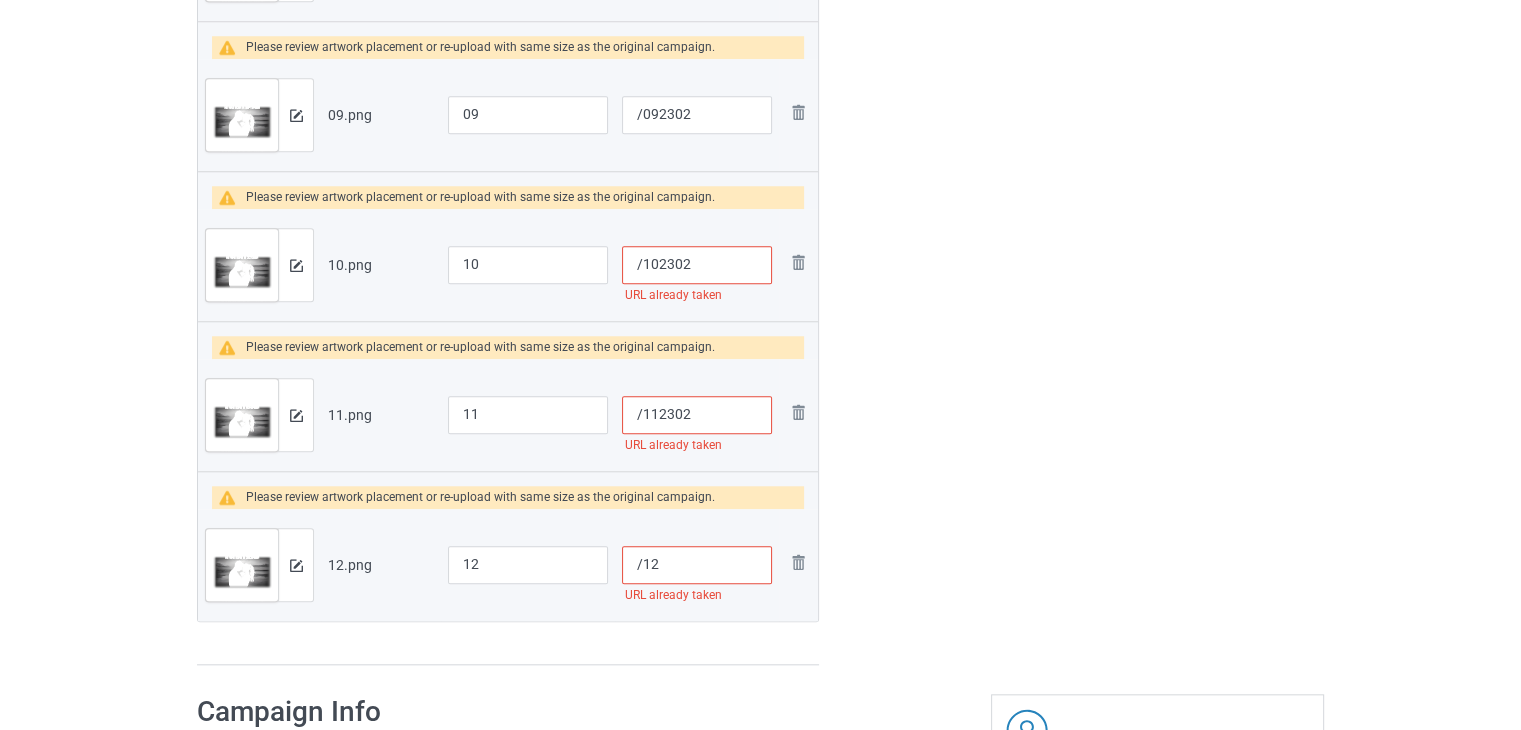 type on "/112302" 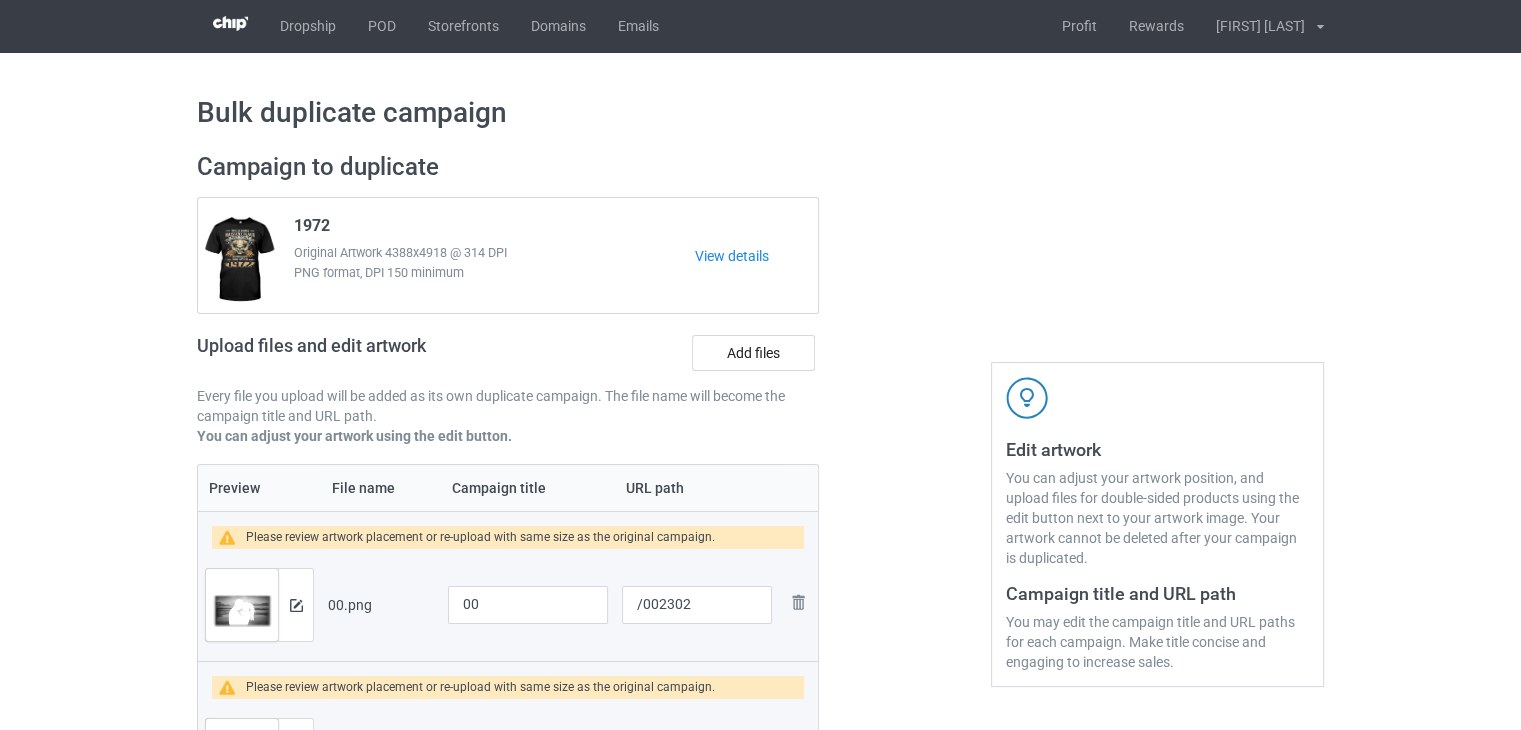 scroll, scrollTop: 0, scrollLeft: 0, axis: both 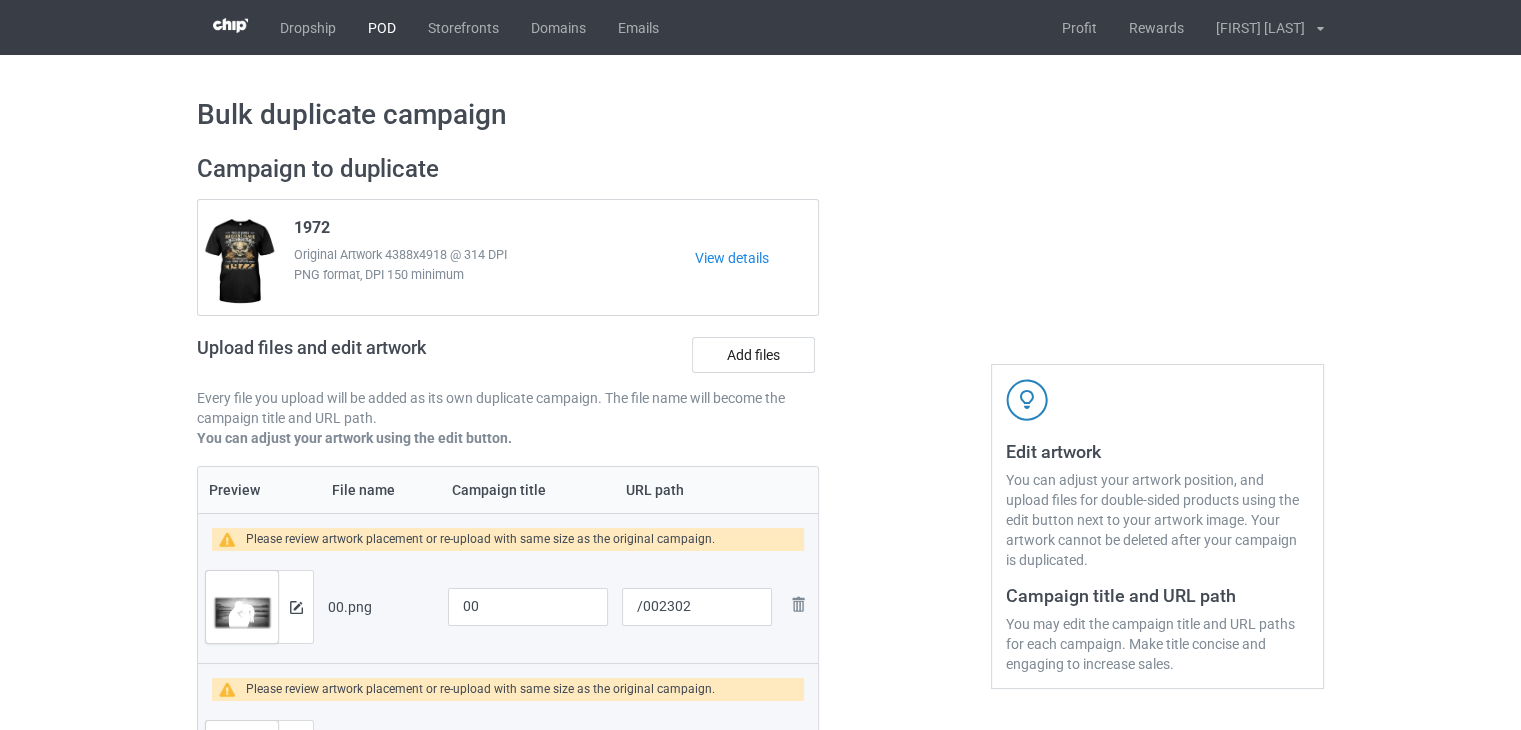 type on "/122302" 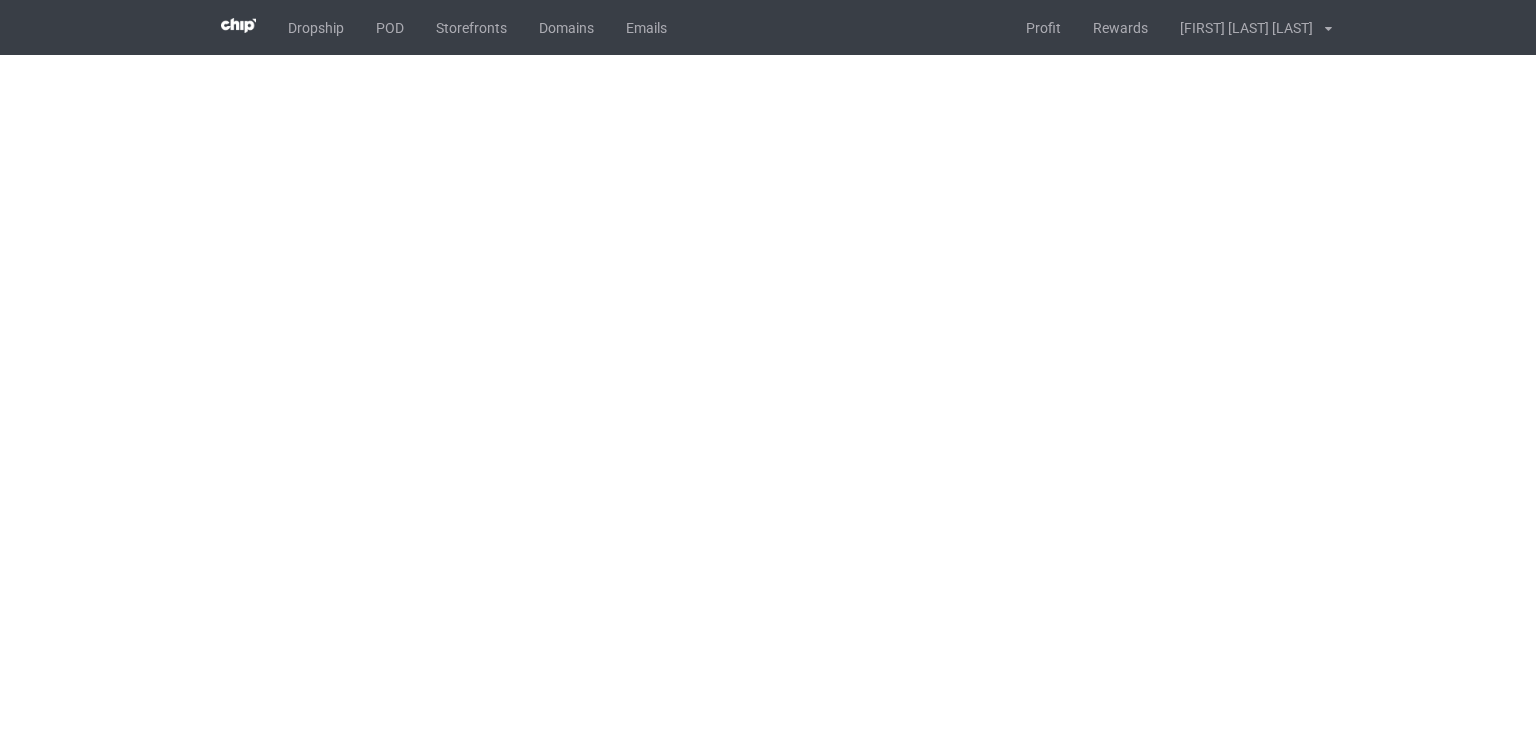 scroll, scrollTop: 0, scrollLeft: 0, axis: both 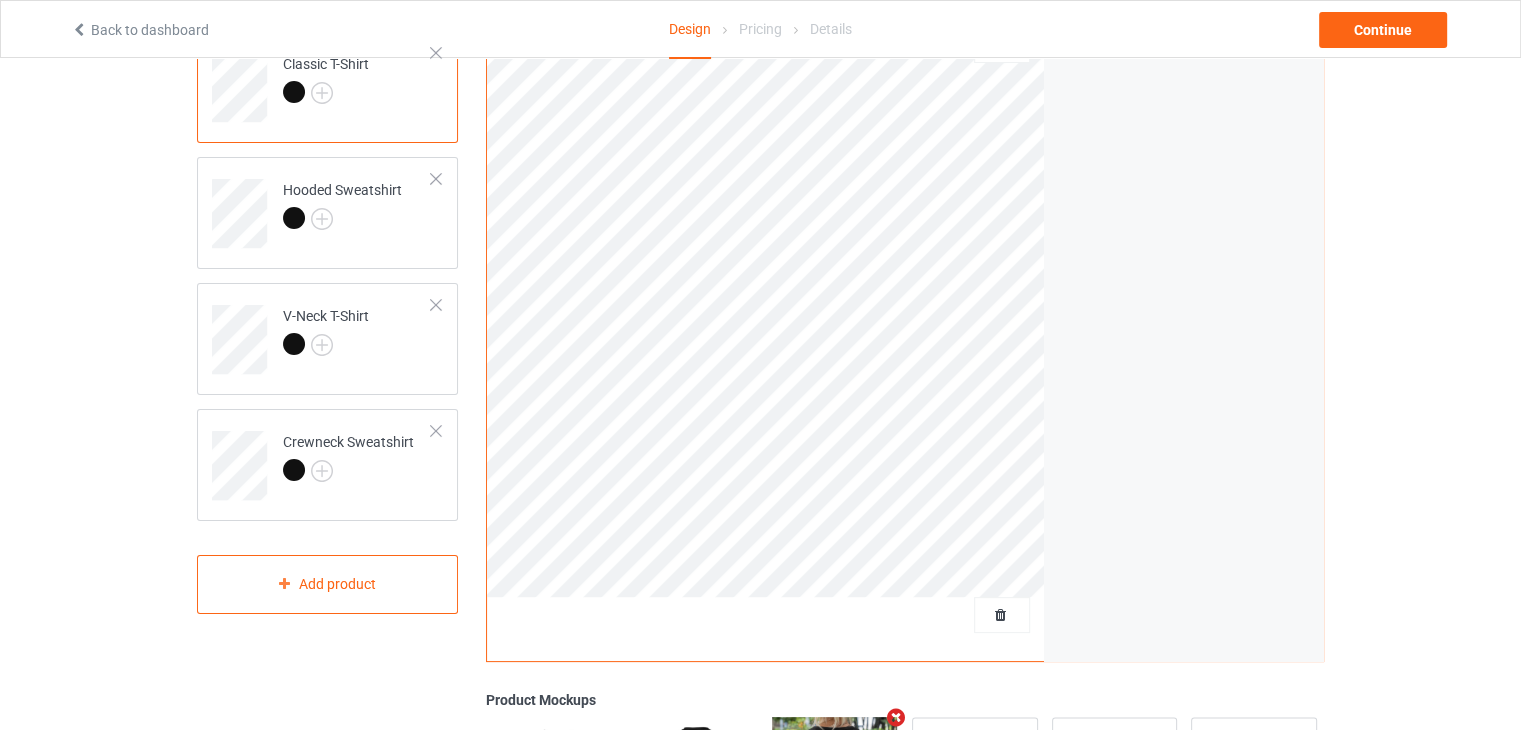 click at bounding box center (1002, 615) 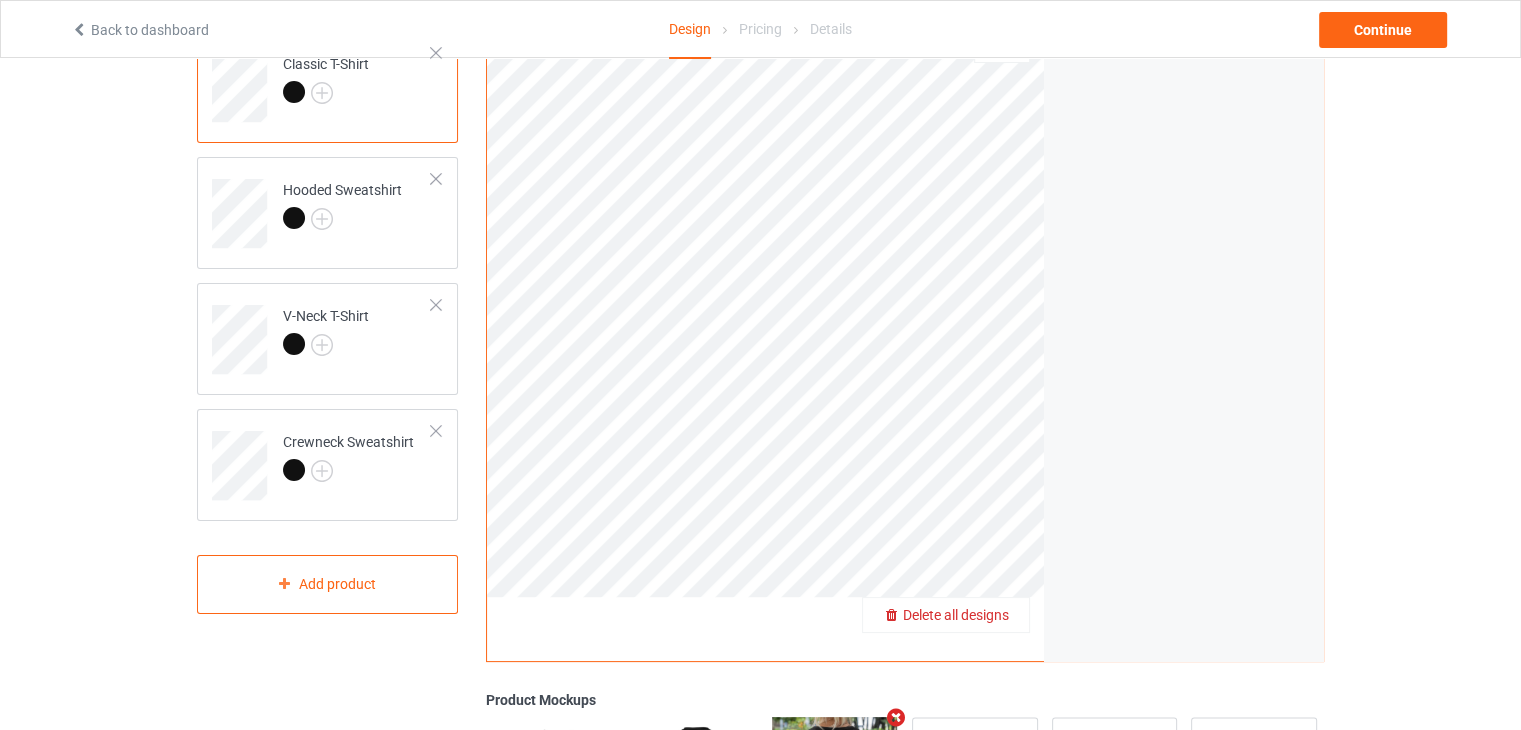 click on "Delete all designs" at bounding box center (956, 615) 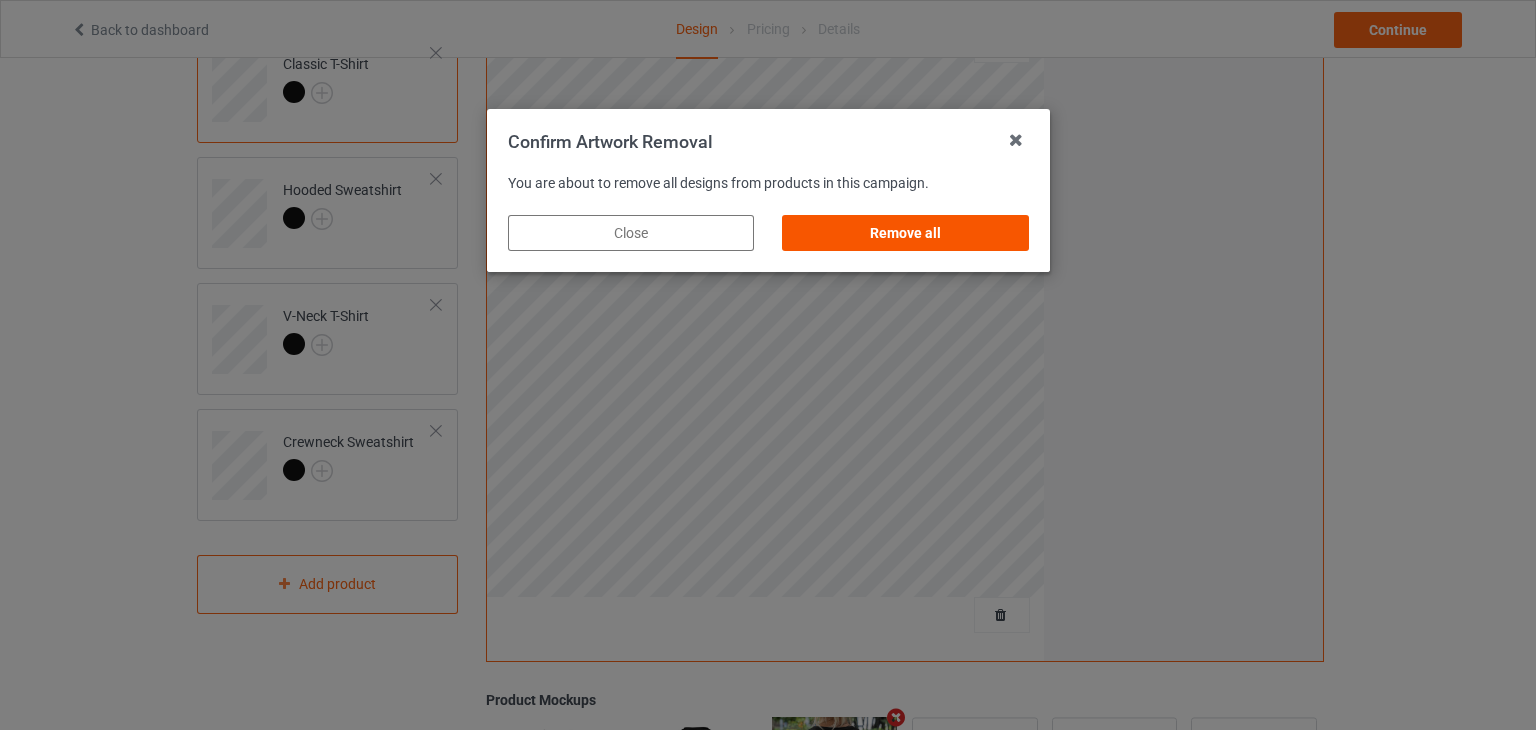 click on "Remove all" at bounding box center [905, 233] 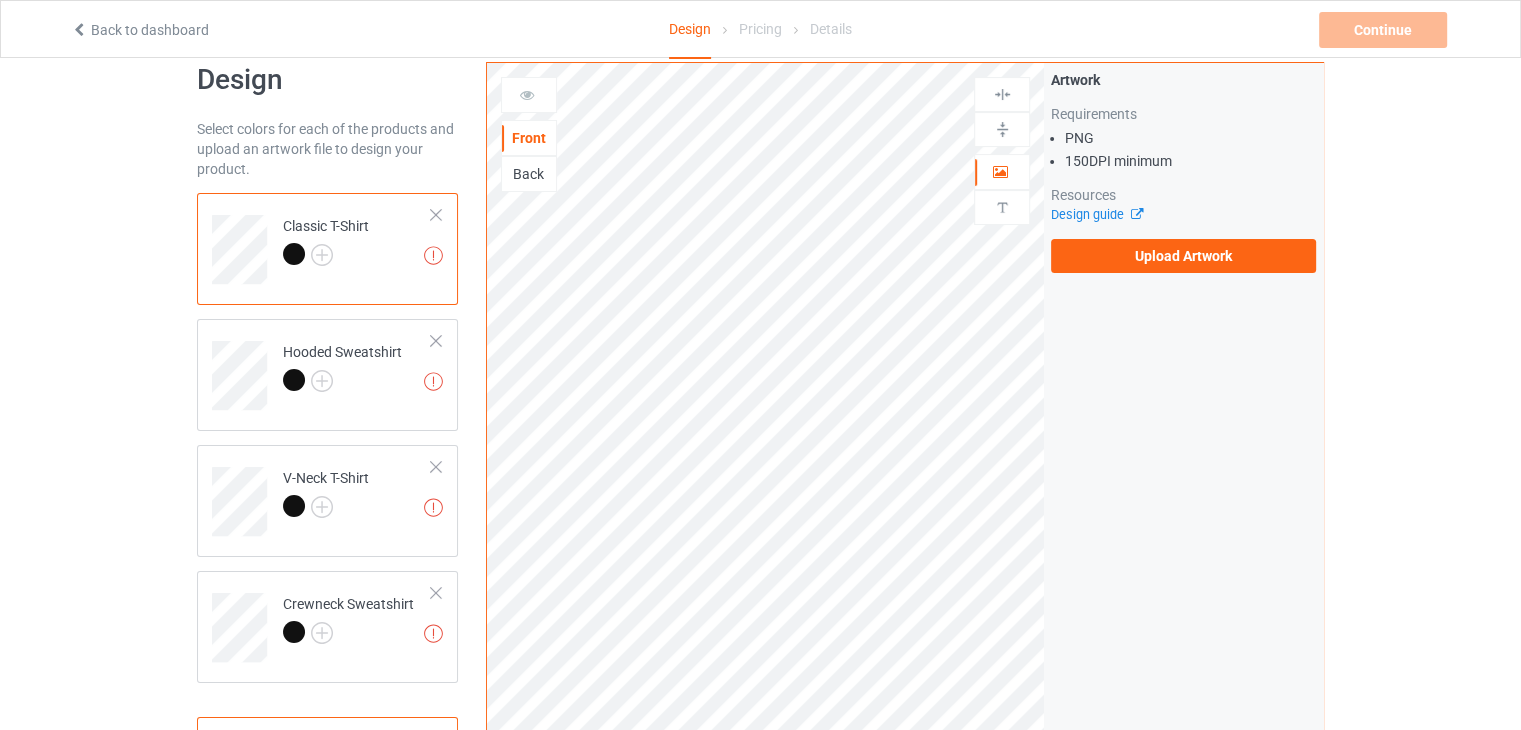 scroll, scrollTop: 0, scrollLeft: 0, axis: both 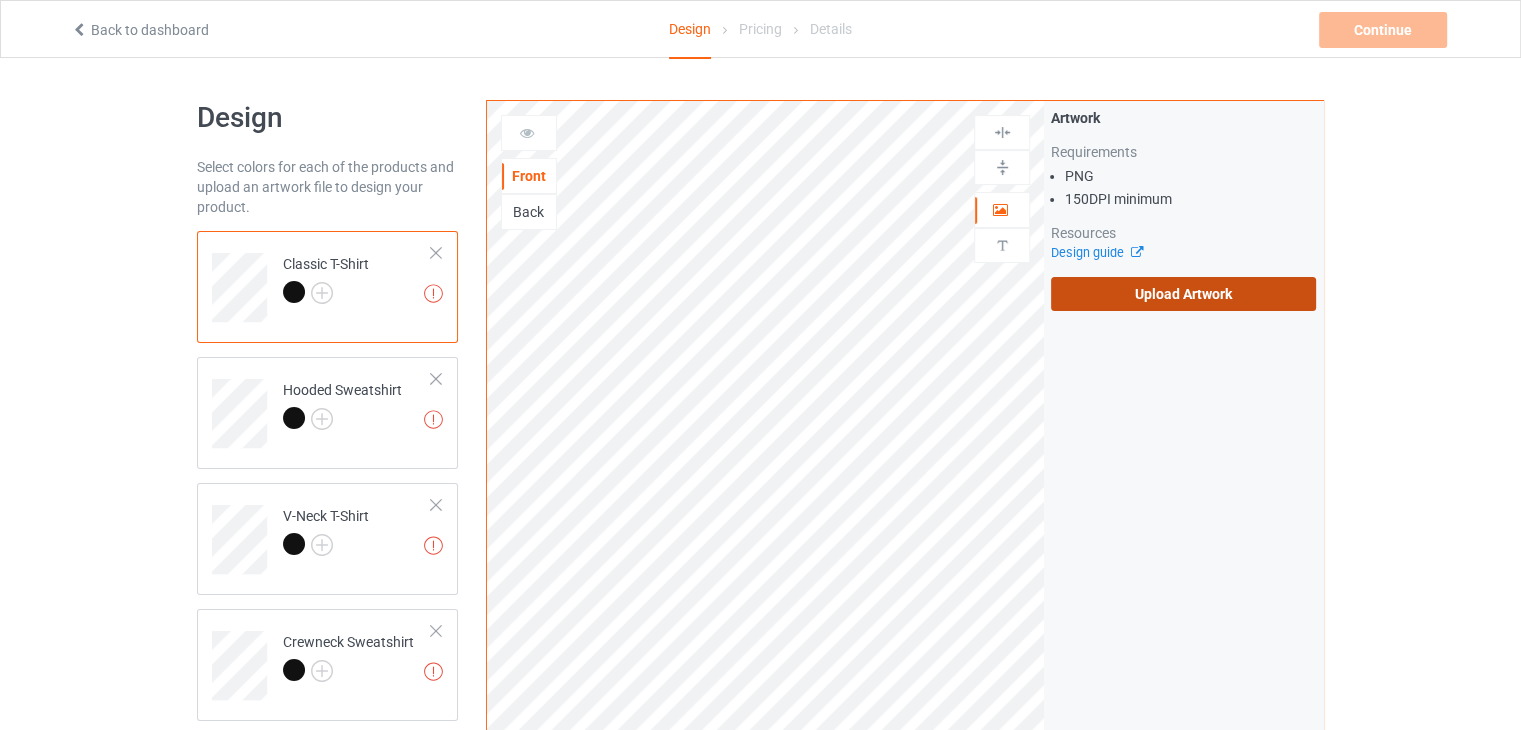 click on "Upload Artwork" at bounding box center [1183, 294] 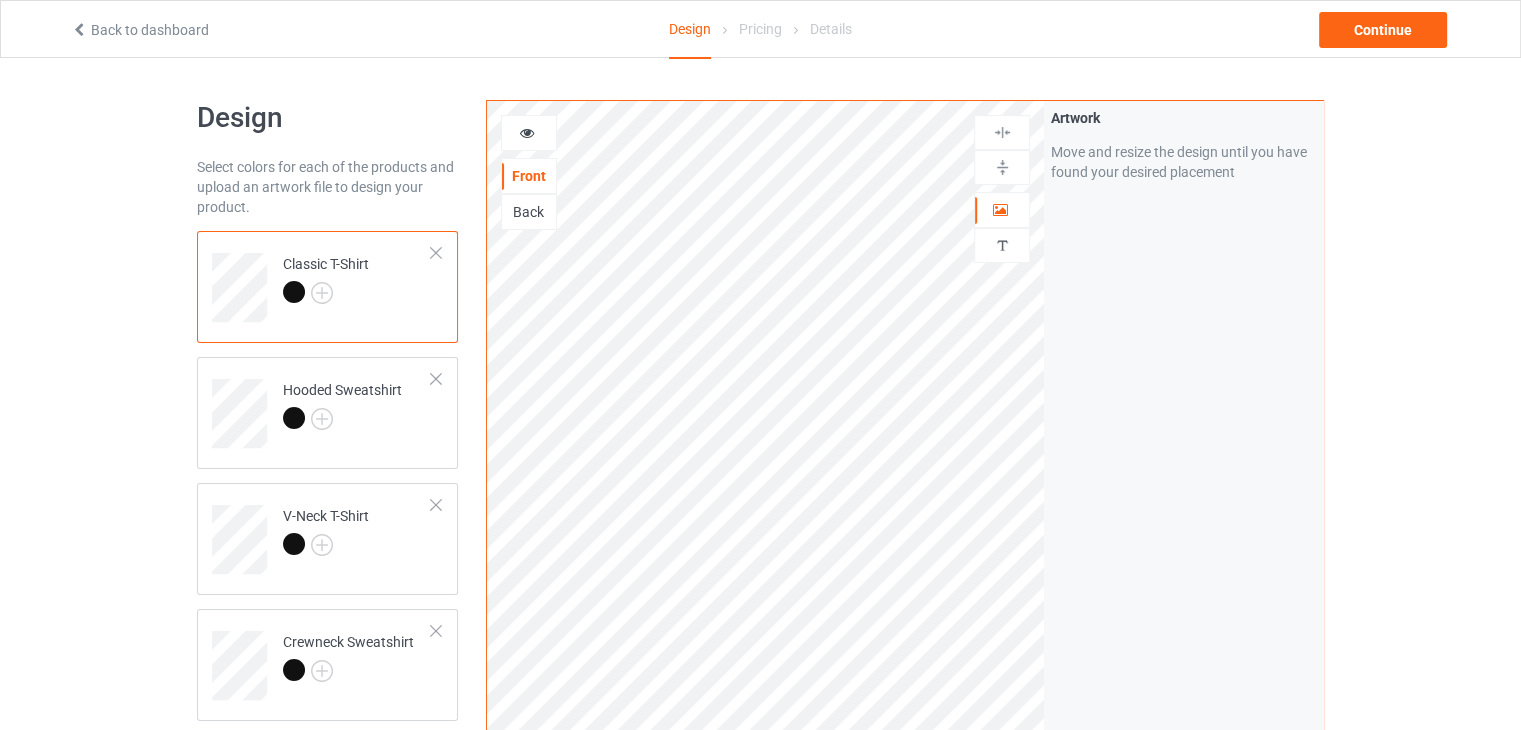 click on "Back" at bounding box center (529, 212) 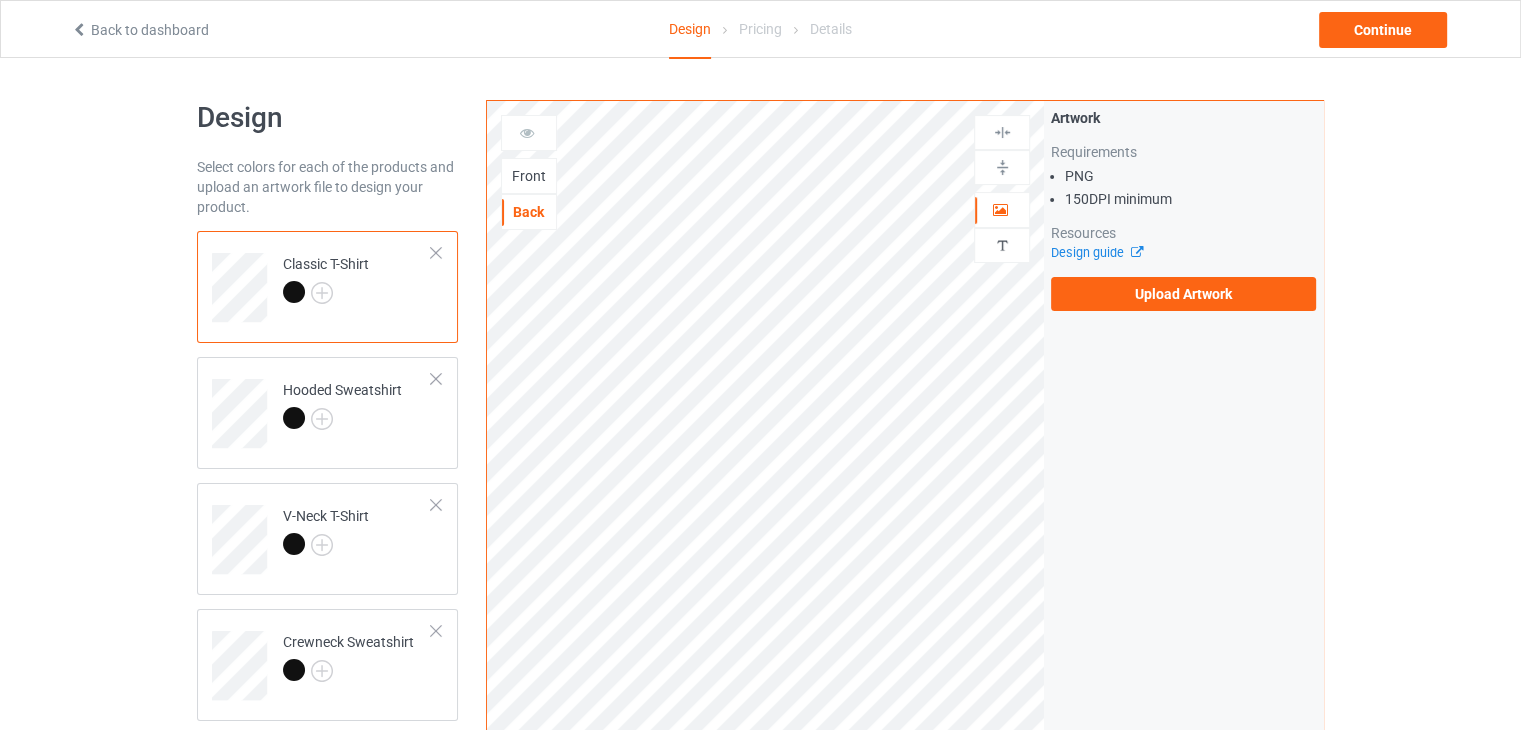 click on "Front" at bounding box center [529, 176] 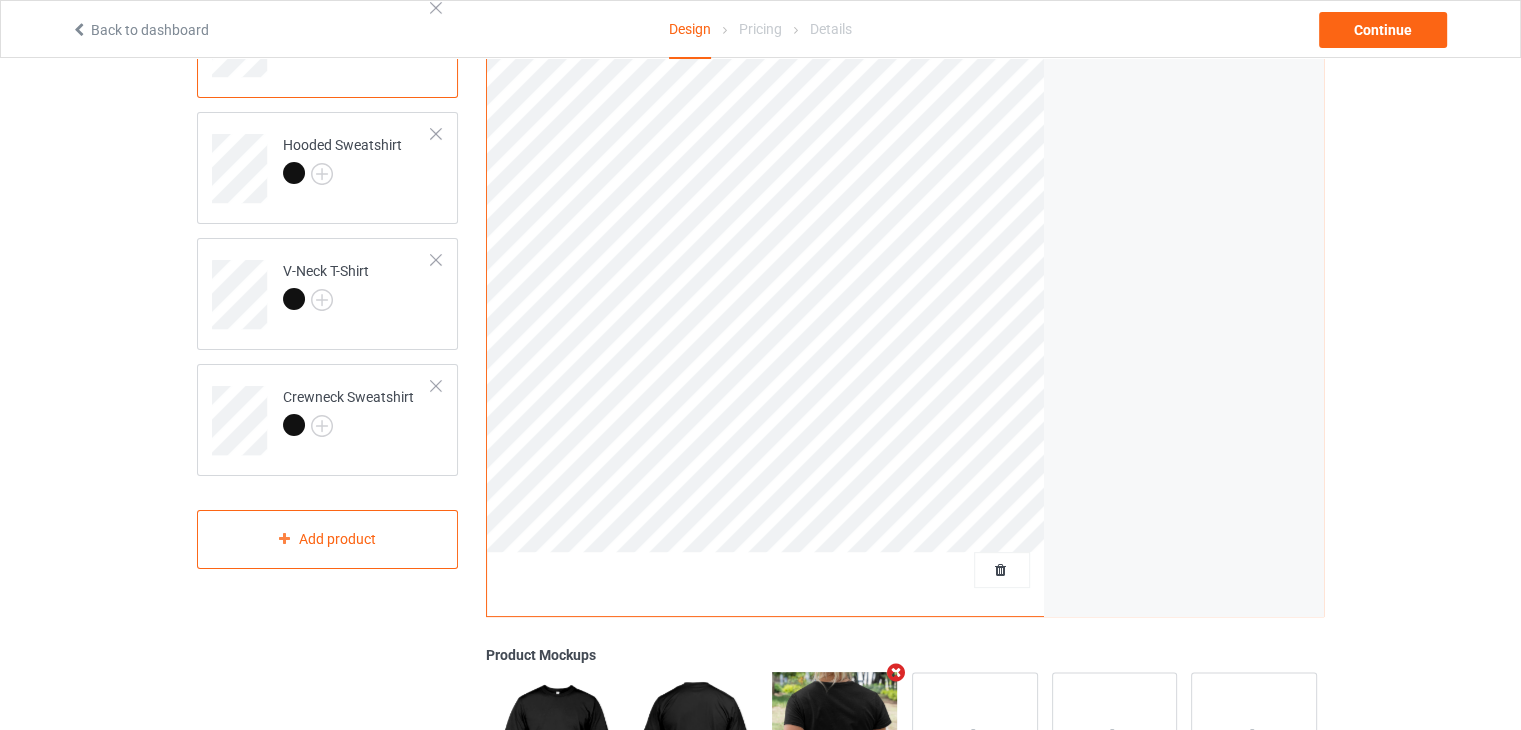 scroll, scrollTop: 300, scrollLeft: 0, axis: vertical 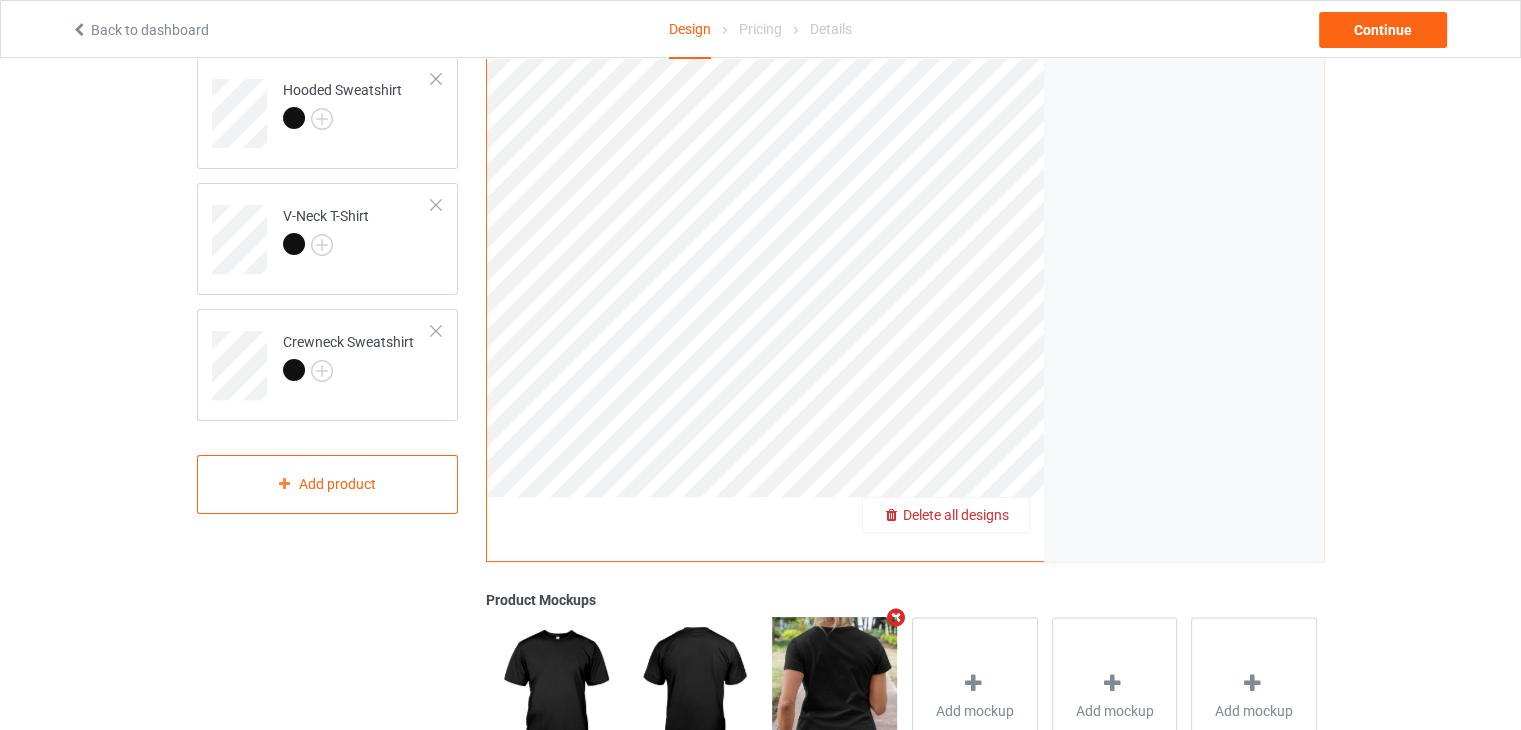 click on "Delete all designs" at bounding box center (946, 515) 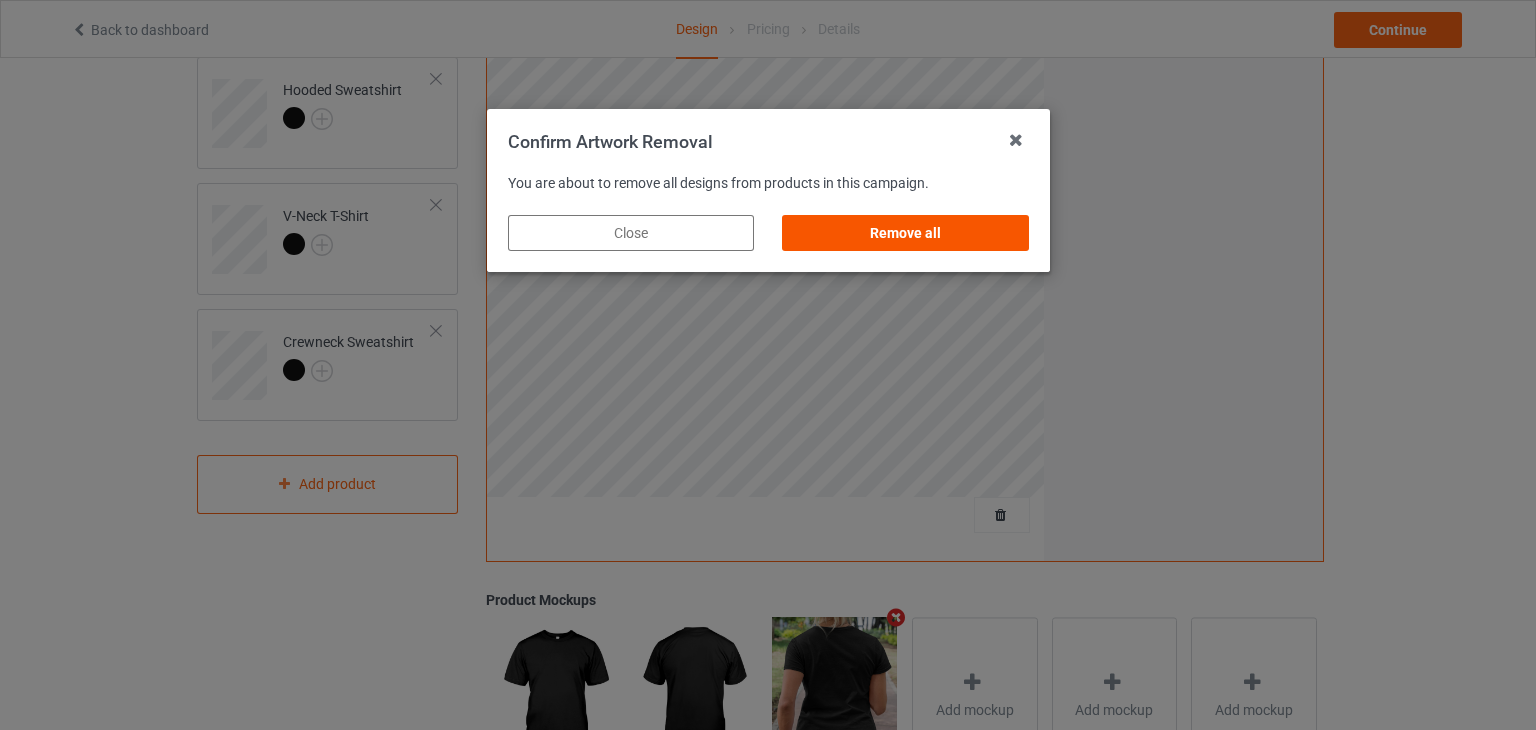 click on "Remove all" at bounding box center [905, 233] 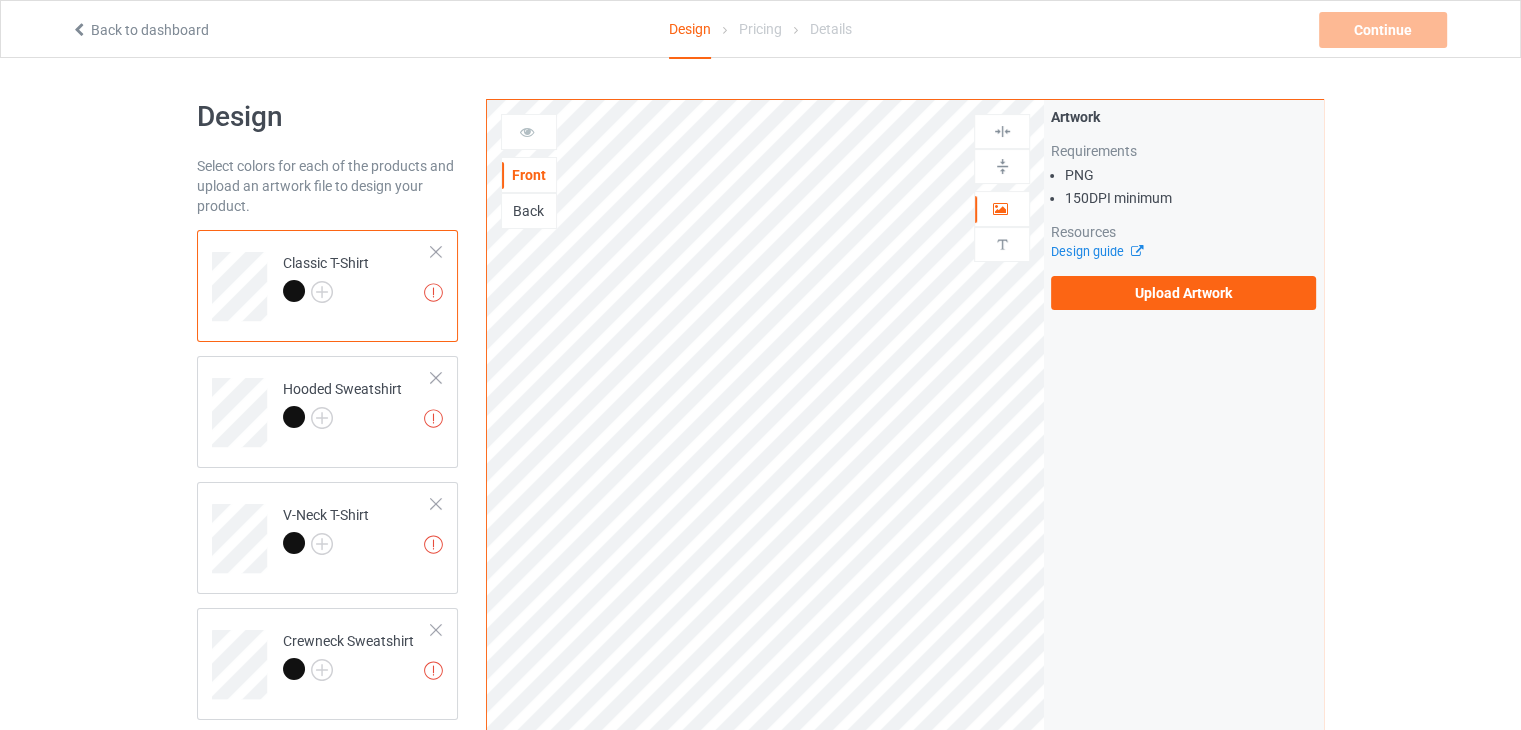 scroll, scrollTop: 0, scrollLeft: 0, axis: both 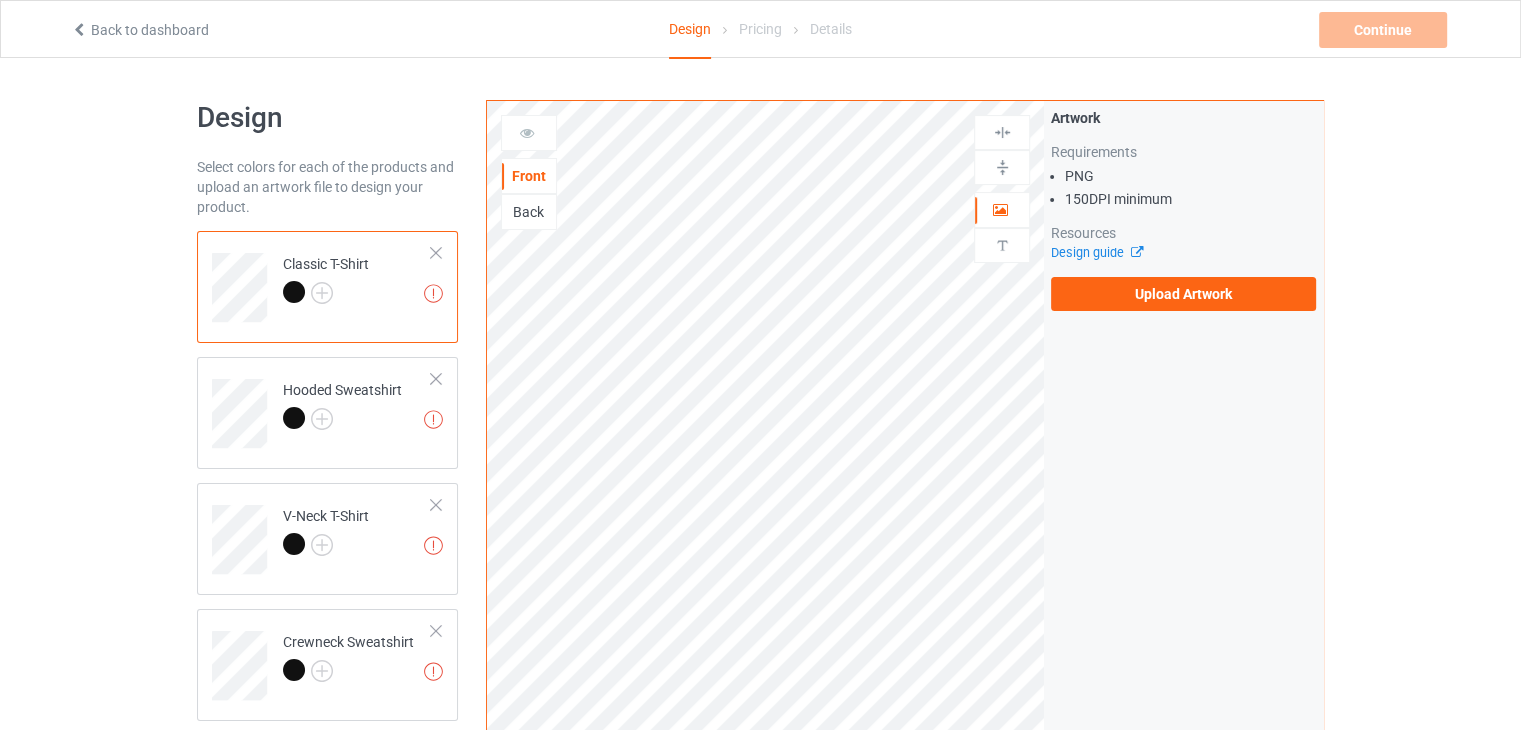 click on "Back" at bounding box center (529, 212) 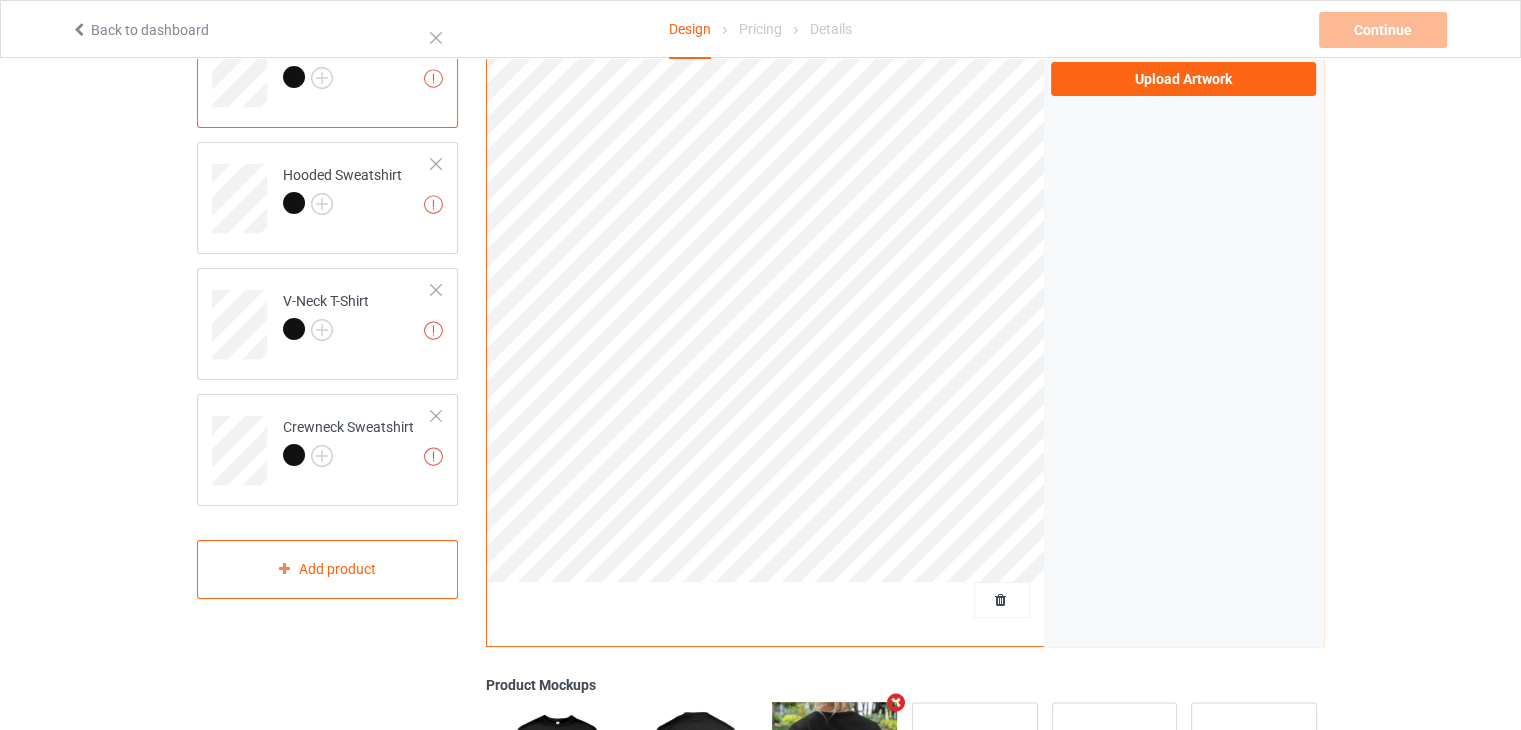 scroll, scrollTop: 0, scrollLeft: 0, axis: both 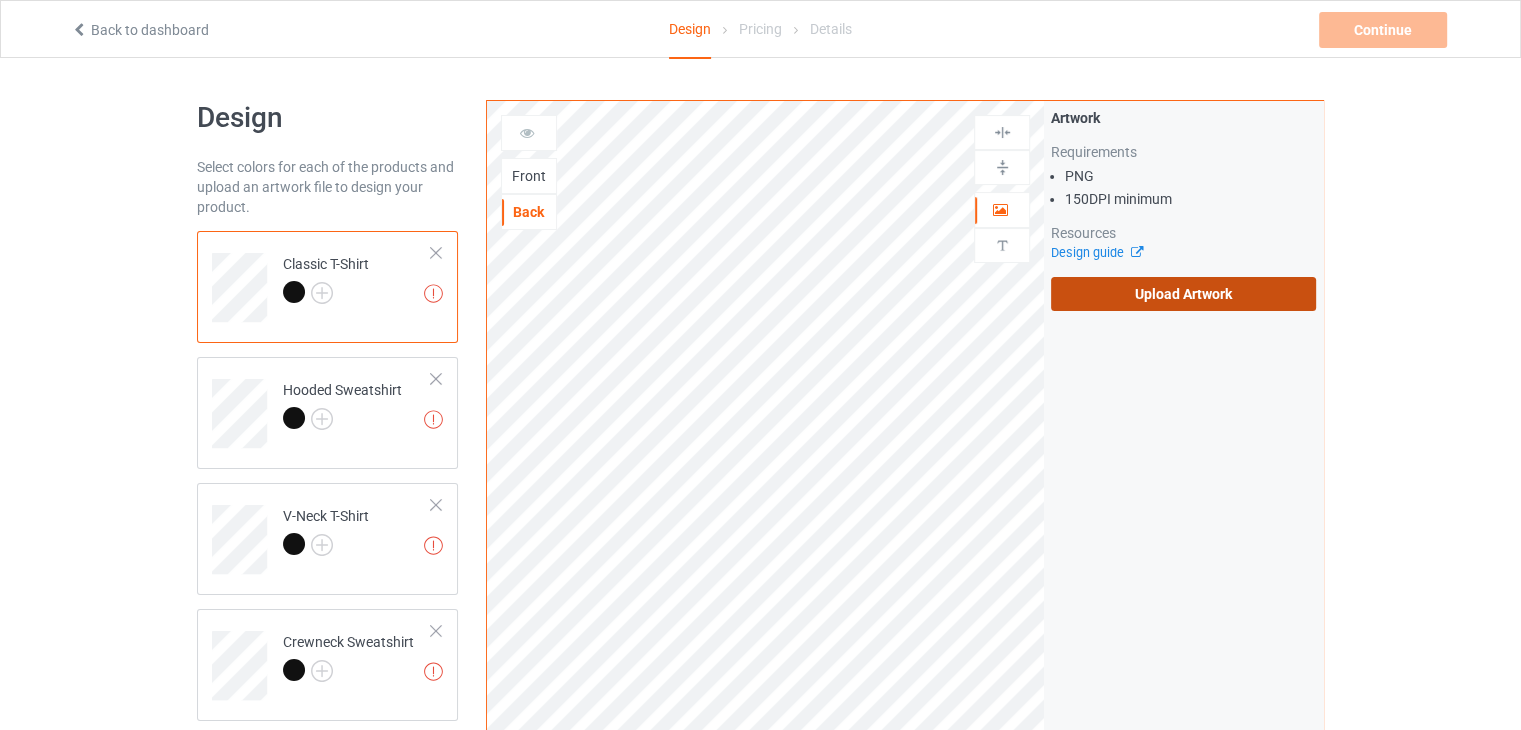 click on "Upload Artwork" at bounding box center (1183, 294) 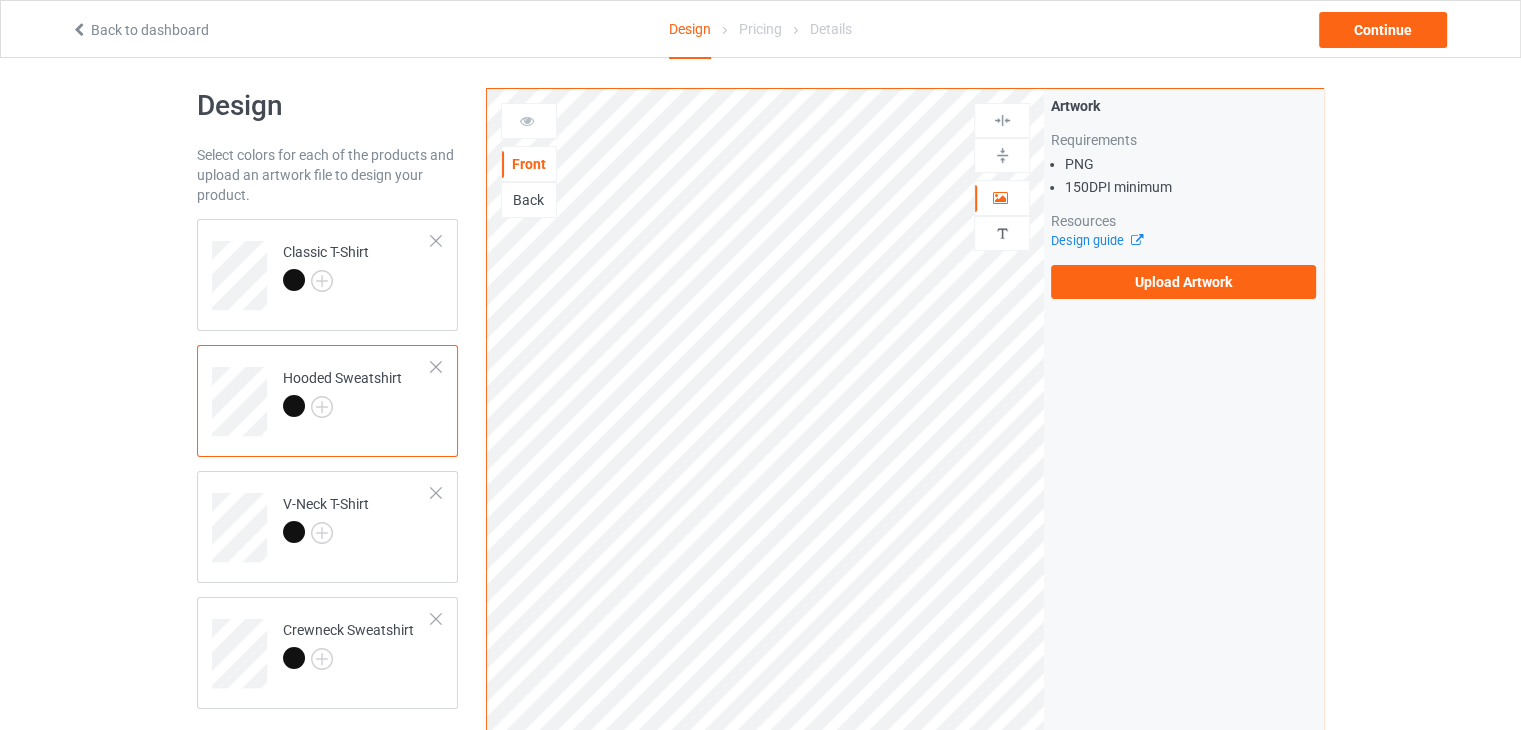 scroll, scrollTop: 0, scrollLeft: 0, axis: both 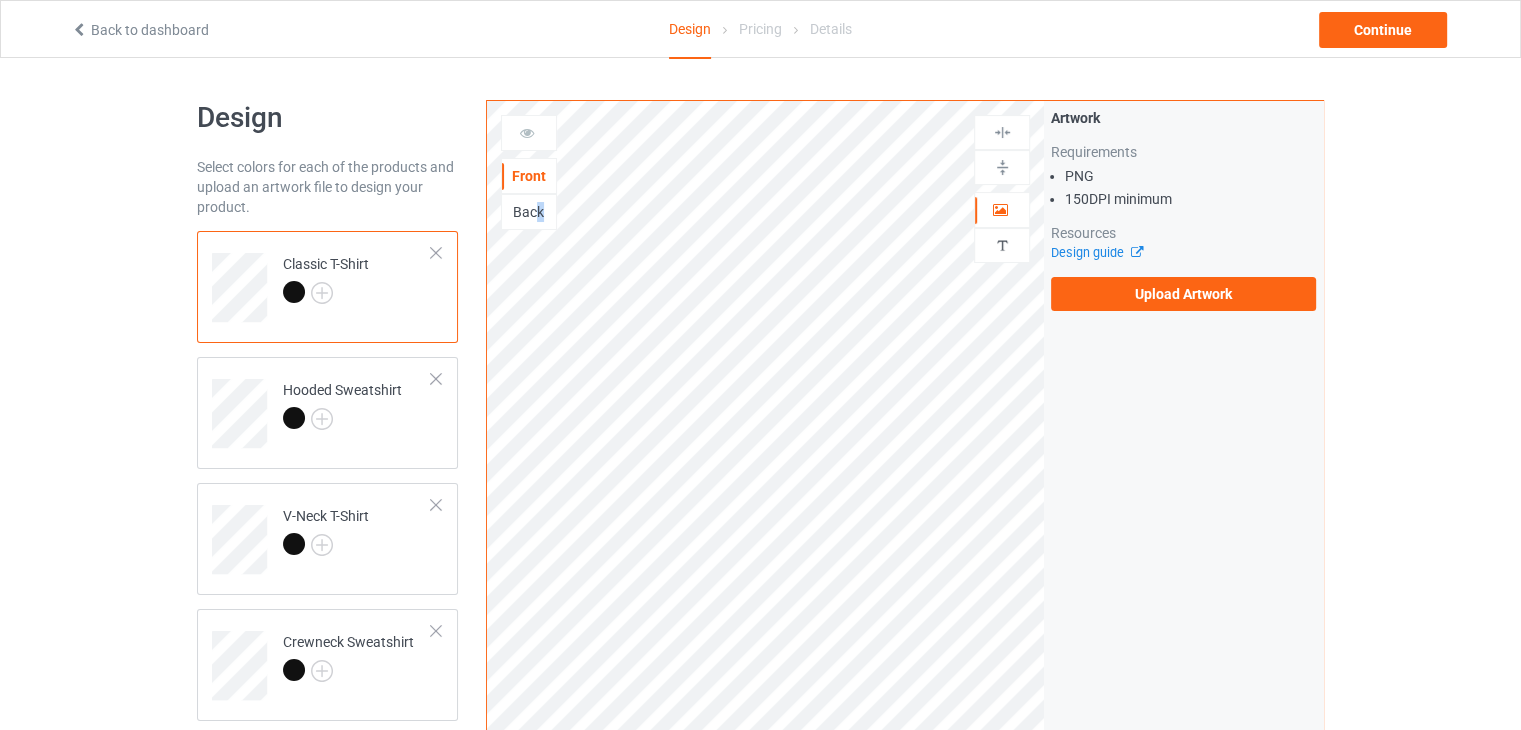 click on "Back" at bounding box center [529, 212] 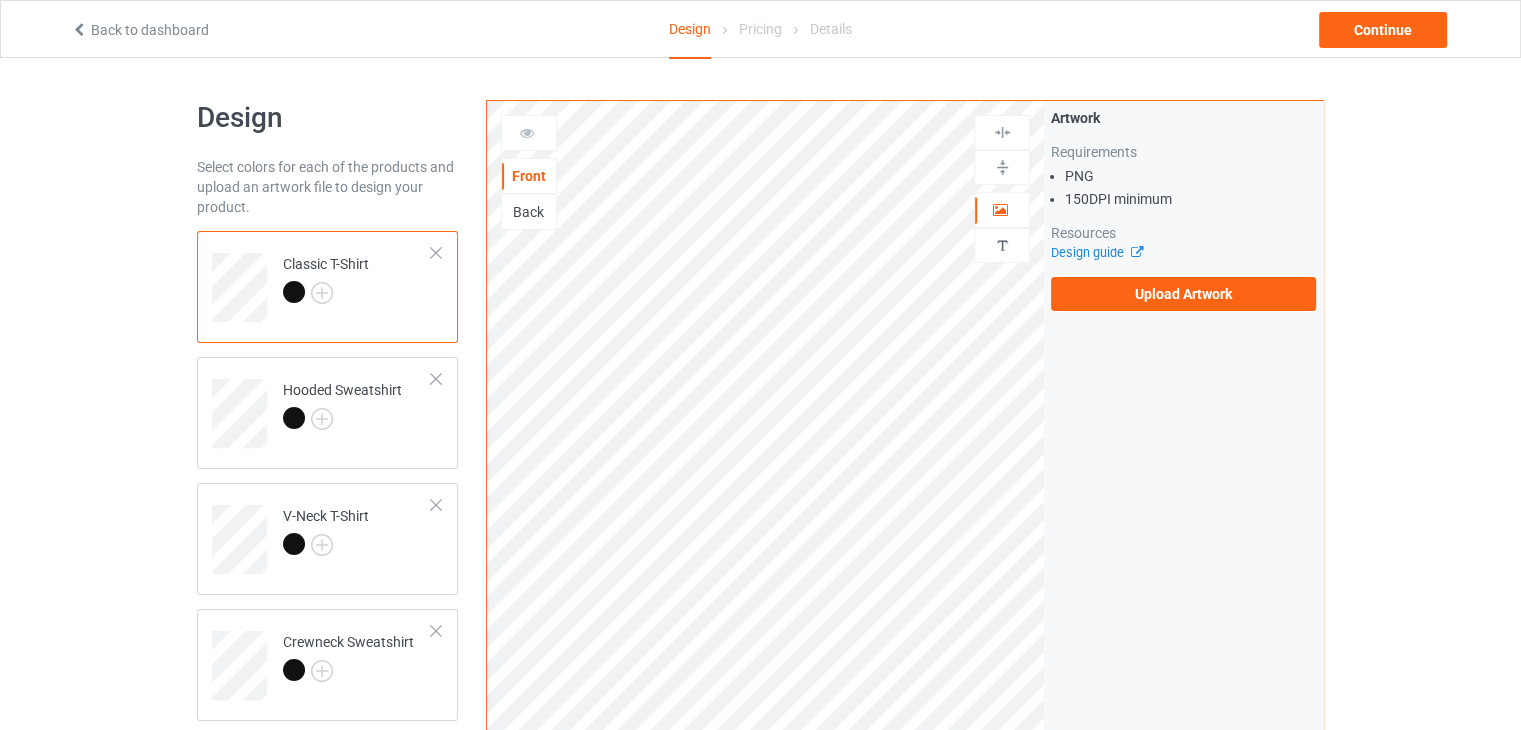 click on "Back" at bounding box center (529, 212) 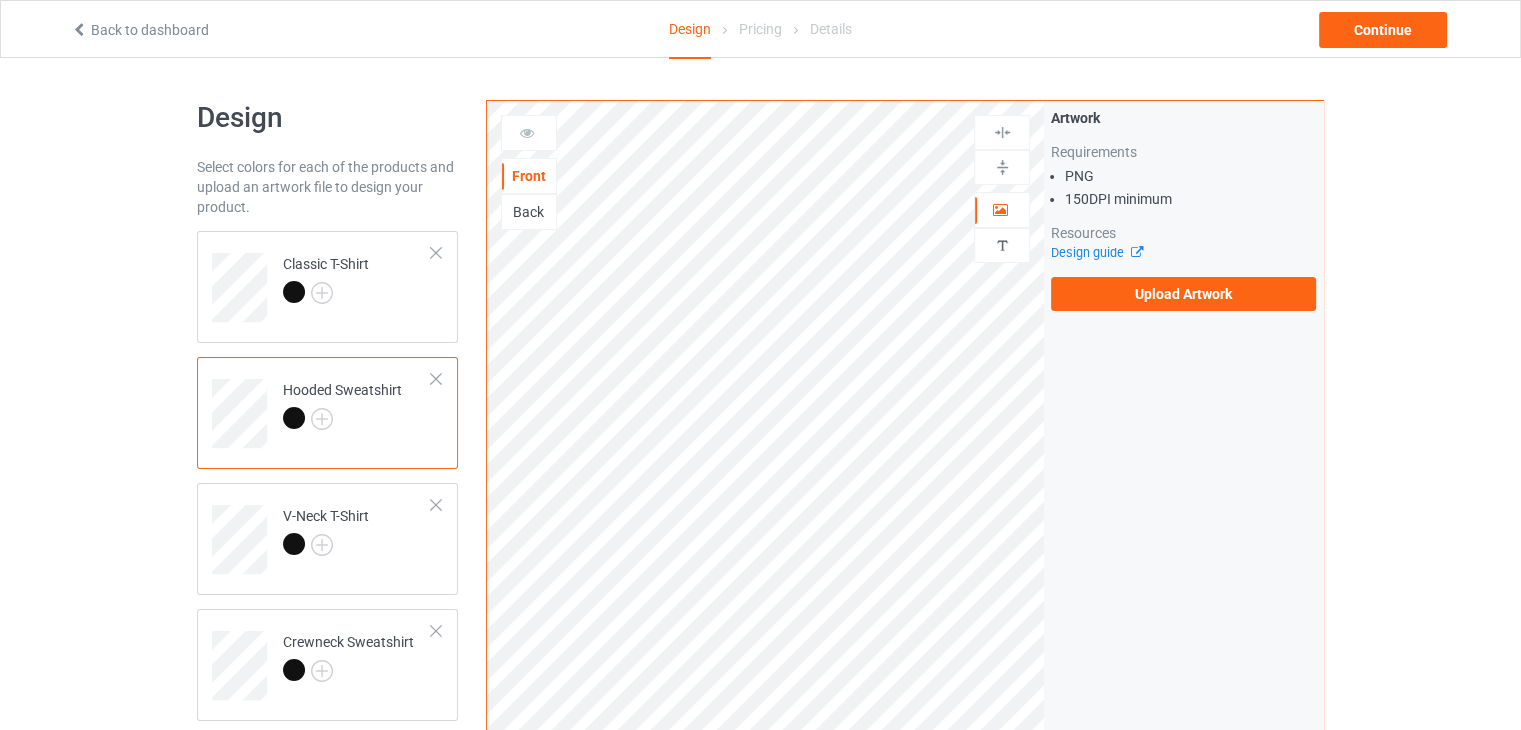 click on "Back" at bounding box center (529, 212) 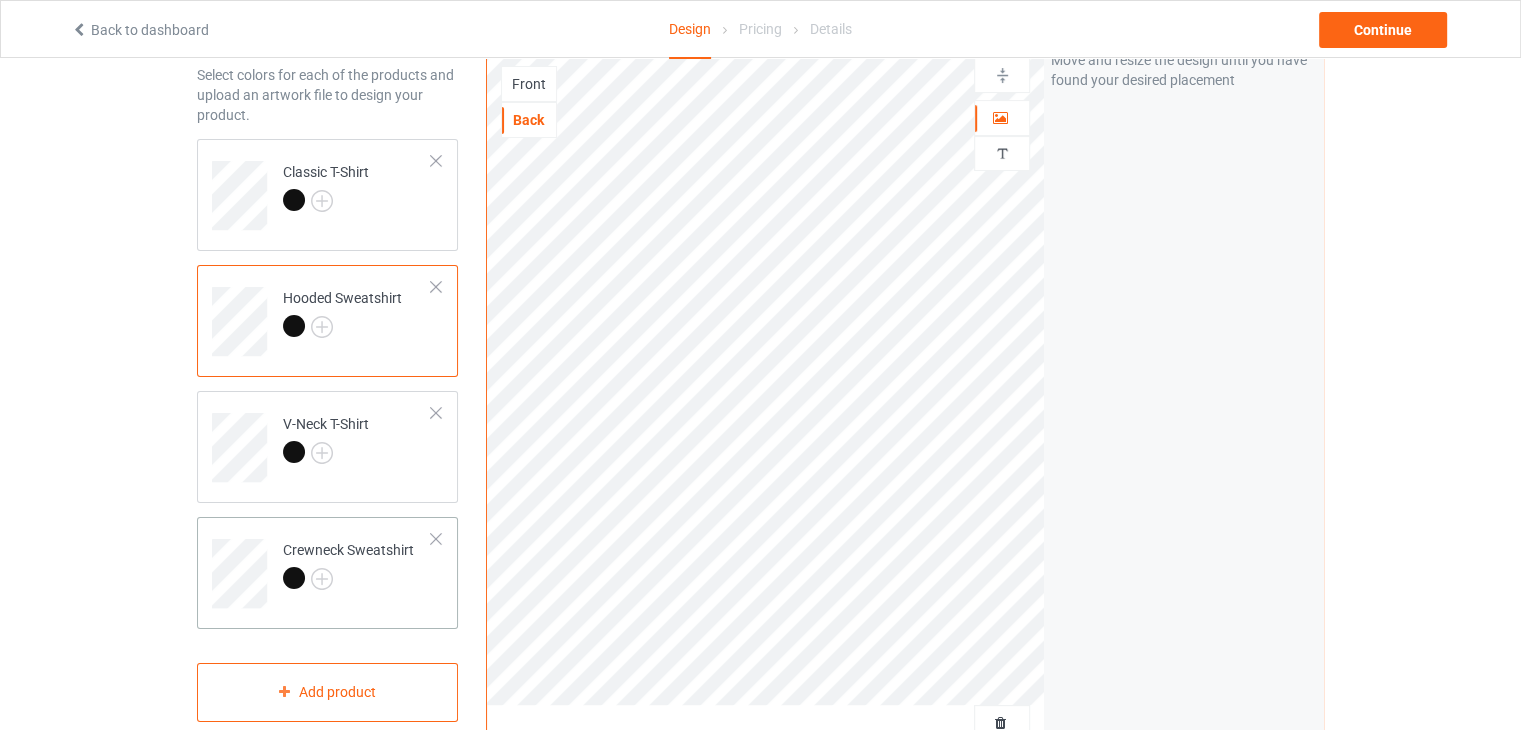scroll, scrollTop: 100, scrollLeft: 0, axis: vertical 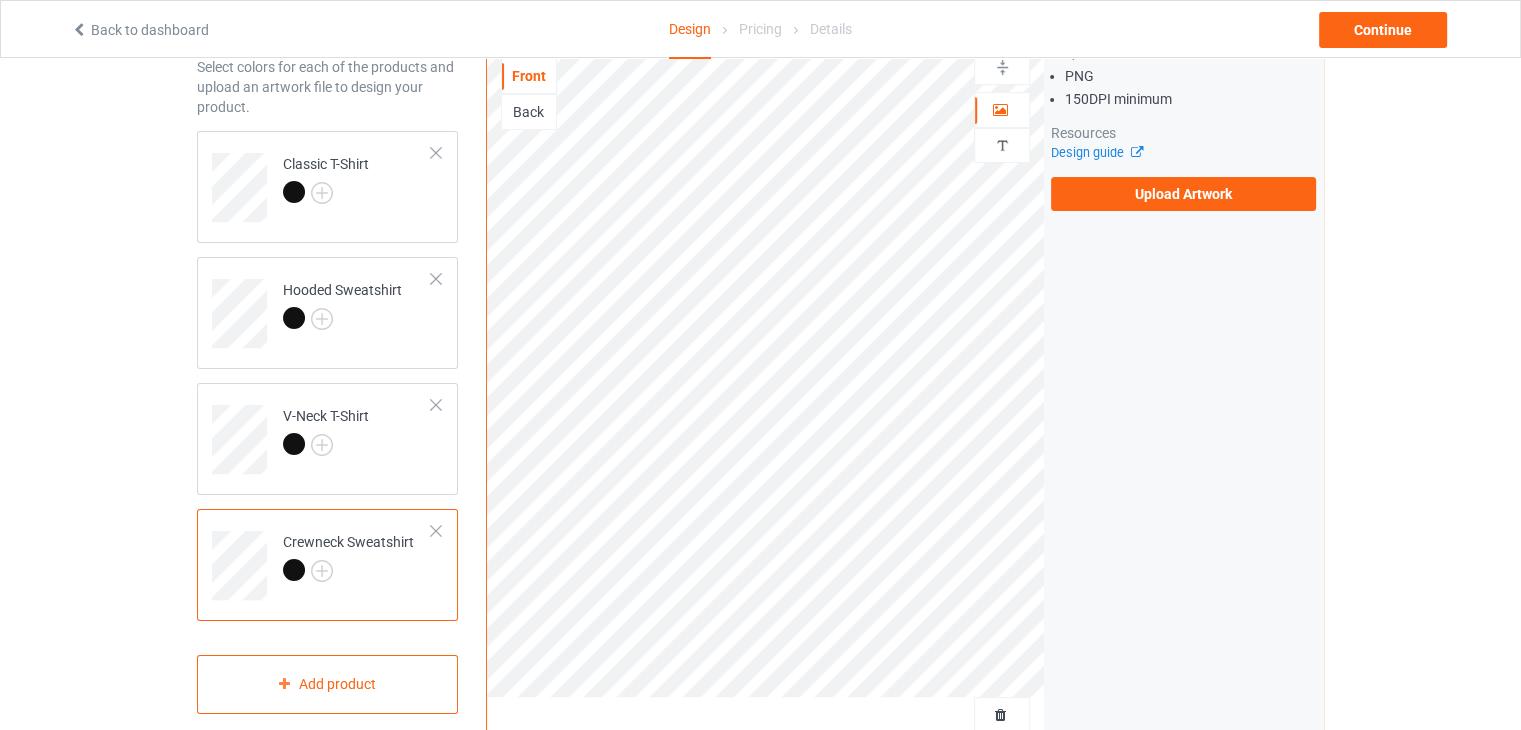 click on "Back" at bounding box center [529, 112] 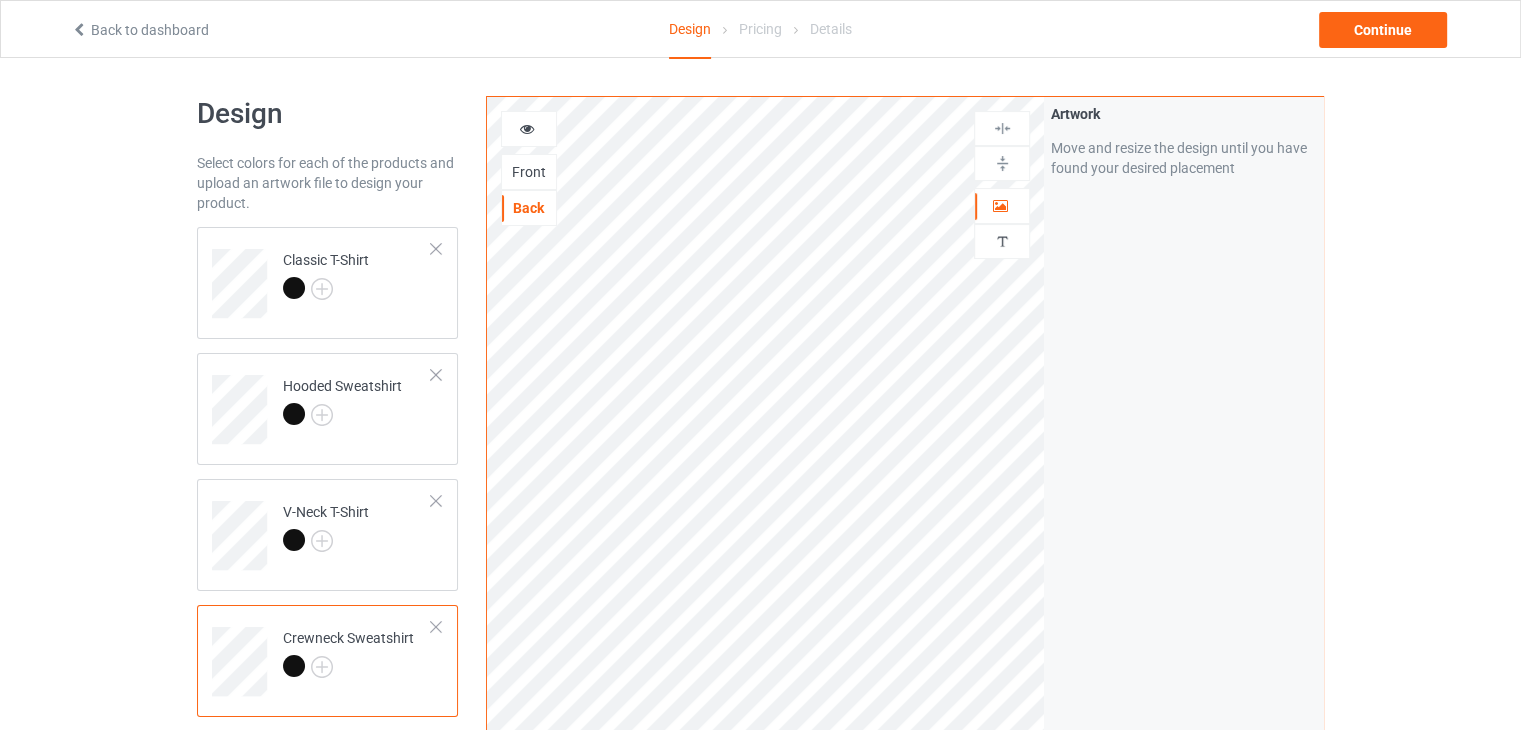 scroll, scrollTop: 0, scrollLeft: 0, axis: both 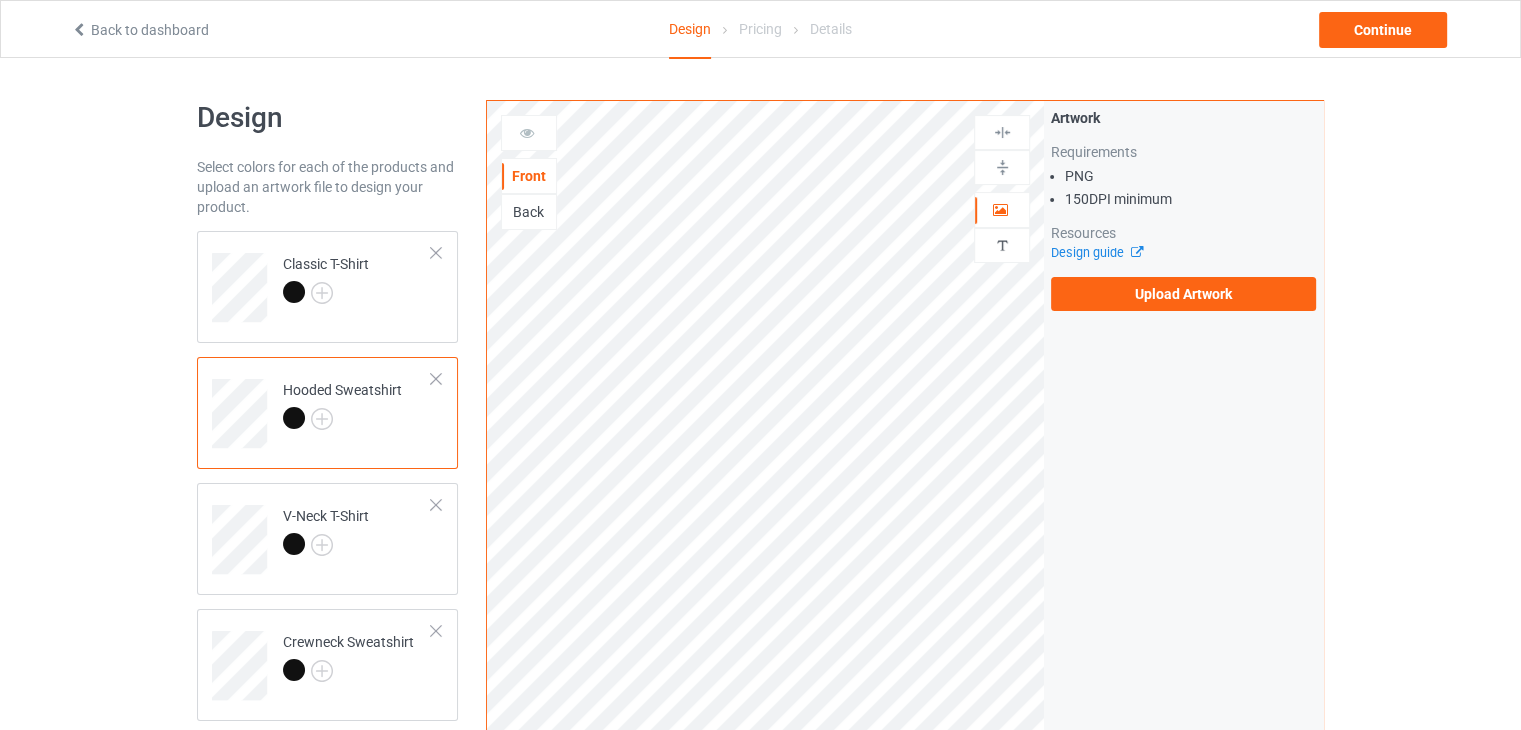 click on "Back" at bounding box center [529, 212] 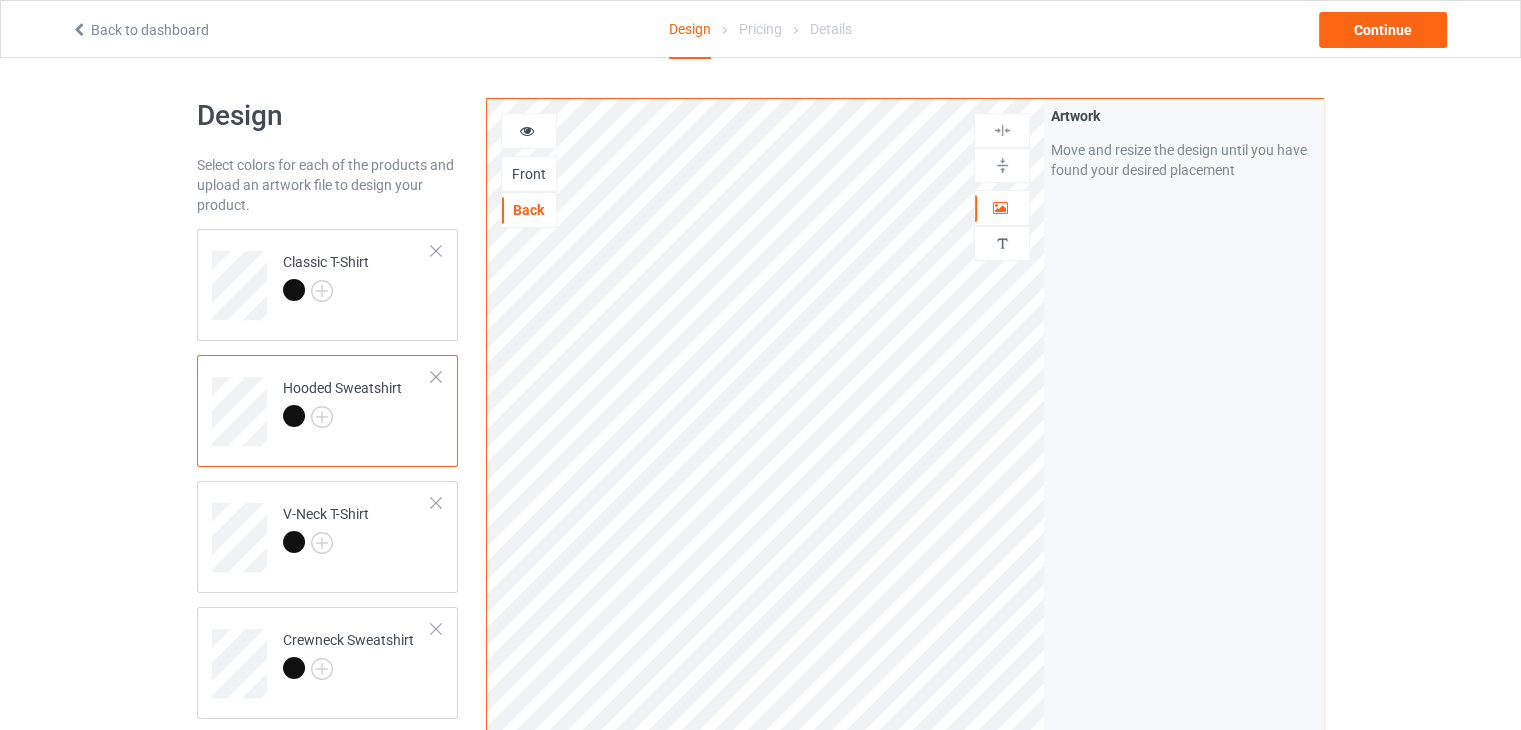 scroll, scrollTop: 0, scrollLeft: 0, axis: both 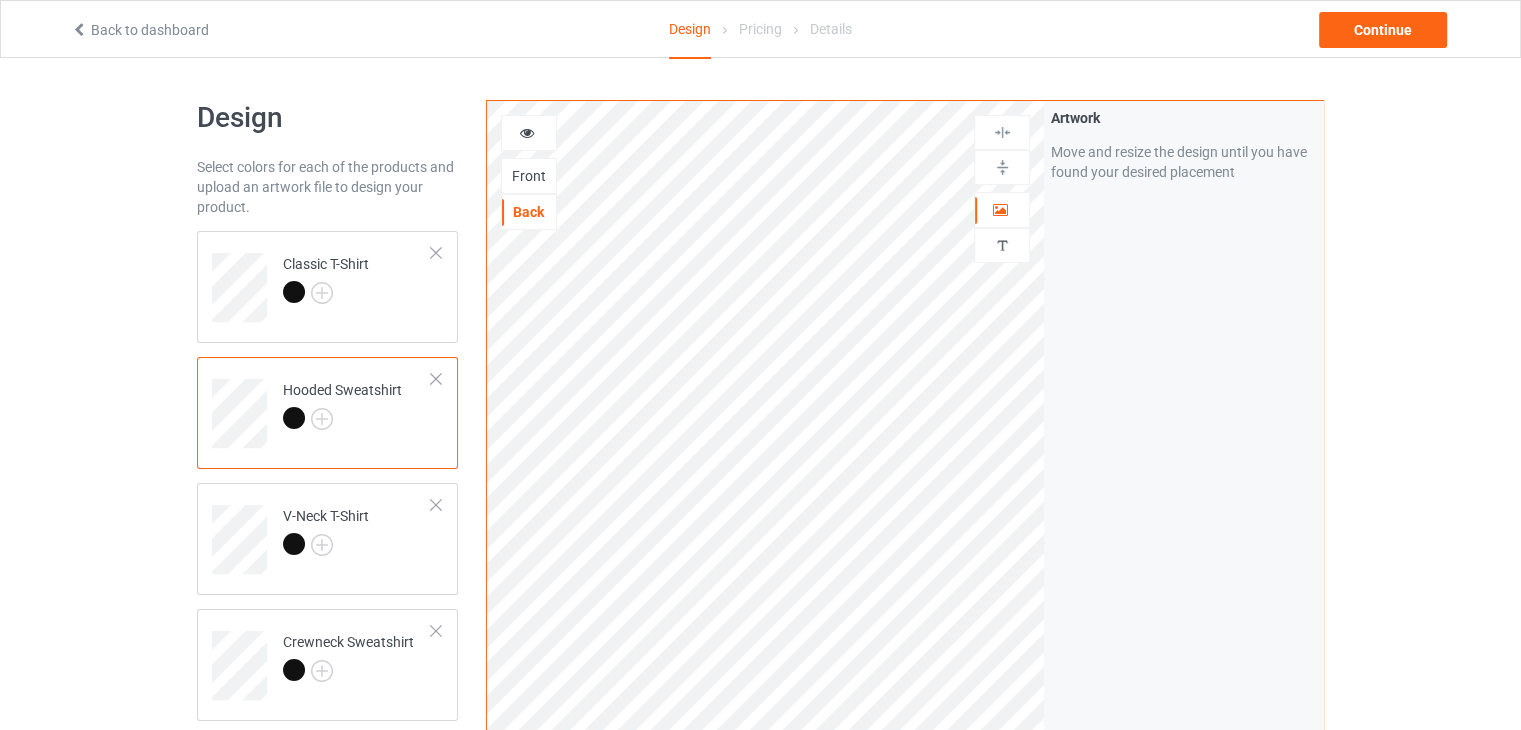 click on "Back to dashboard Design Pricing Details Continue" at bounding box center [760, 29] 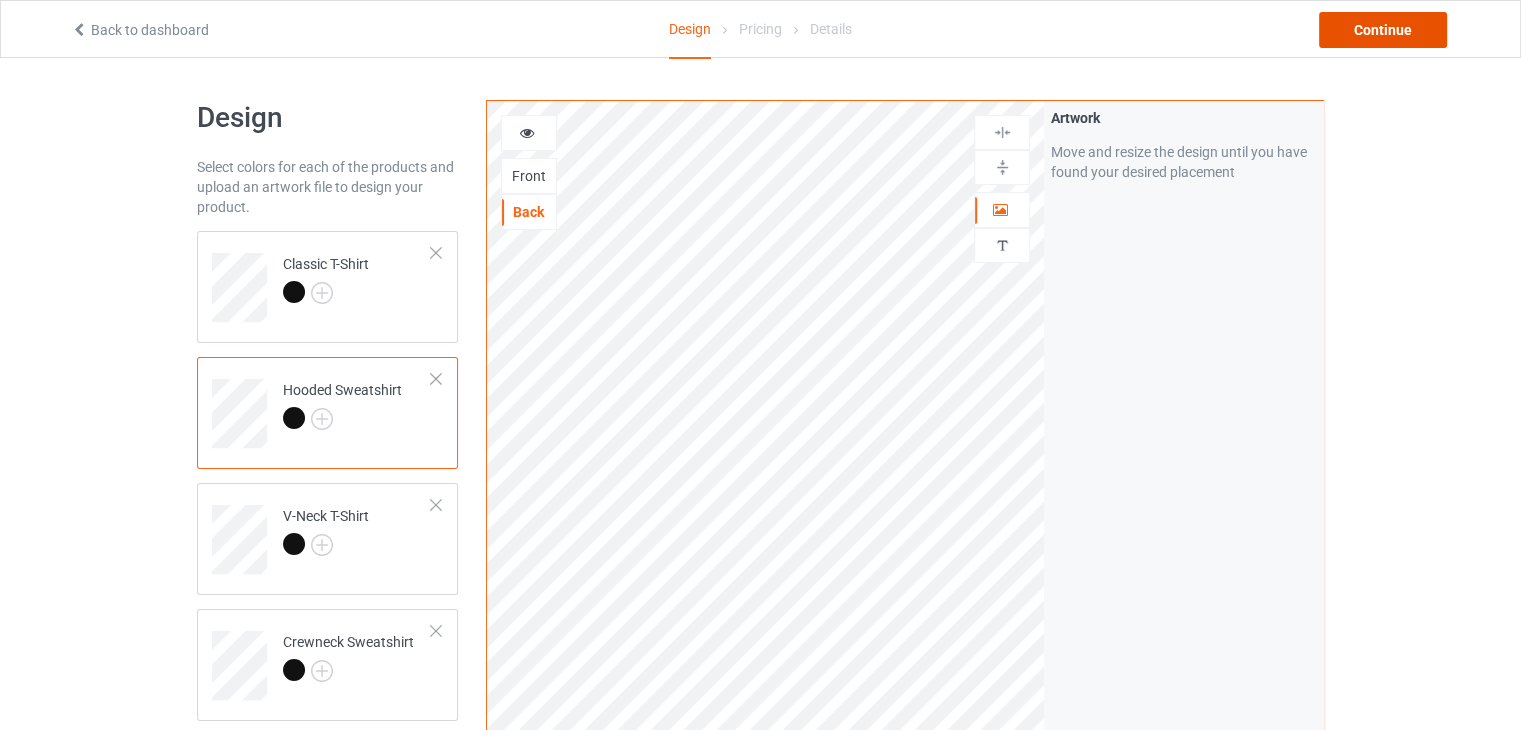click on "Continue" at bounding box center [1383, 30] 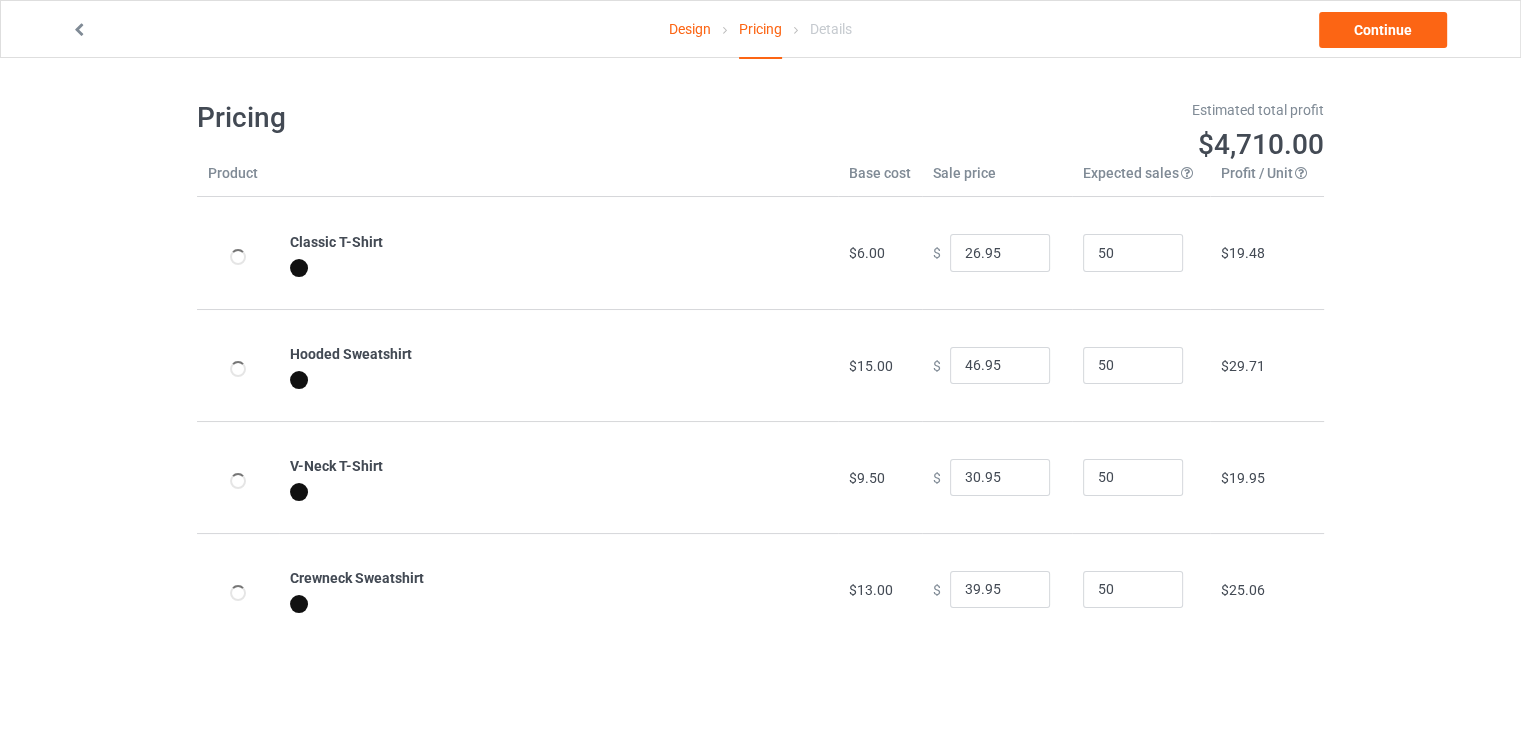 click on "Design Pricing Details Continue" at bounding box center [760, 29] 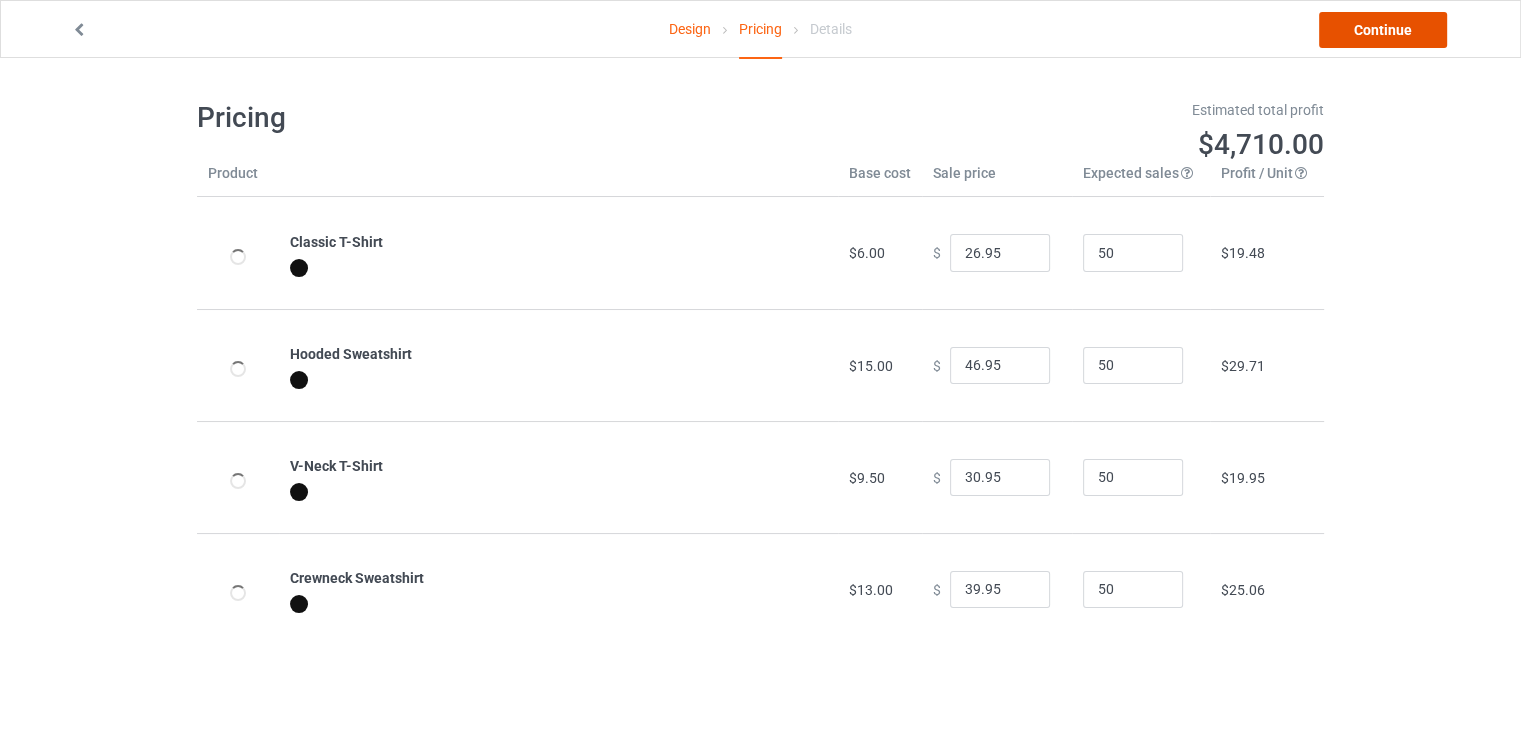 click on "Continue" at bounding box center (1383, 30) 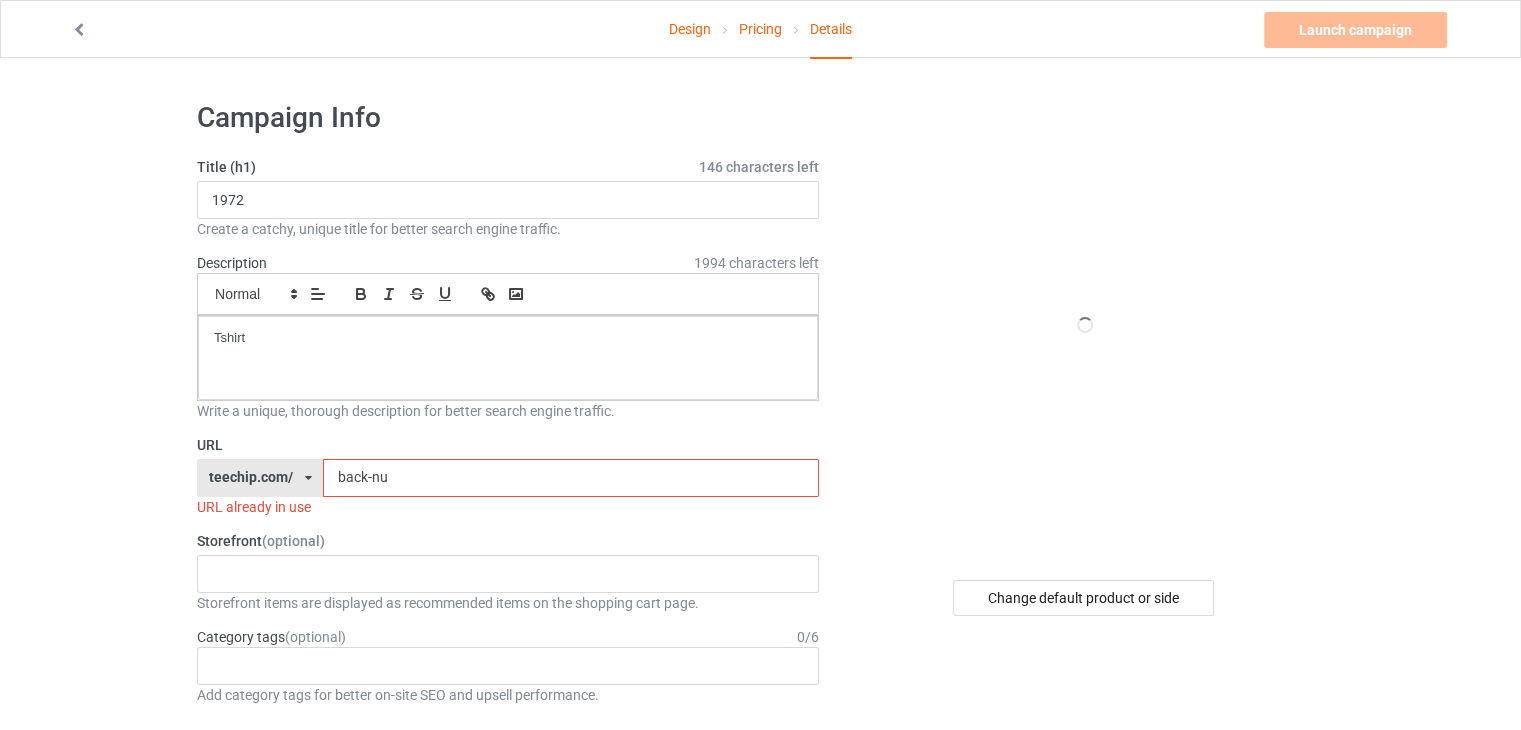scroll, scrollTop: 100, scrollLeft: 0, axis: vertical 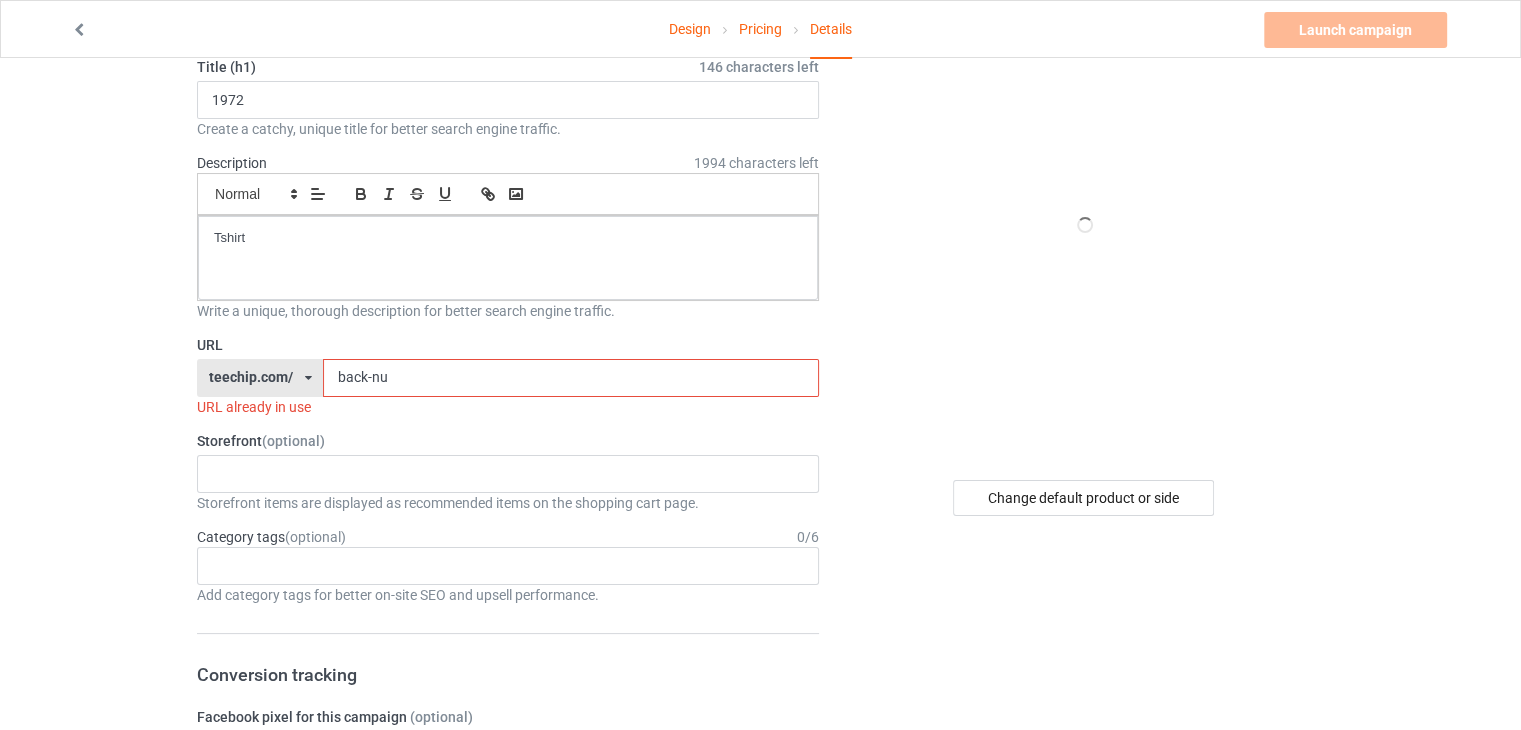 click on "back-nu" at bounding box center [570, 378] 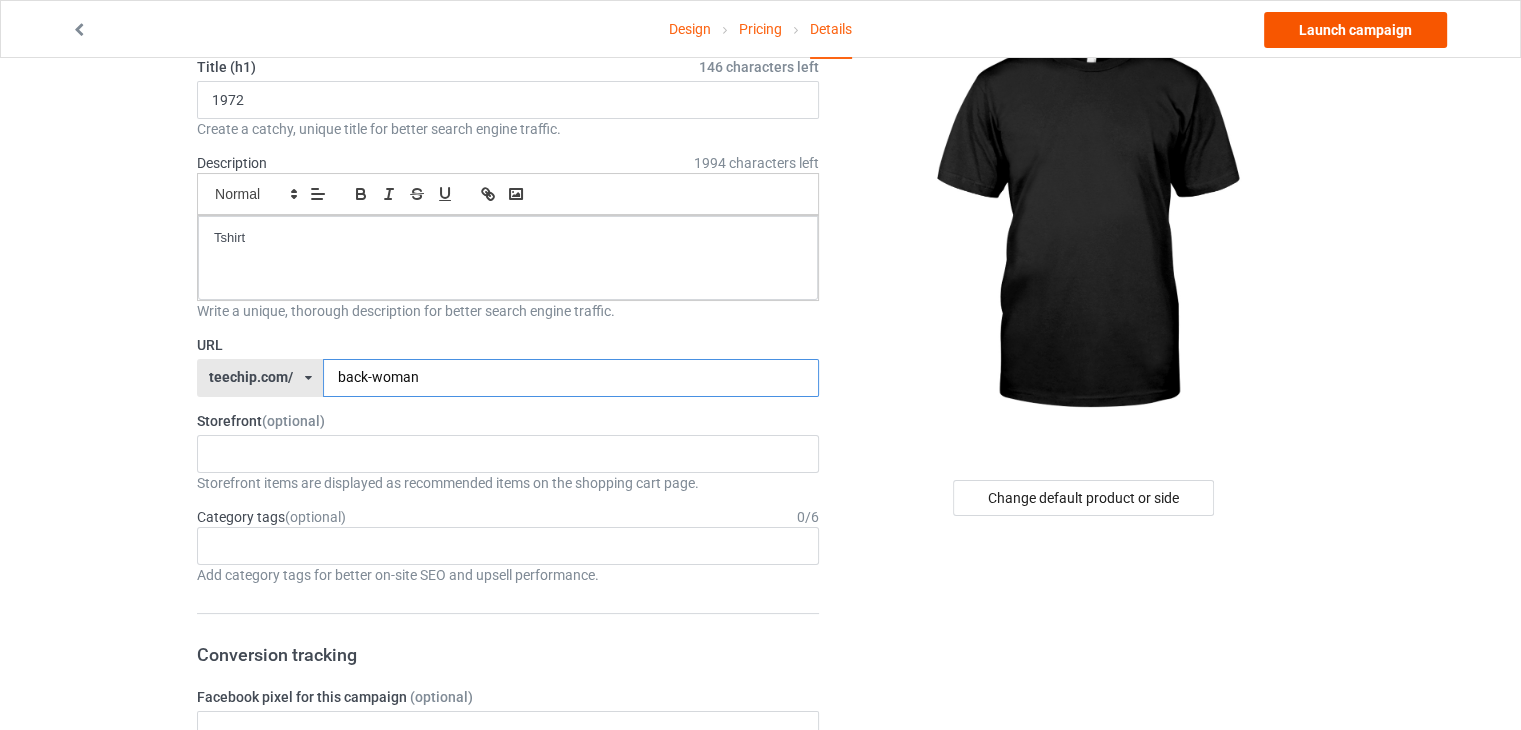 type on "back-woman" 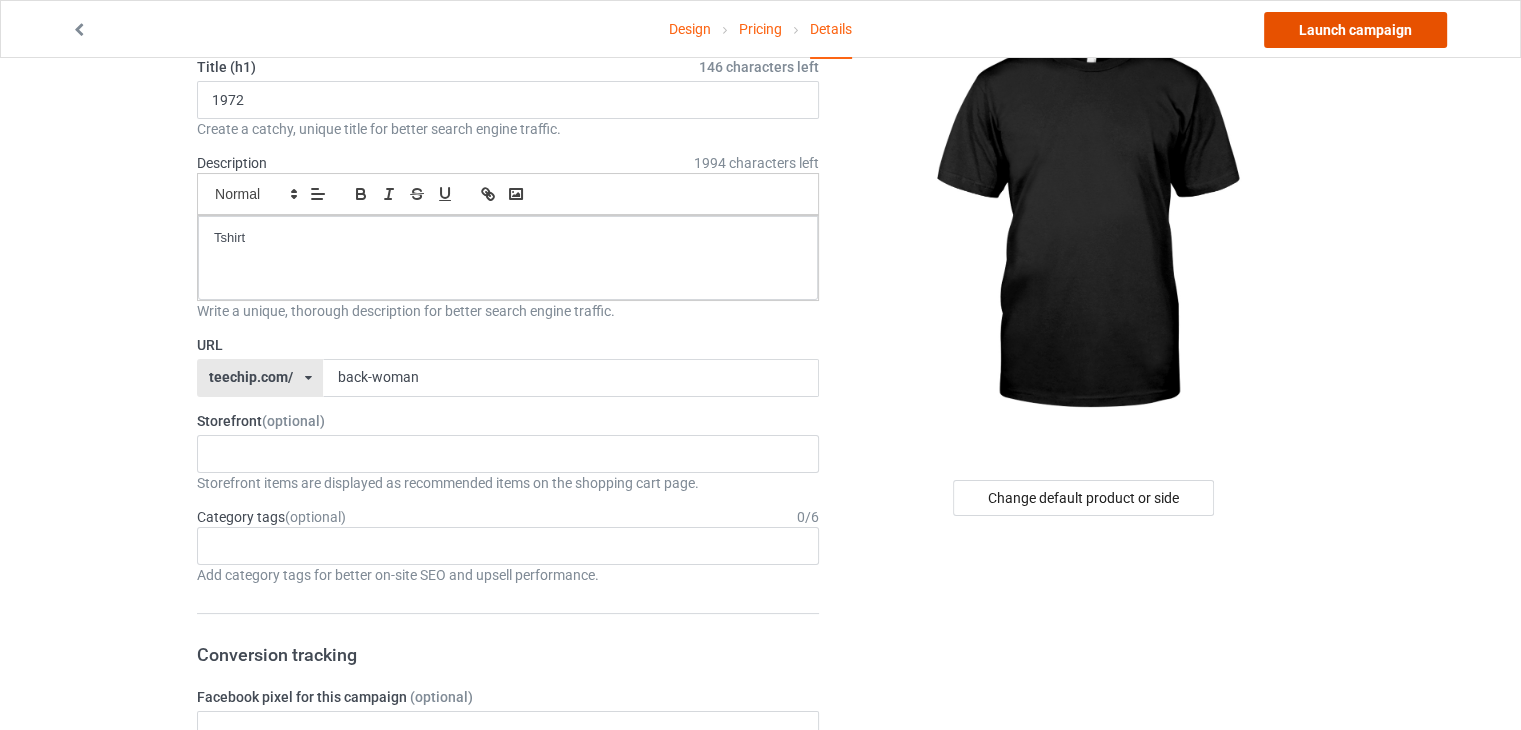 click on "Launch campaign" at bounding box center (1355, 30) 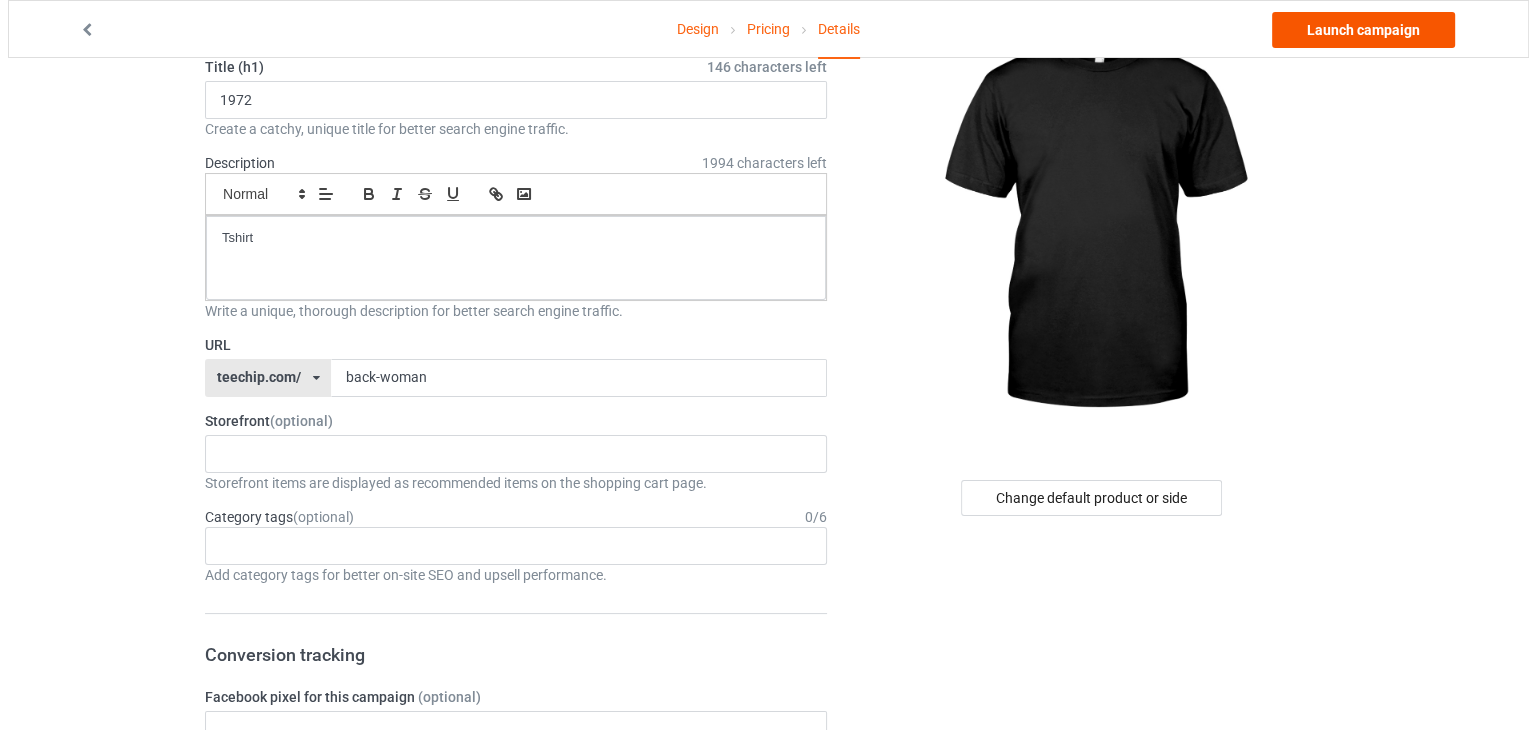 scroll, scrollTop: 0, scrollLeft: 0, axis: both 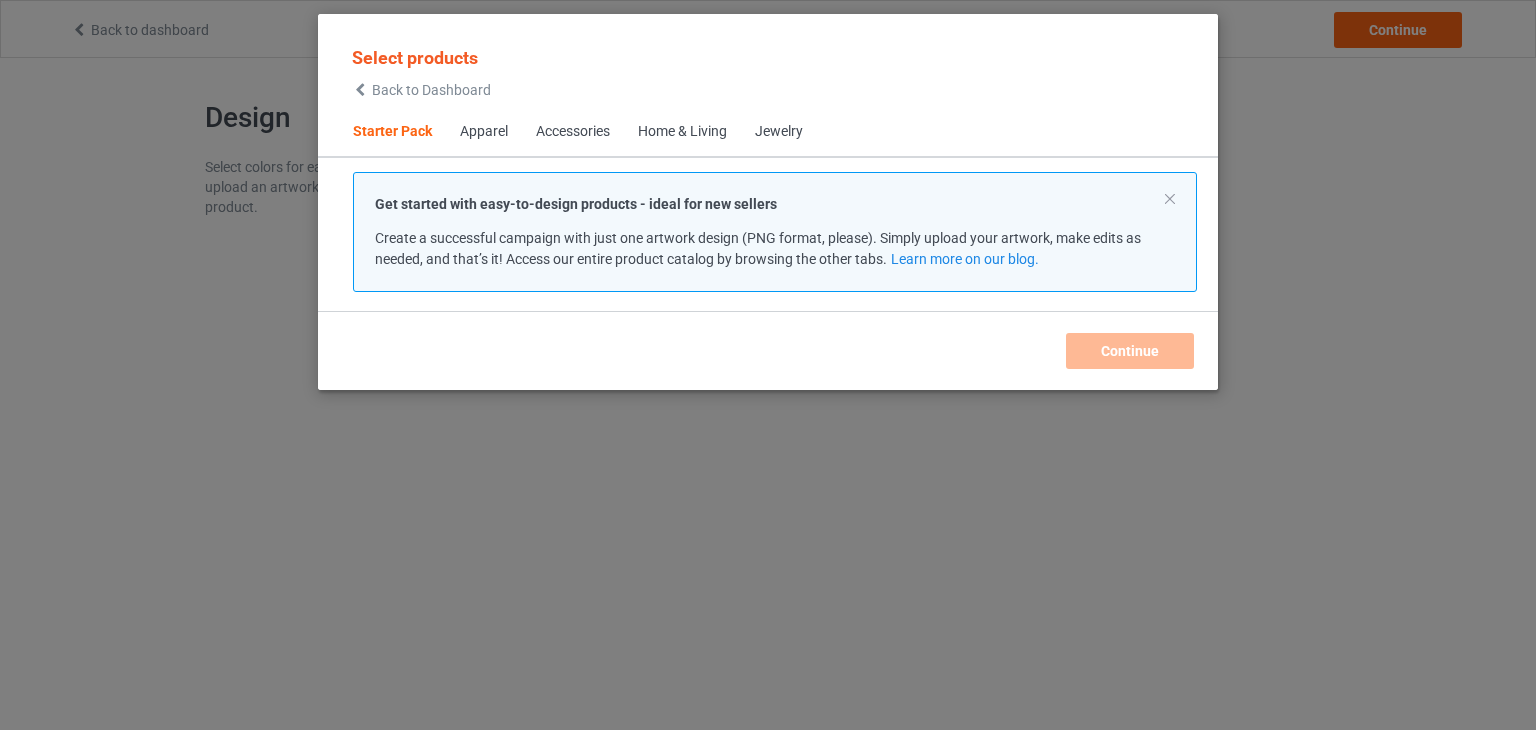 click on "Select products Back to Dashboard" at bounding box center (421, 71) 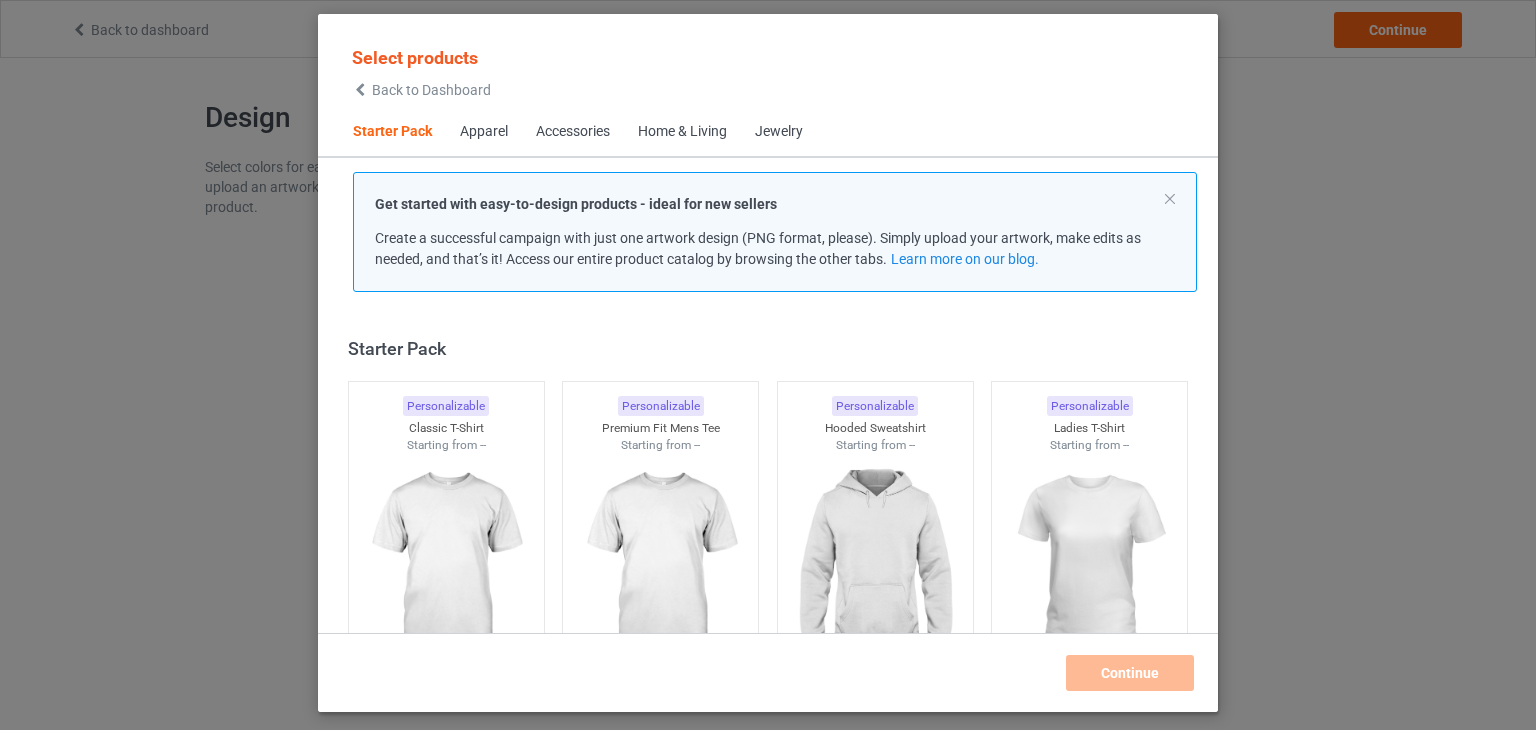 scroll, scrollTop: 26, scrollLeft: 0, axis: vertical 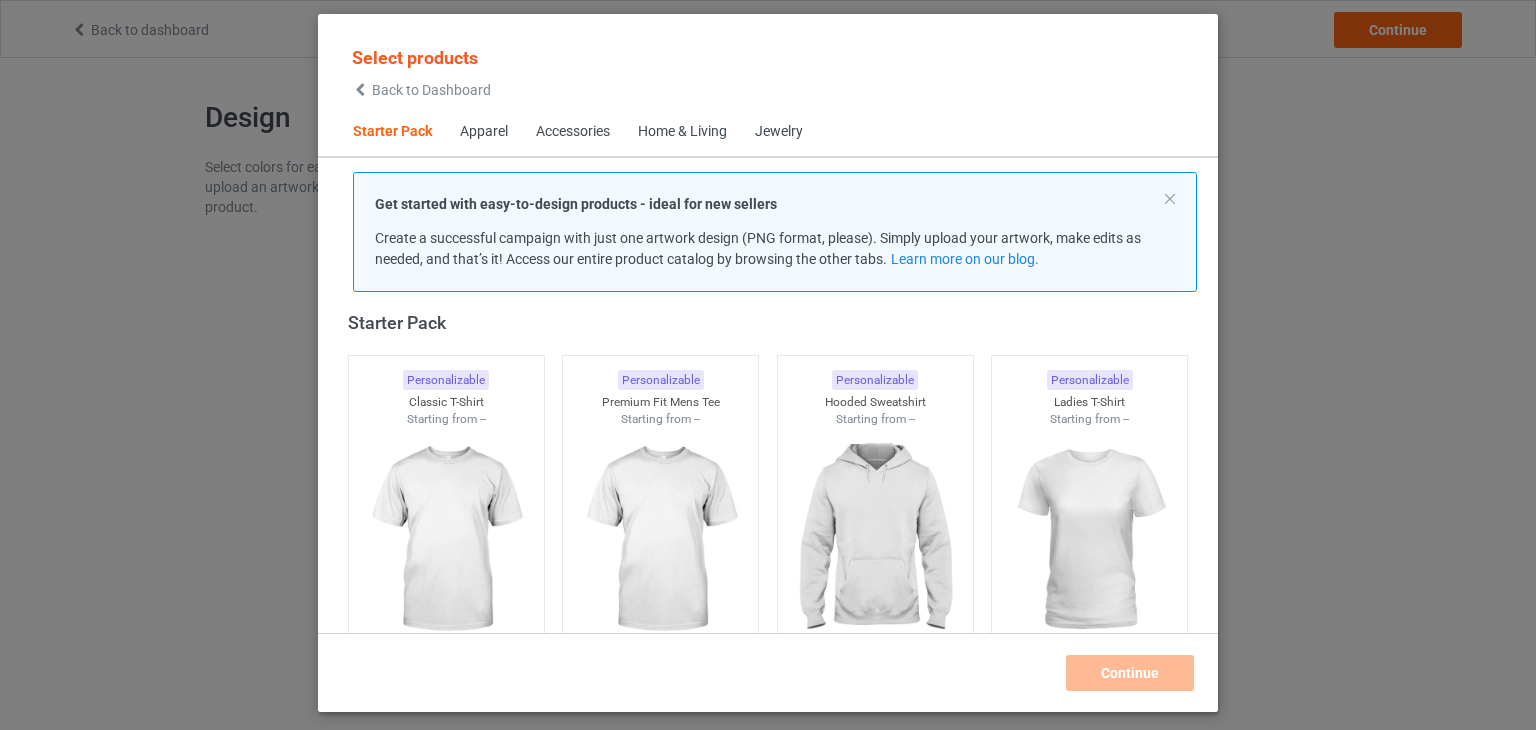click on "Back to Dashboard" at bounding box center [431, 90] 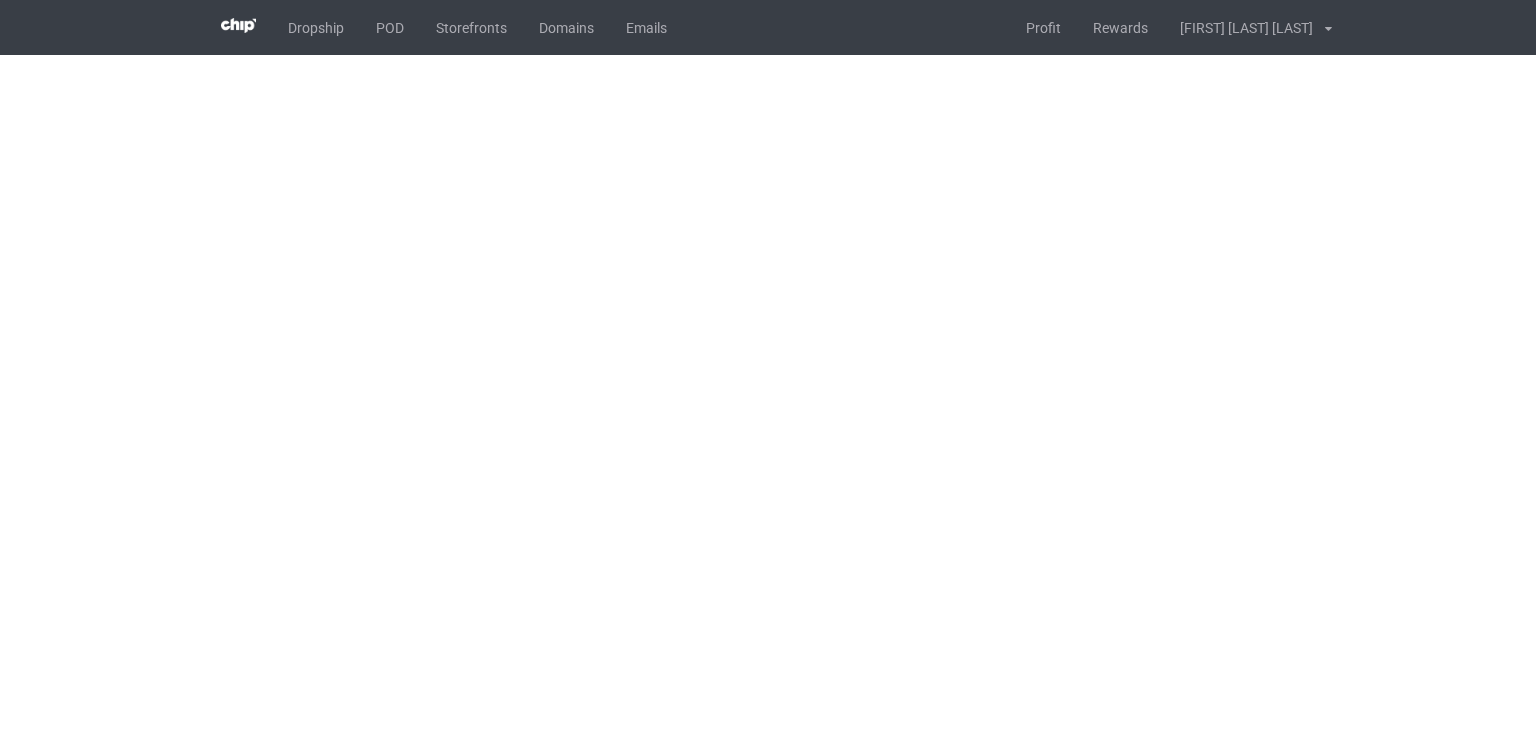 scroll, scrollTop: 0, scrollLeft: 0, axis: both 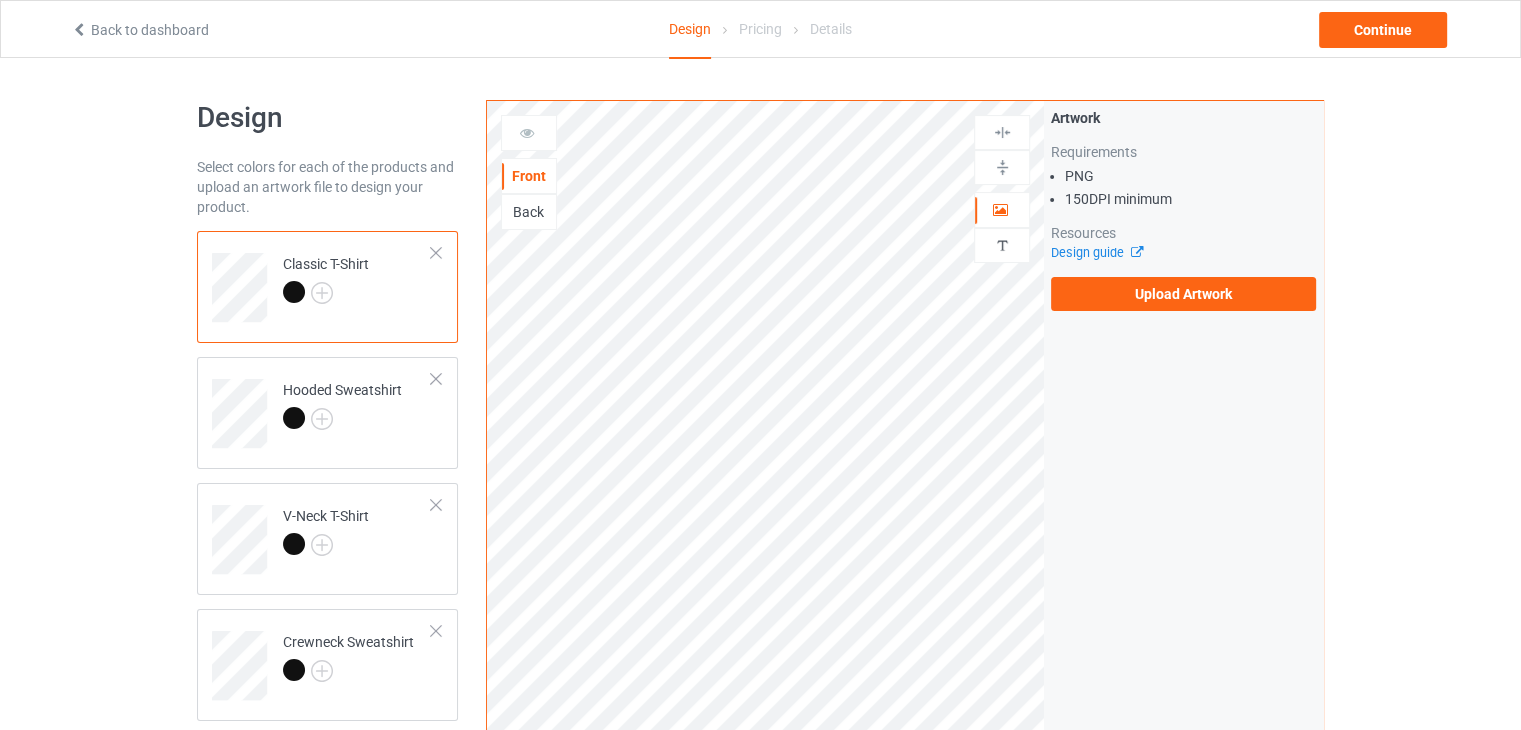 click on "Back" at bounding box center [529, 212] 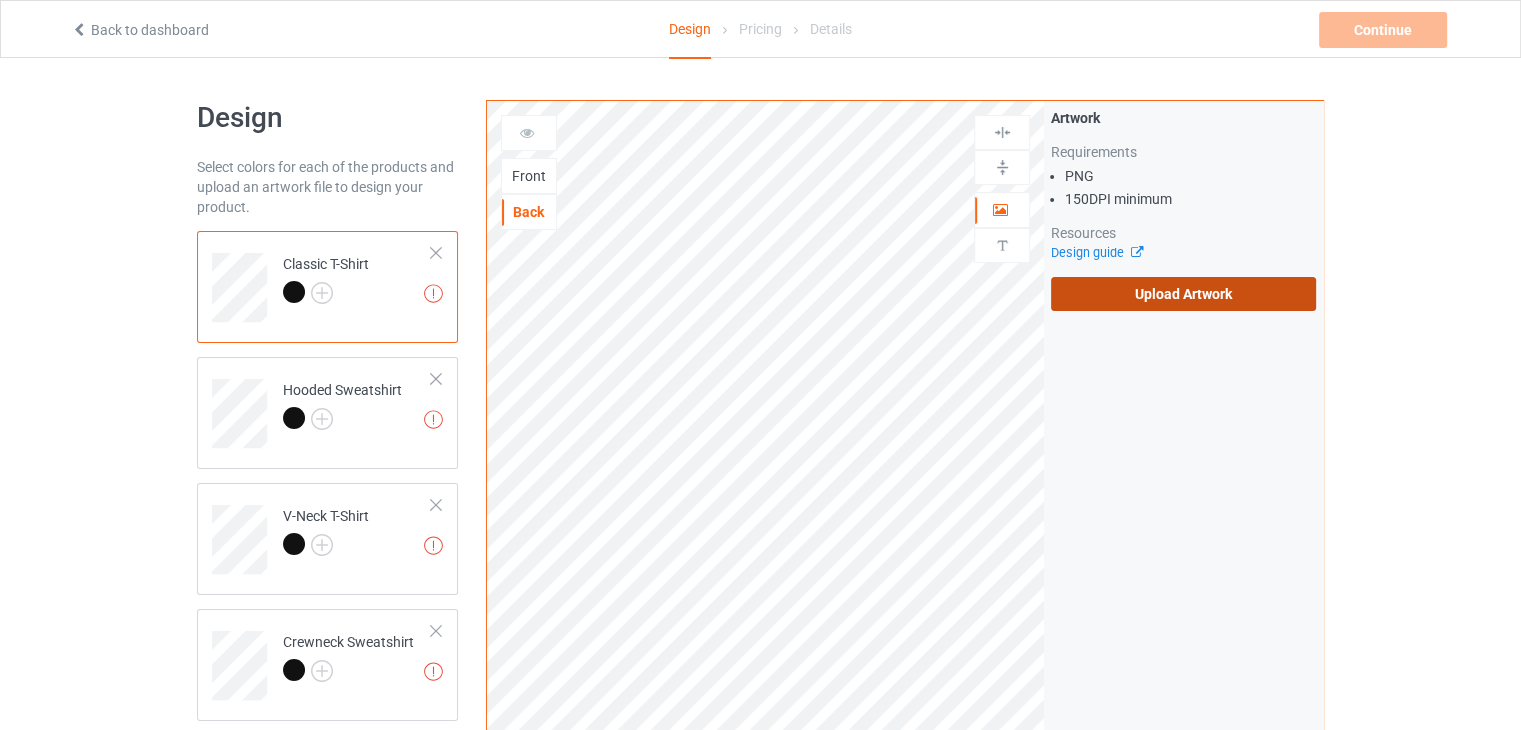 click on "Upload Artwork" at bounding box center [1183, 294] 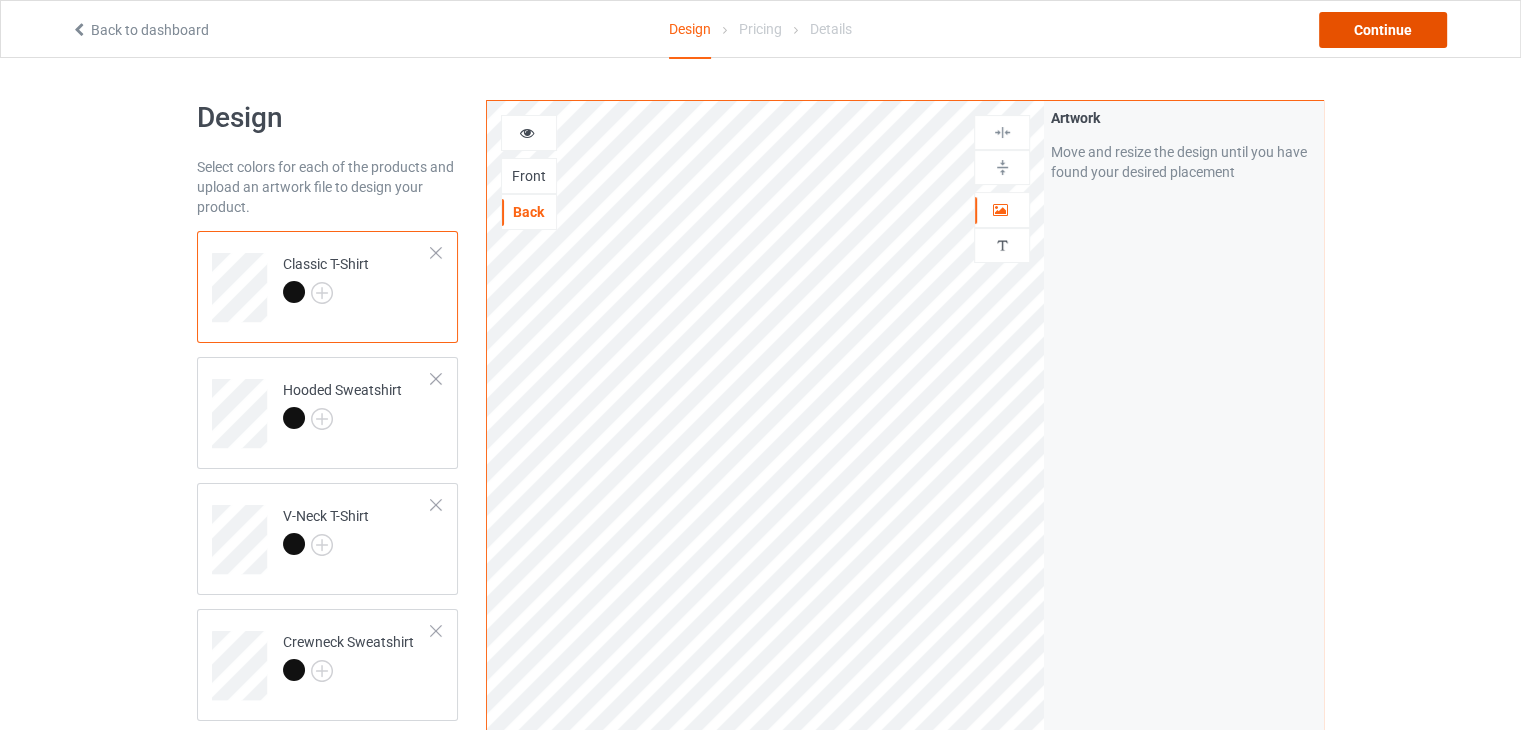 click on "Continue" at bounding box center (1383, 30) 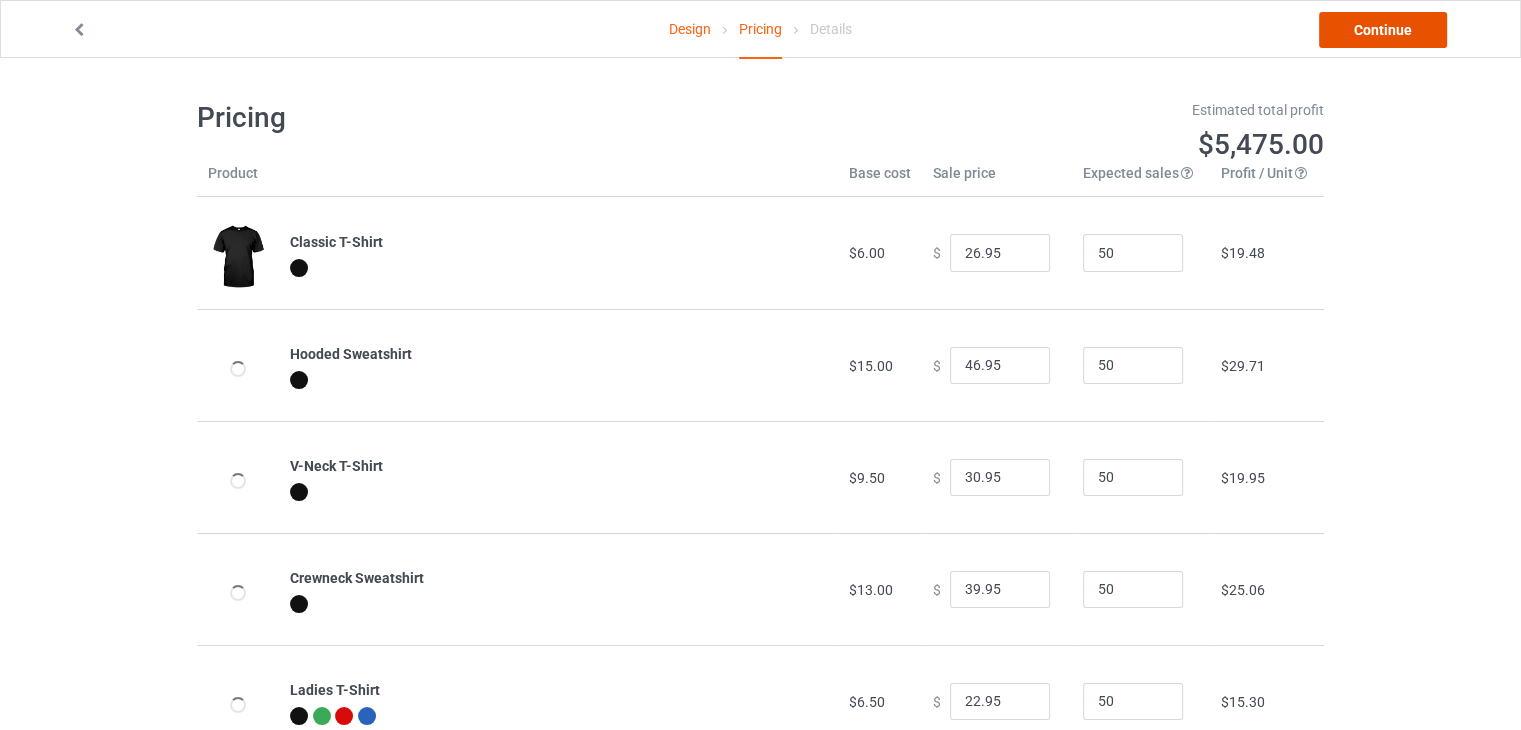 click on "Continue" at bounding box center (1383, 30) 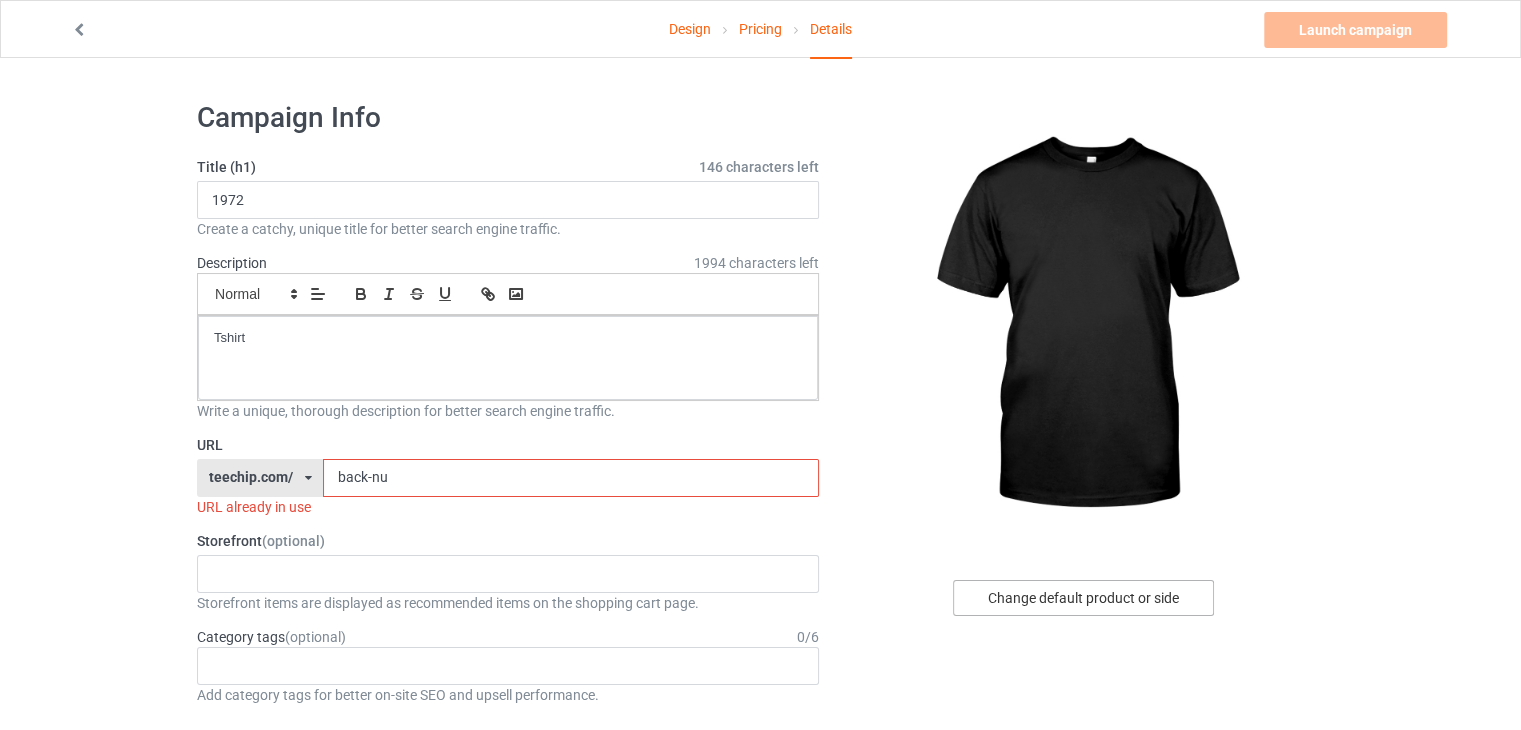 click on "Change default product or side" at bounding box center [1083, 598] 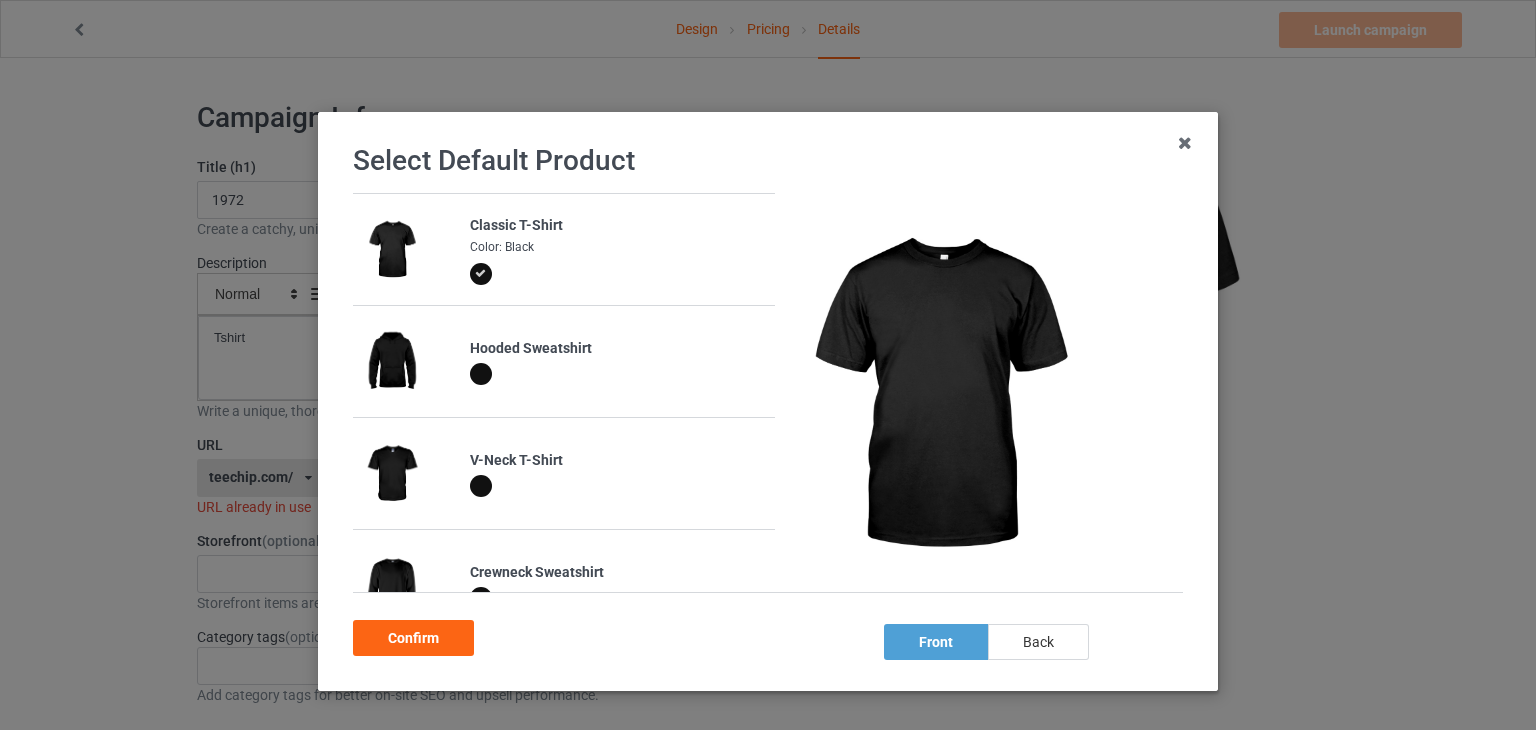 click on "back" at bounding box center [1038, 642] 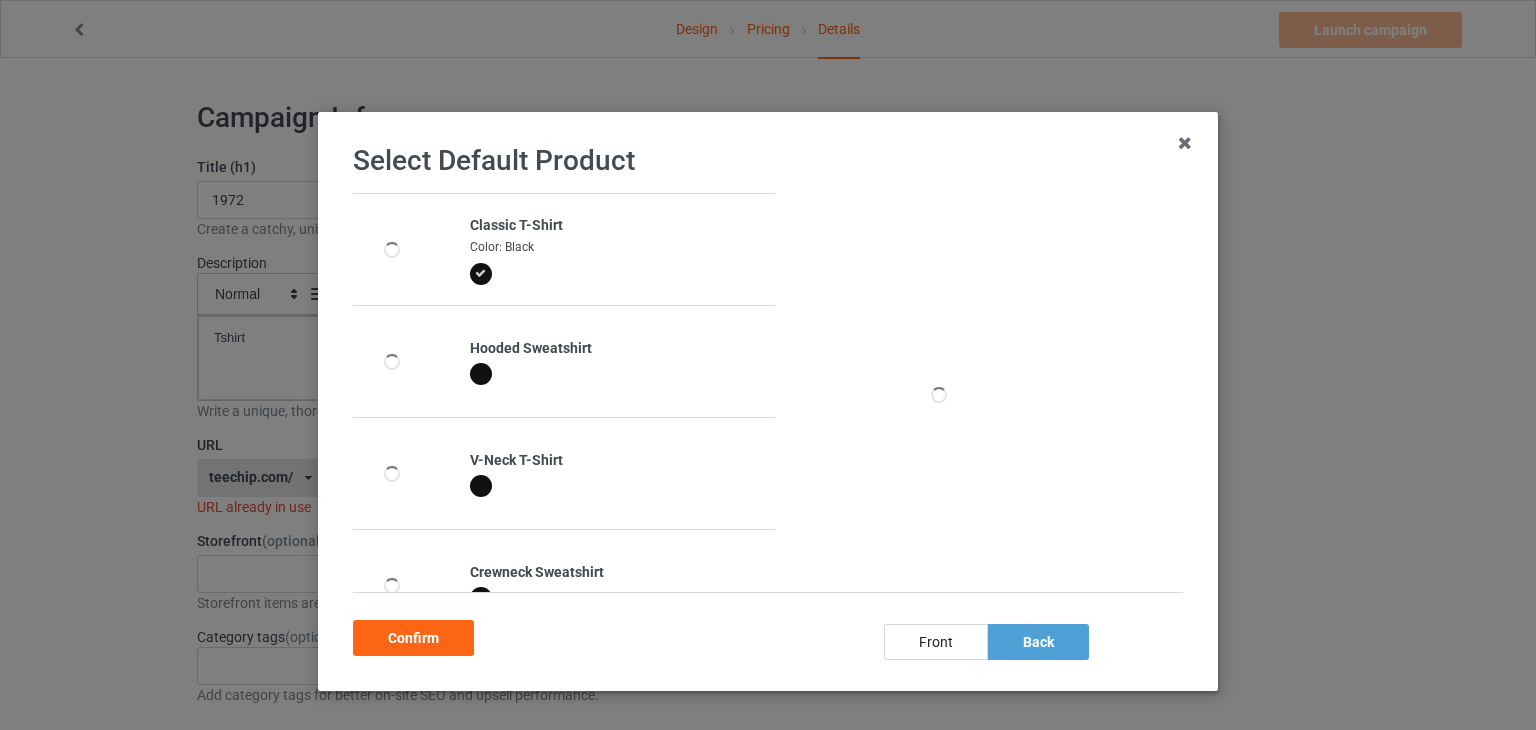 click on "Confirm" at bounding box center (413, 638) 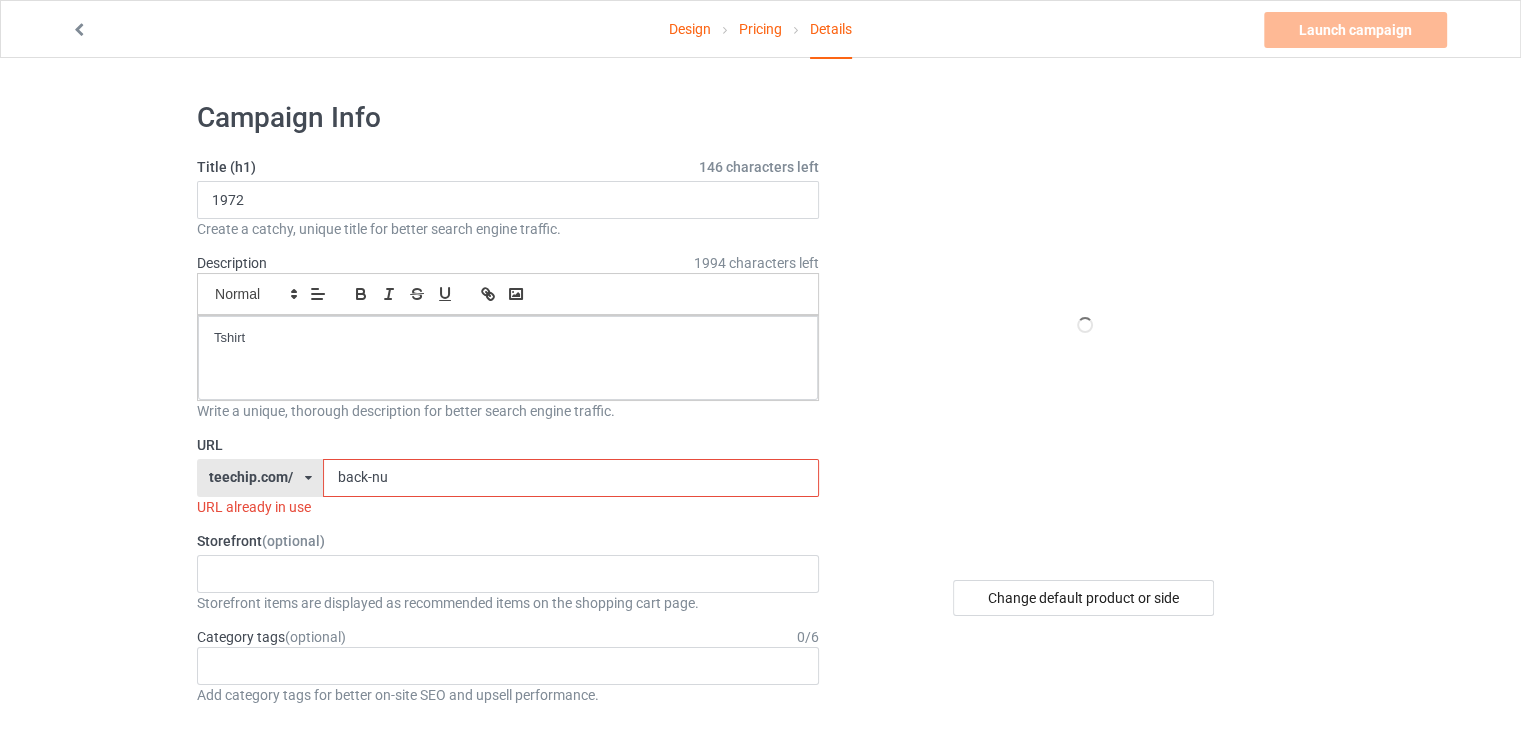 click on "back-nu" at bounding box center [570, 478] 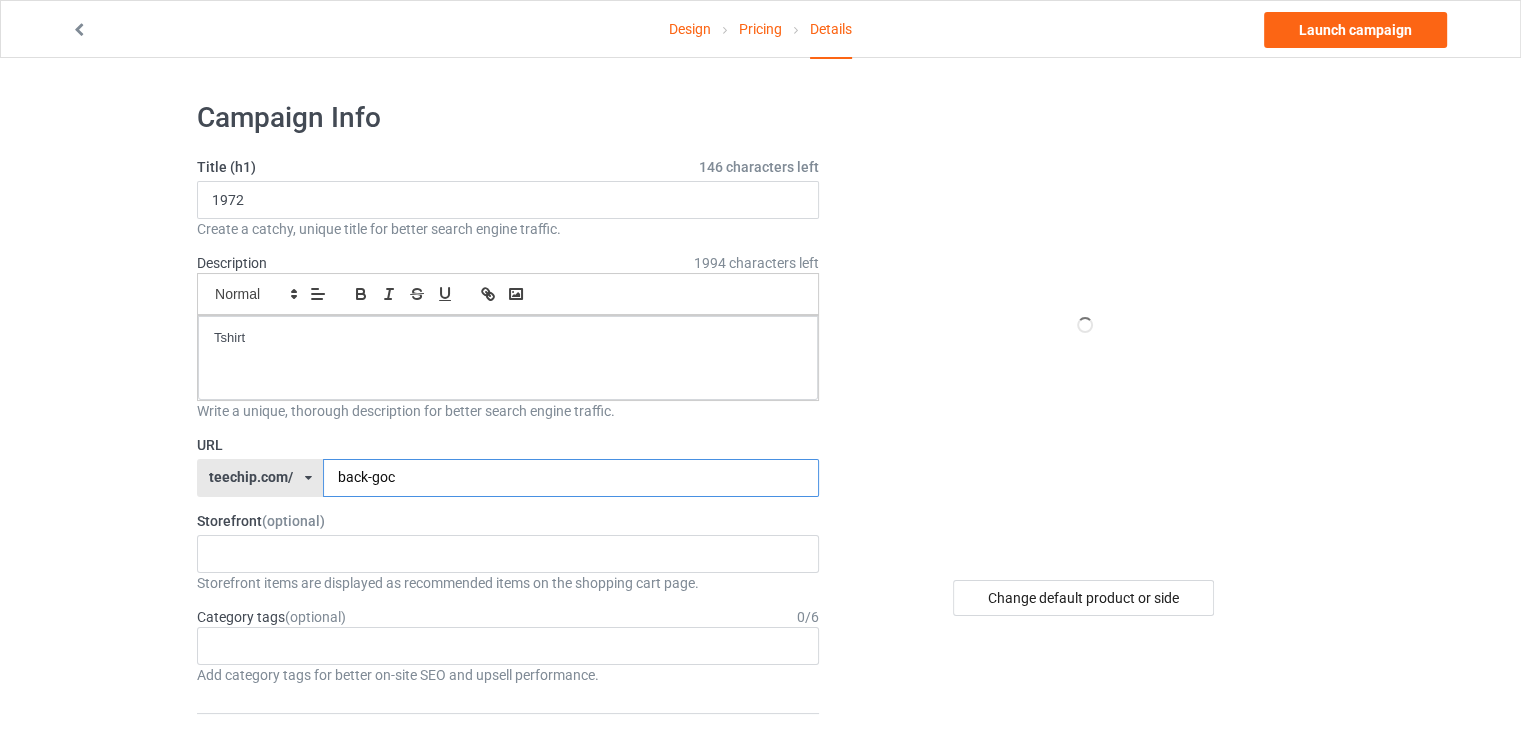 type on "back-goc" 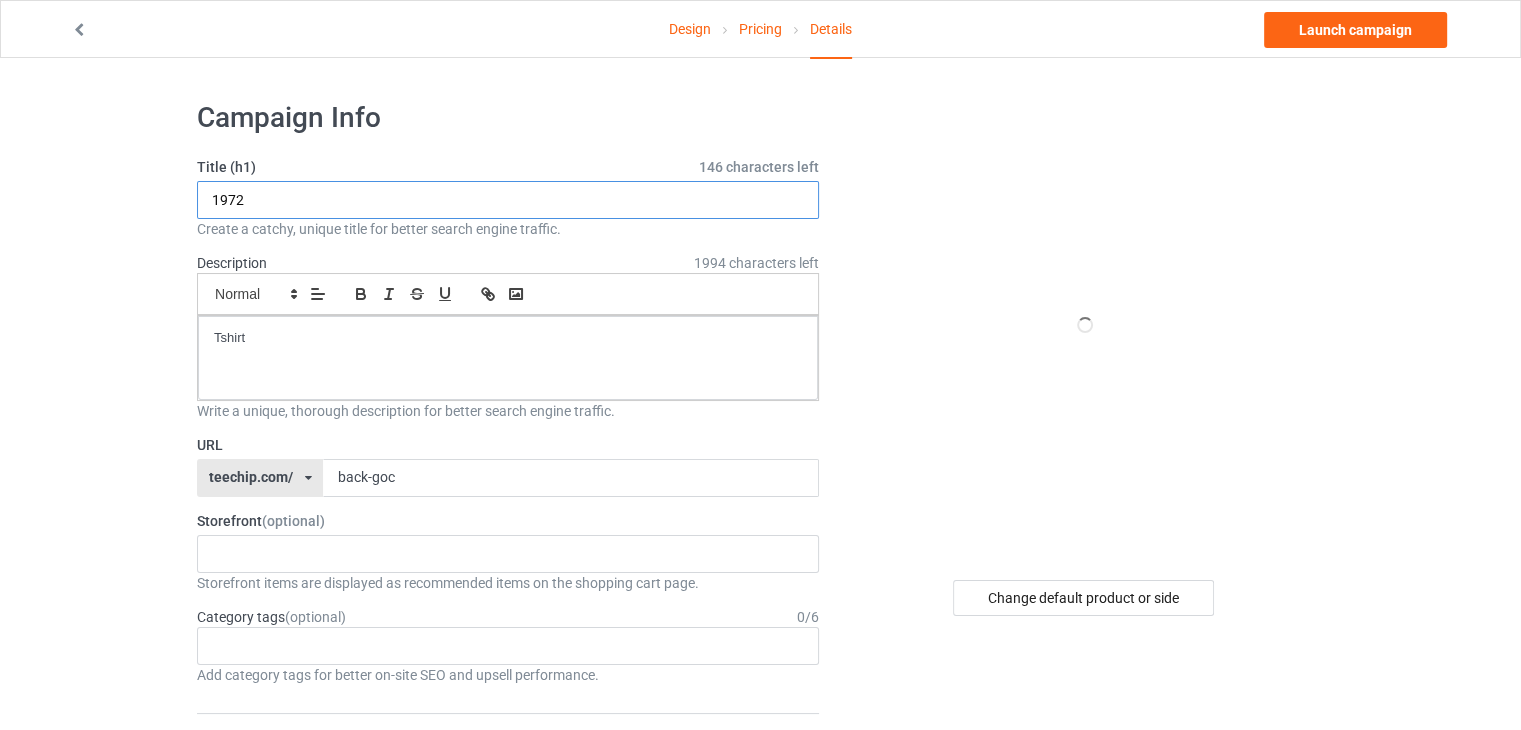 click on "1972" at bounding box center [508, 200] 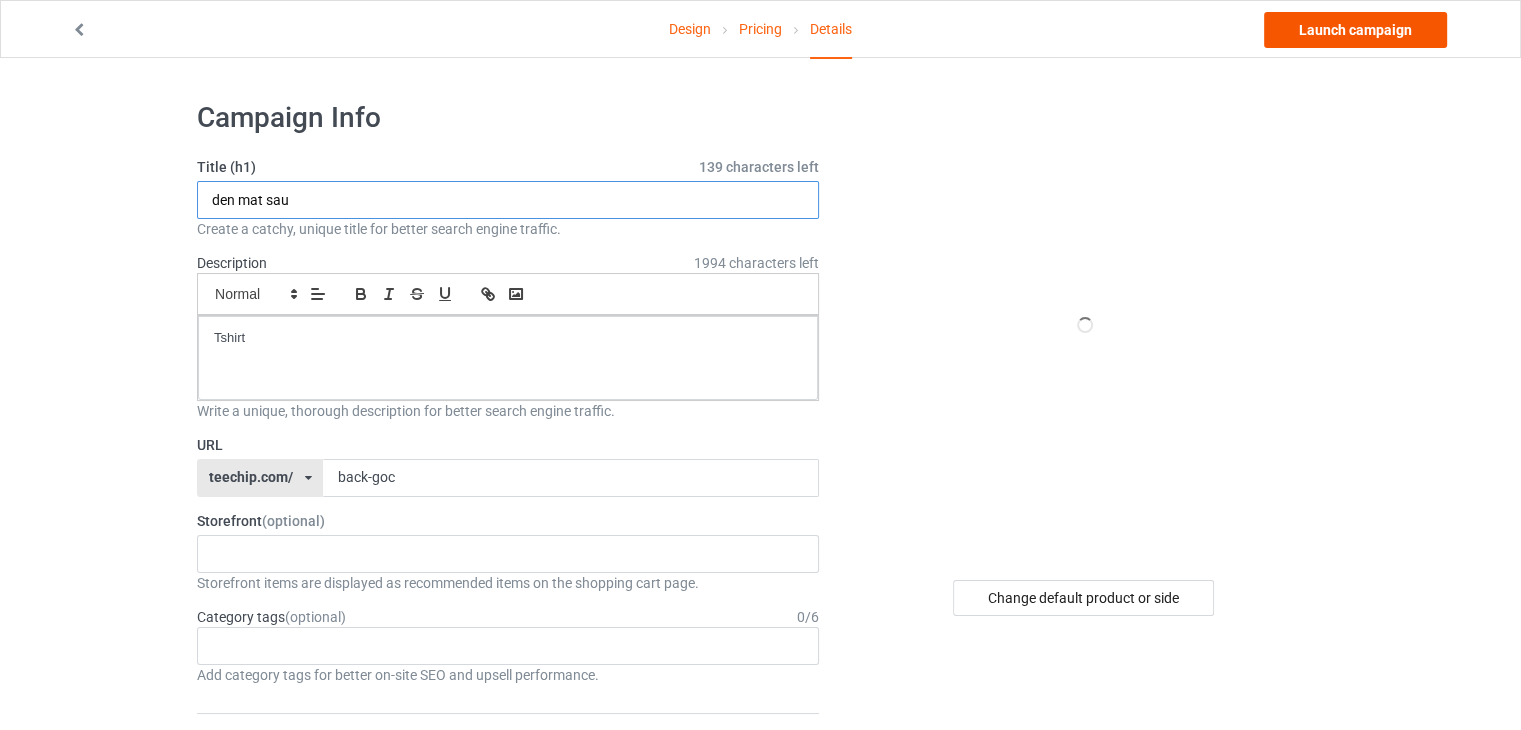 type on "den mat sau" 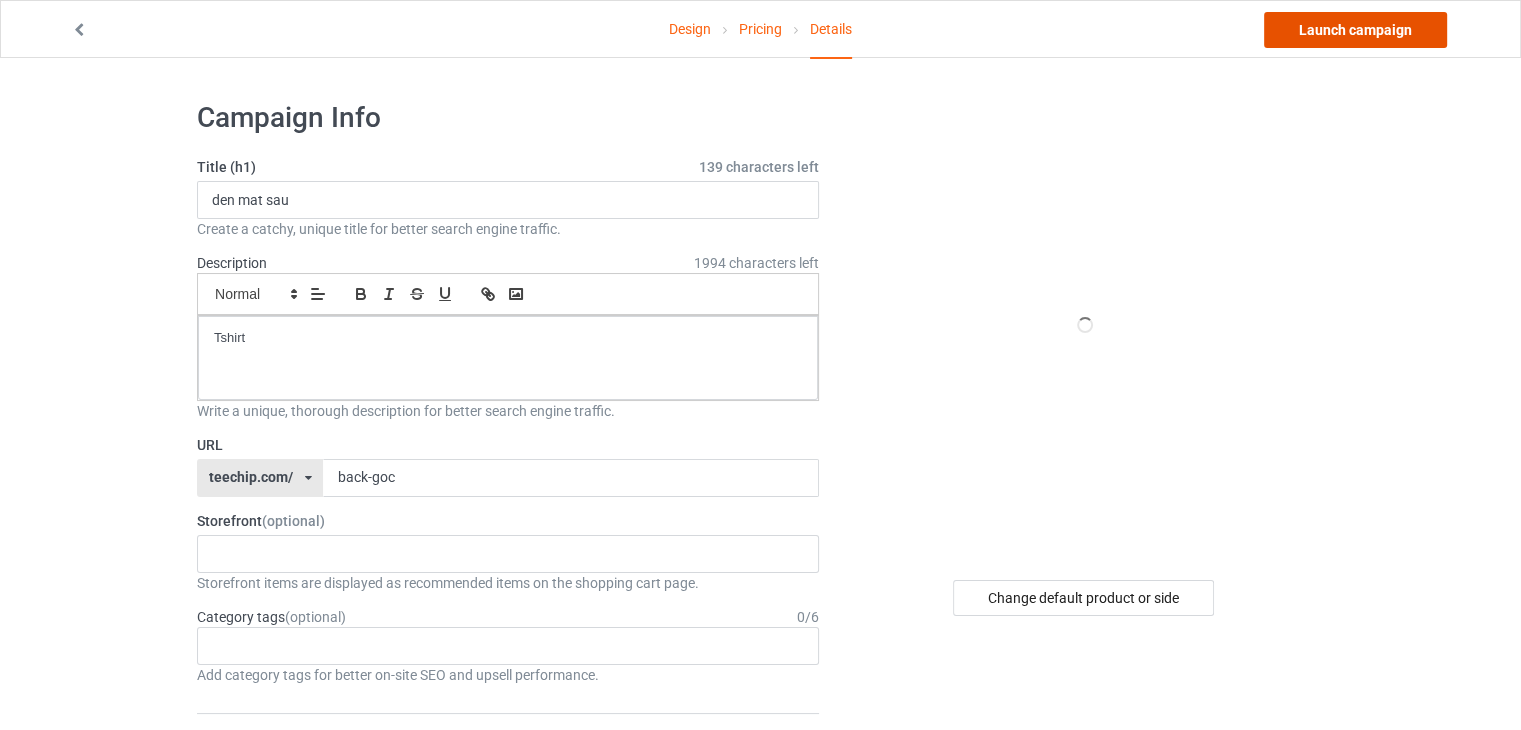 click on "Launch campaign" at bounding box center (1355, 30) 